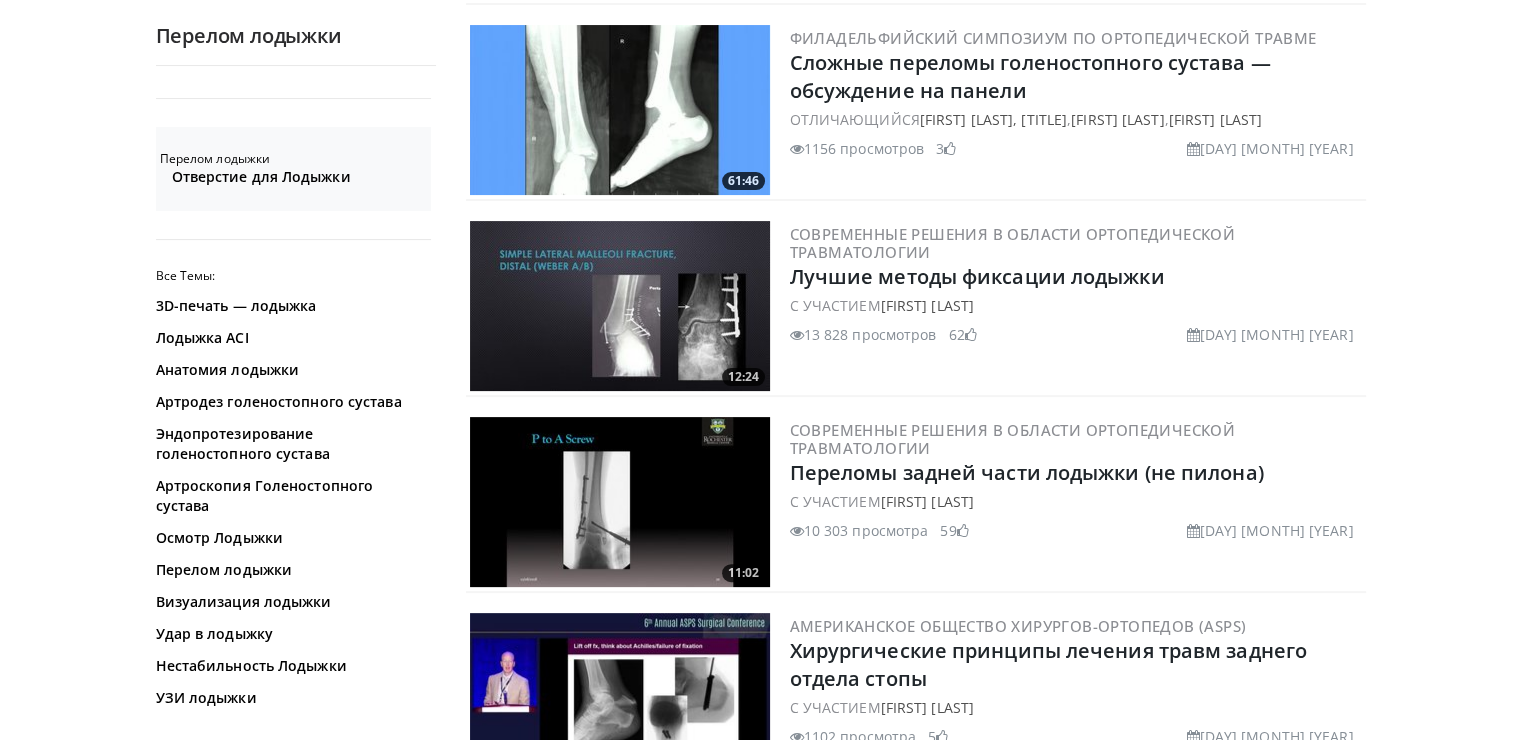 scroll, scrollTop: 0, scrollLeft: 0, axis: both 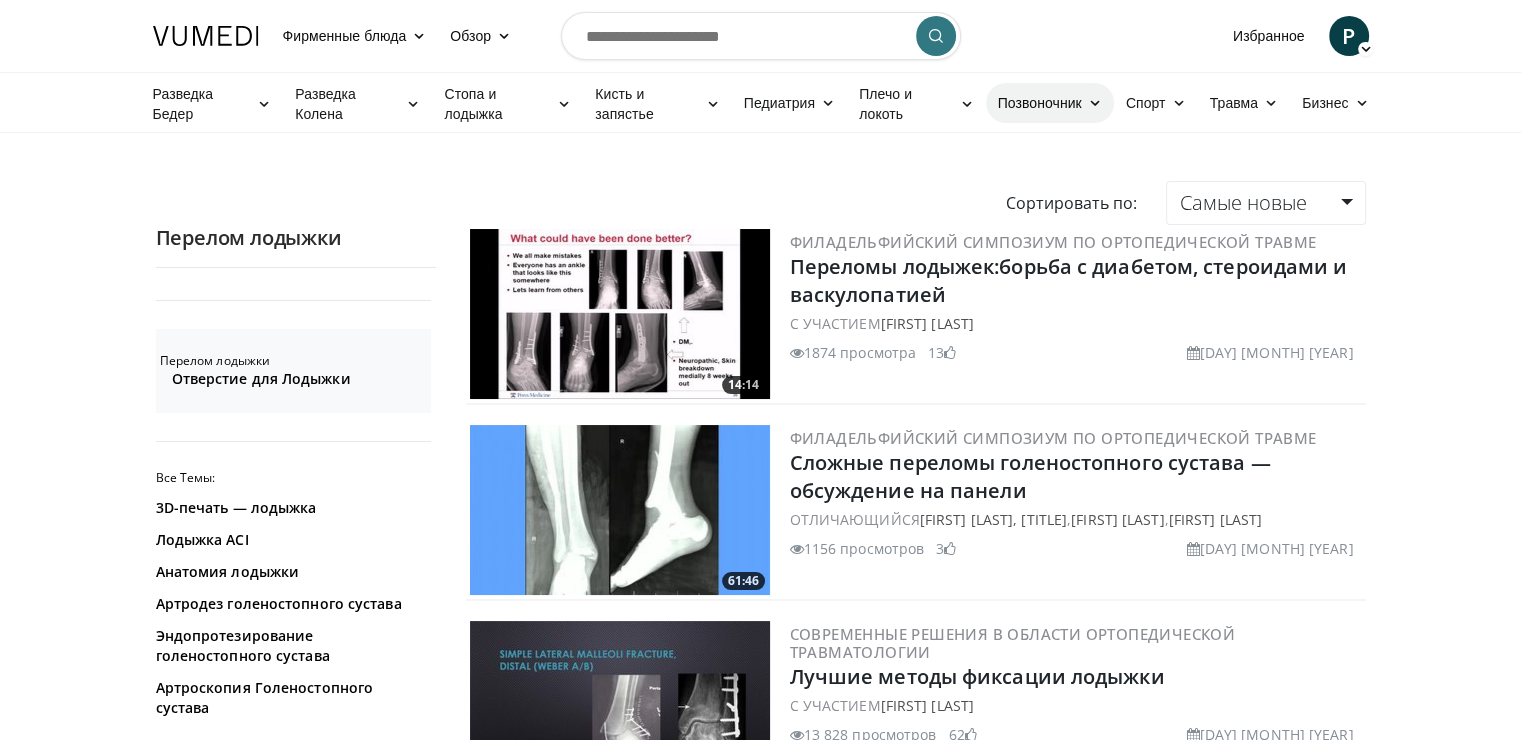 click on "Позвоночник" at bounding box center (1040, 103) 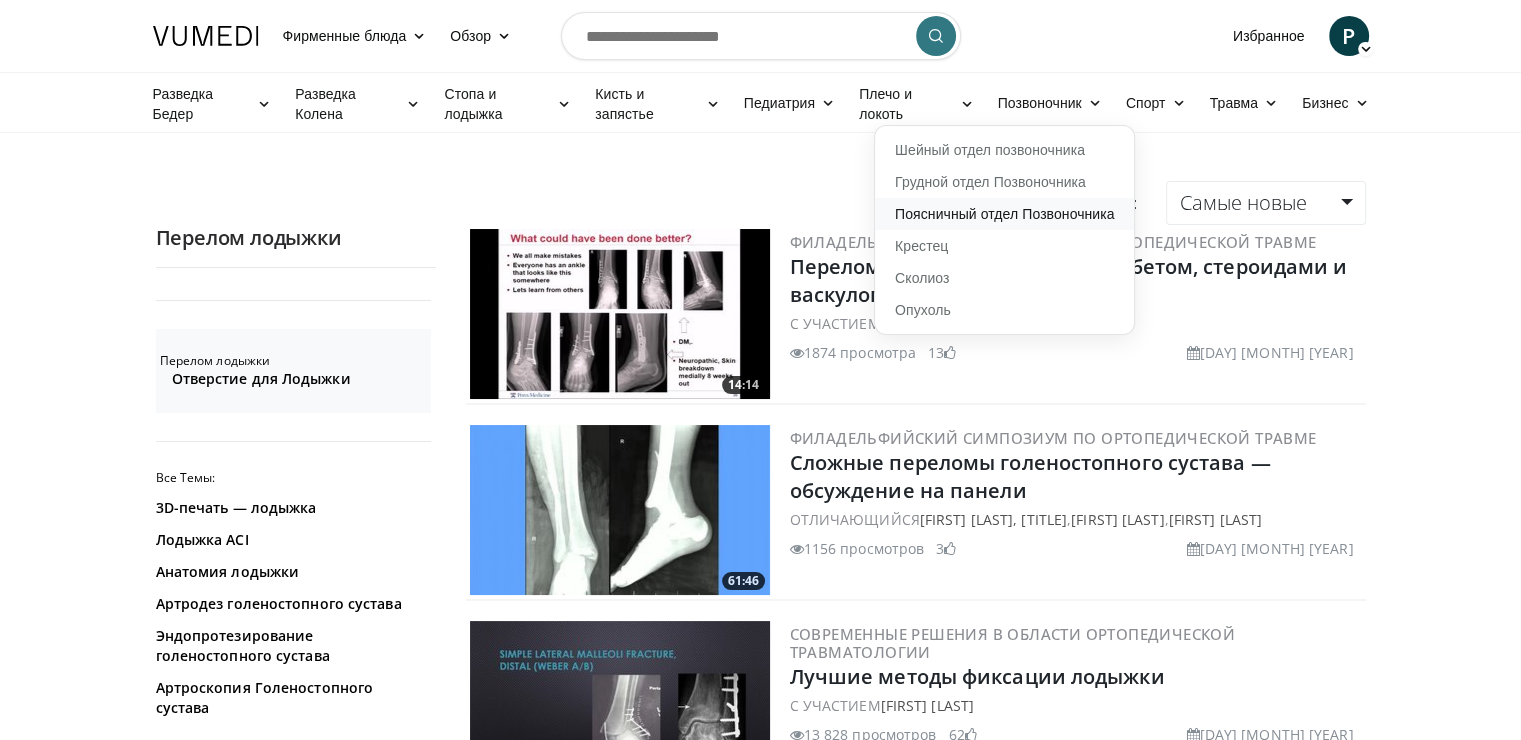 click on "Поясничный отдел Позвоночника" at bounding box center (1004, 214) 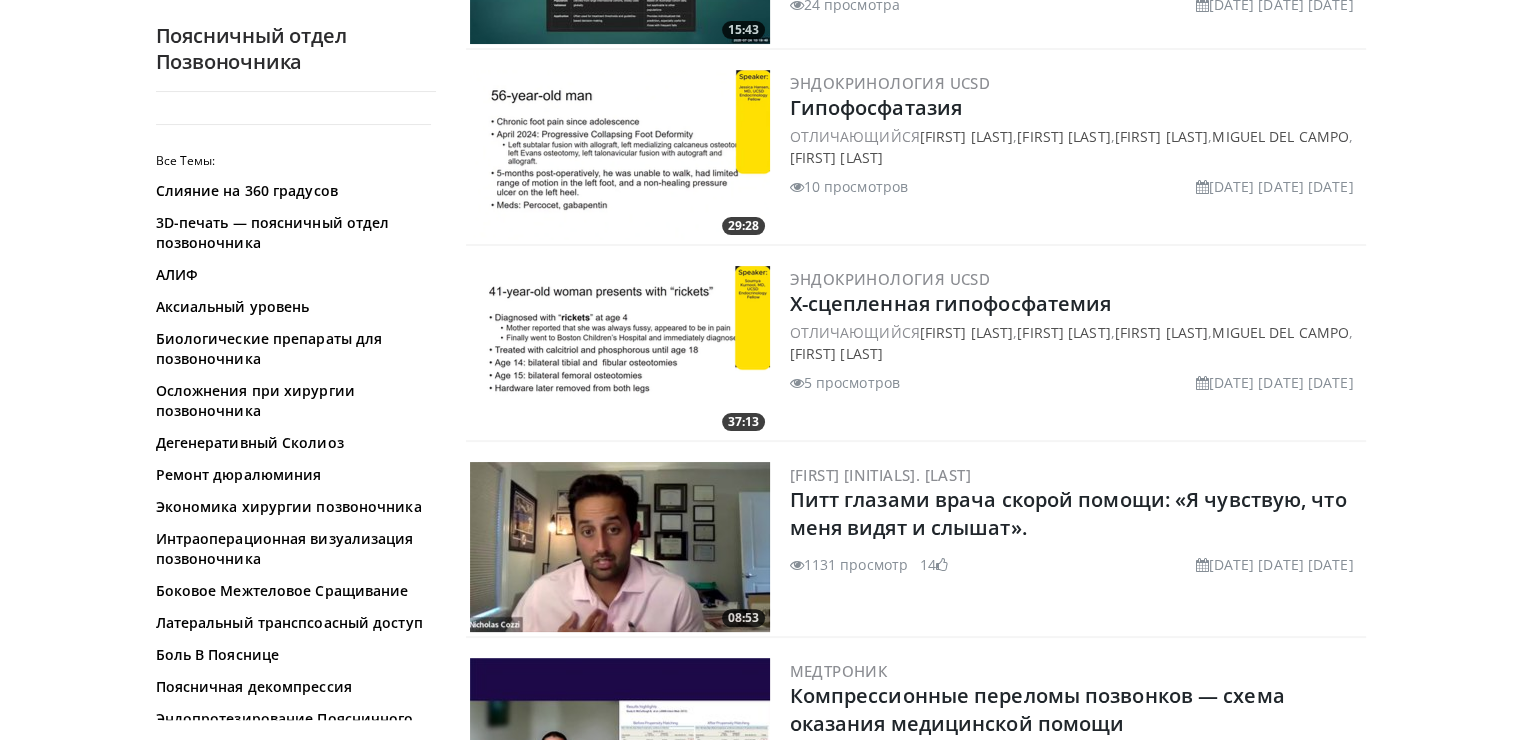 scroll, scrollTop: 400, scrollLeft: 0, axis: vertical 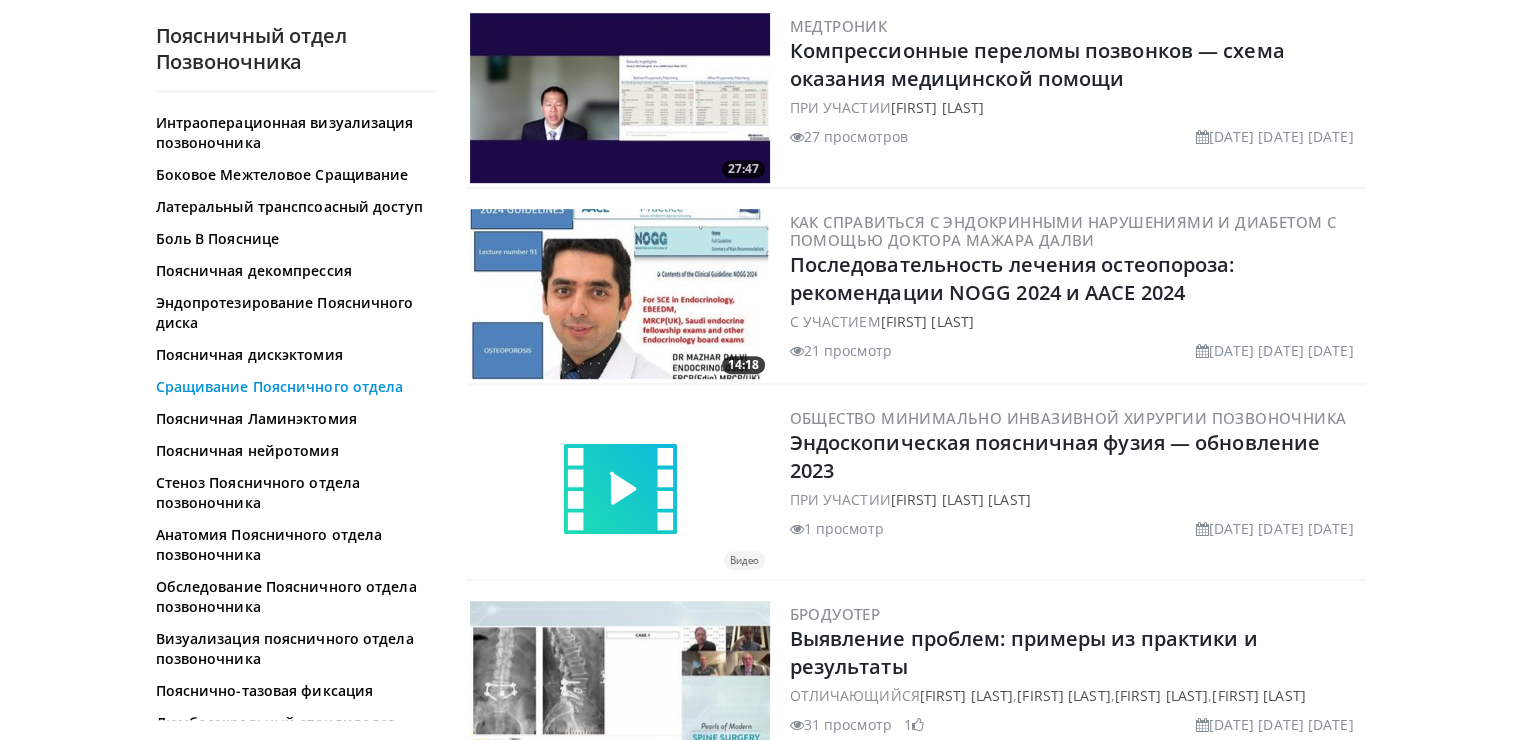 click on "Сращивание Поясничного отдела" at bounding box center [280, 387] 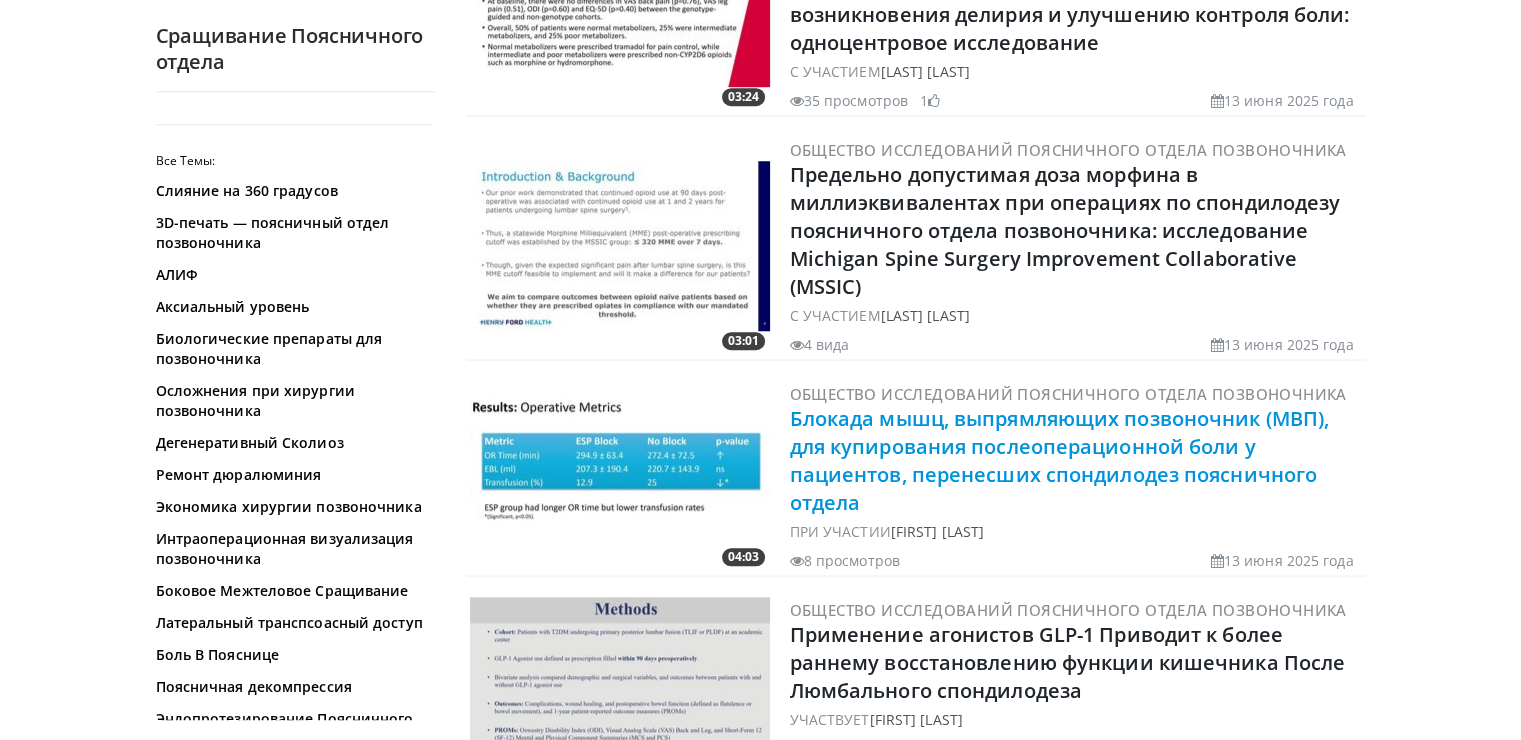 scroll, scrollTop: 2200, scrollLeft: 0, axis: vertical 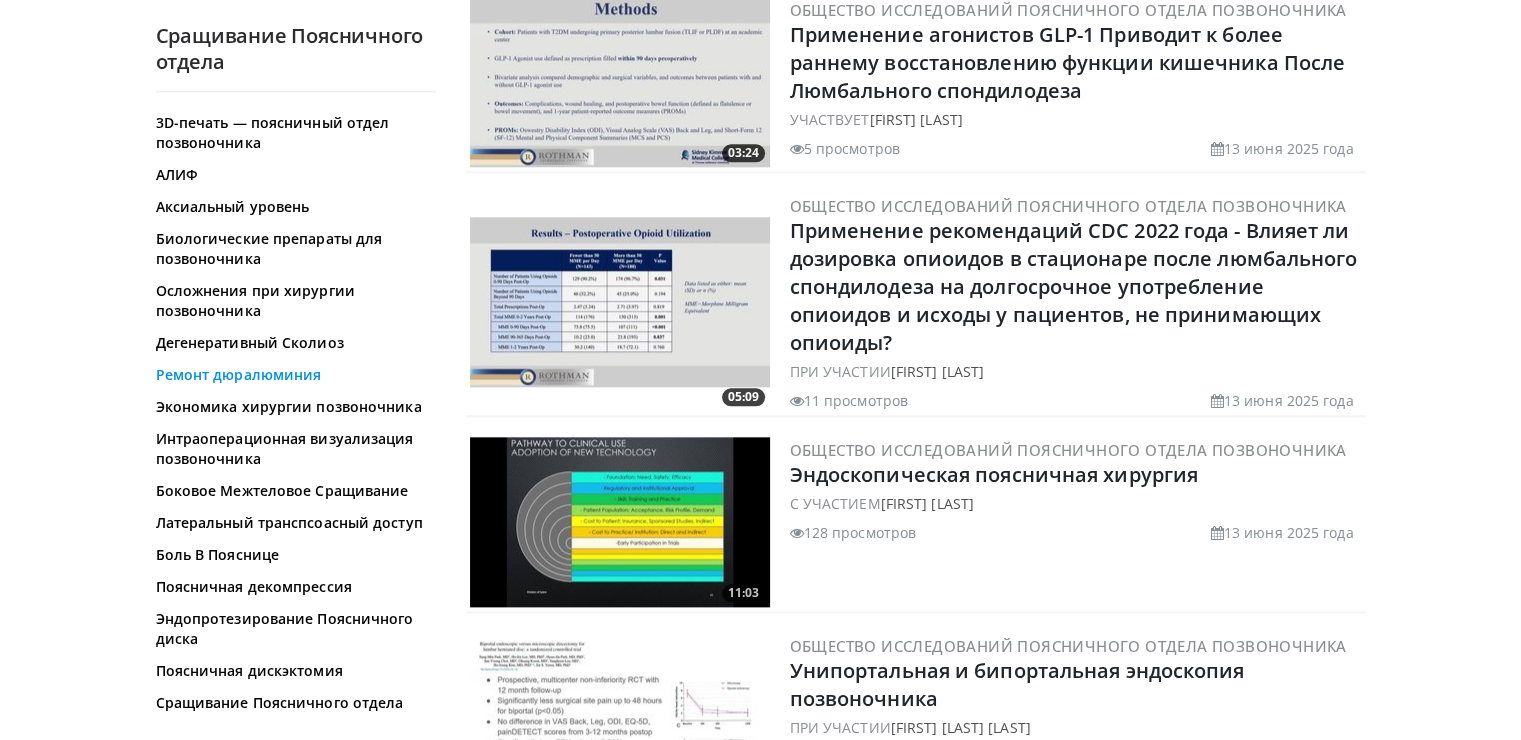 click on "Ремонт дюралюминия" at bounding box center (239, 375) 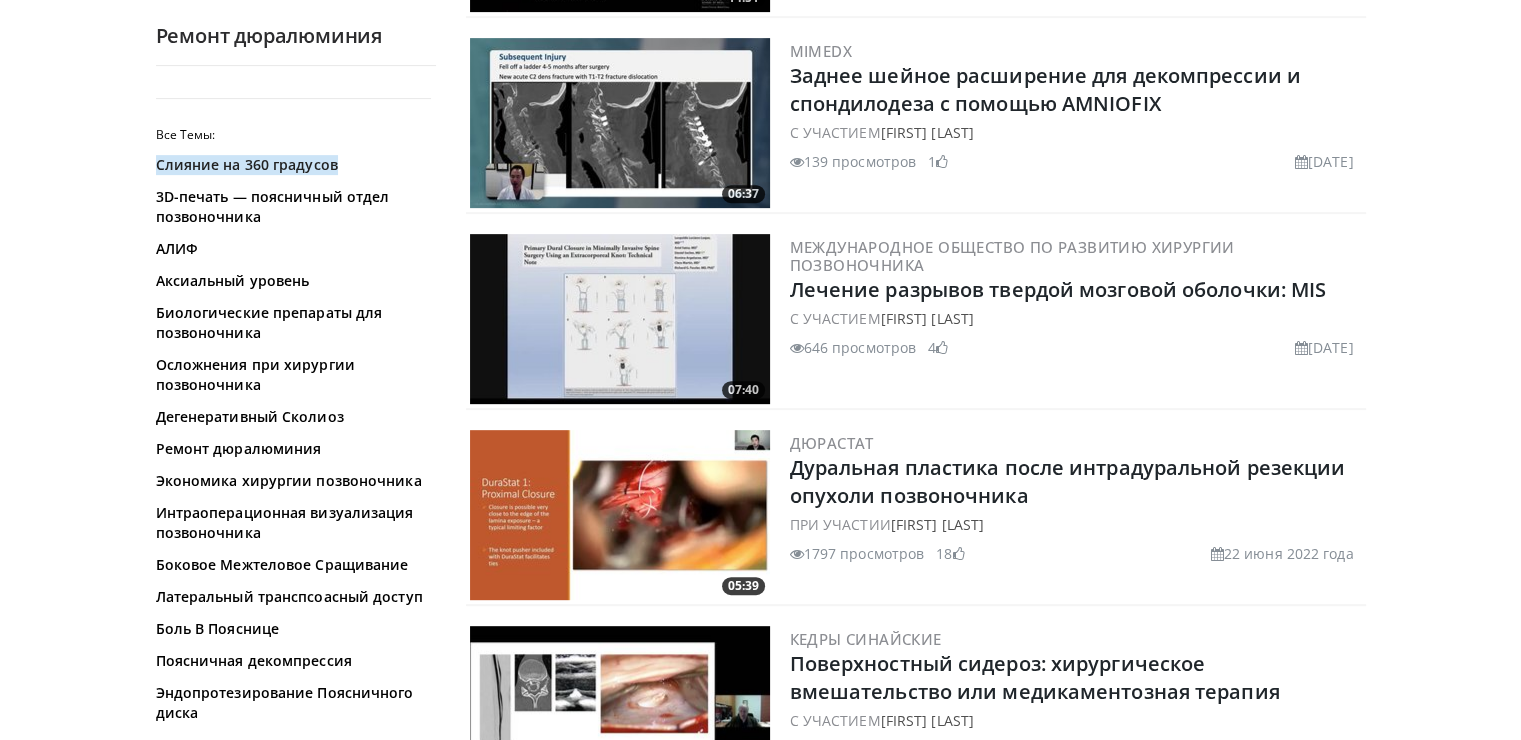 scroll, scrollTop: 900, scrollLeft: 0, axis: vertical 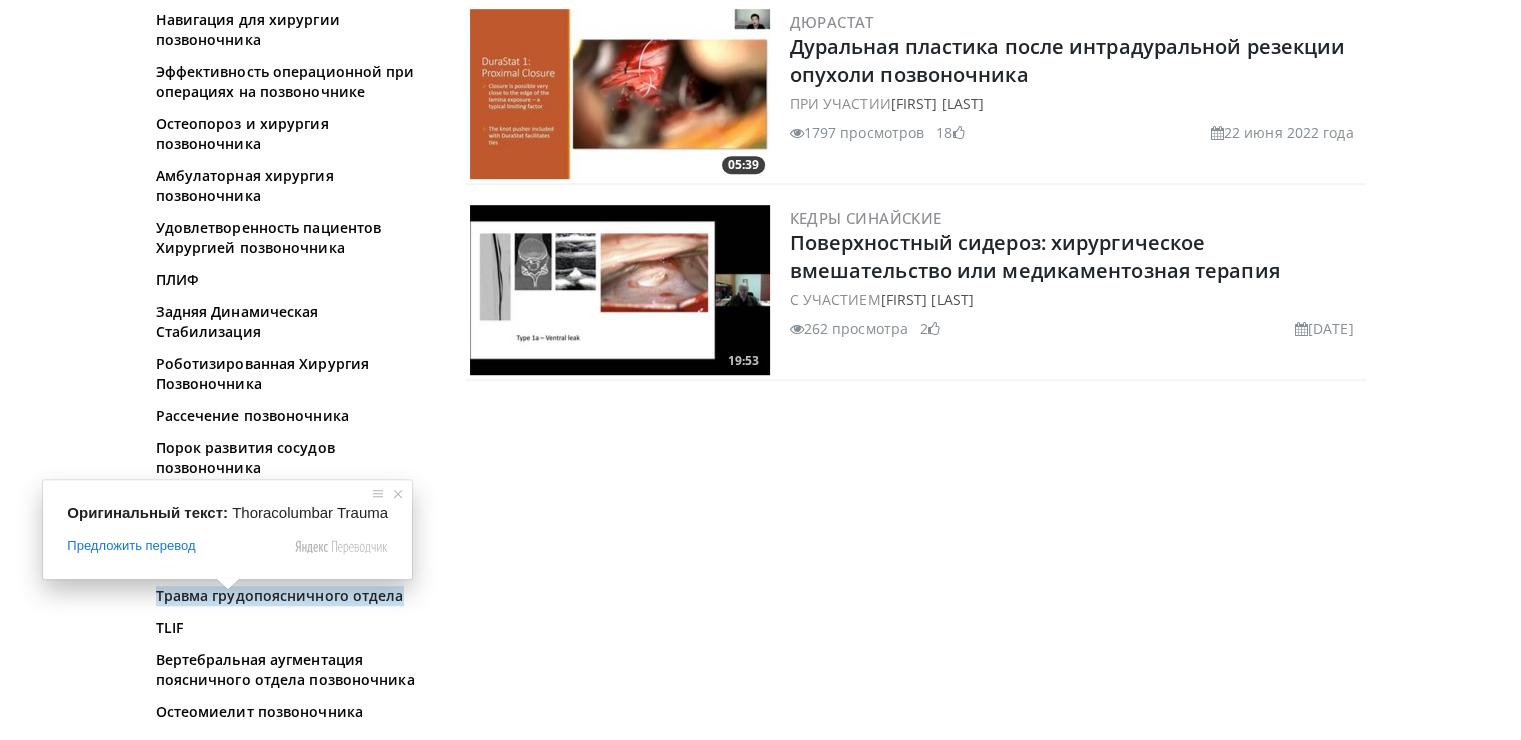 click on "Травма грудопоясничного отдела" at bounding box center [280, 596] 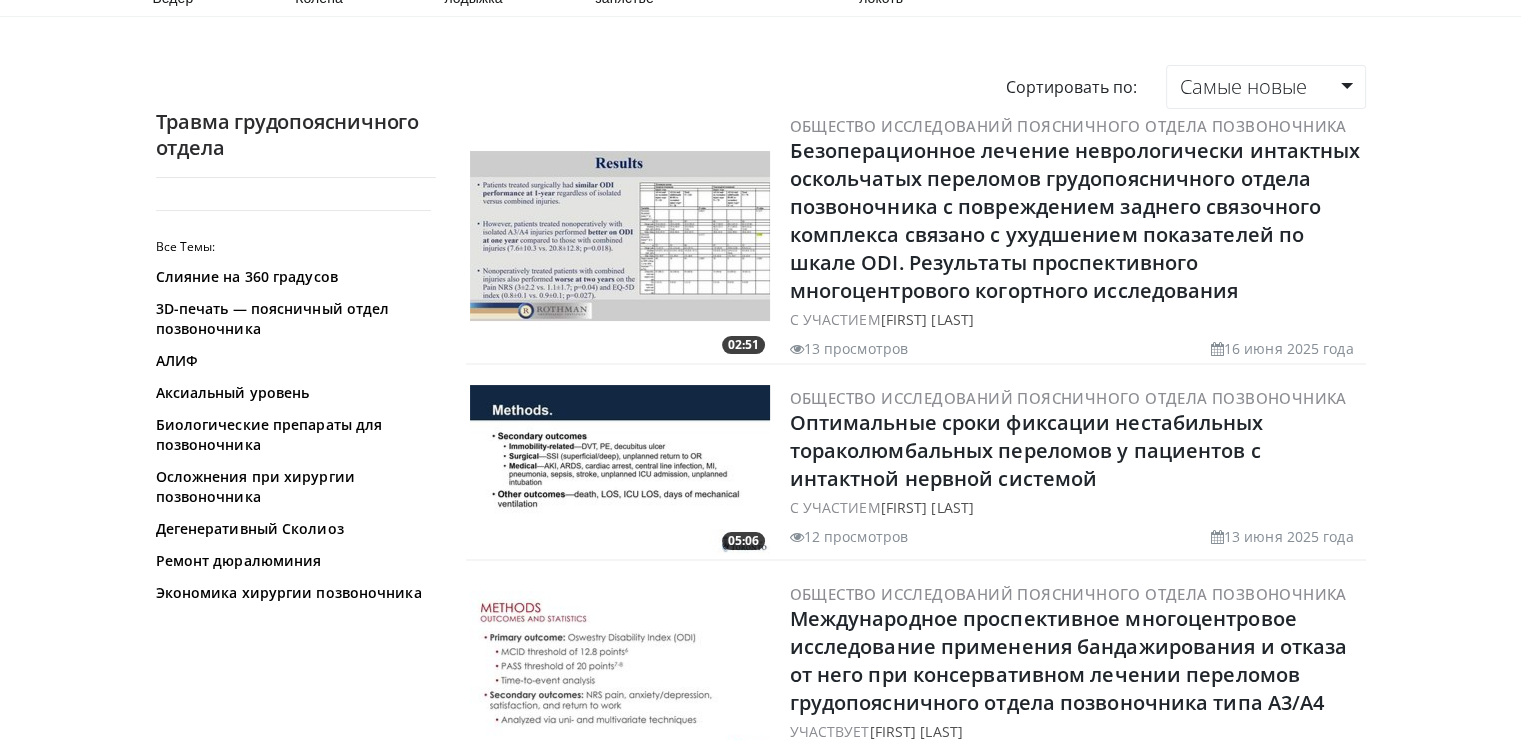 scroll, scrollTop: 0, scrollLeft: 0, axis: both 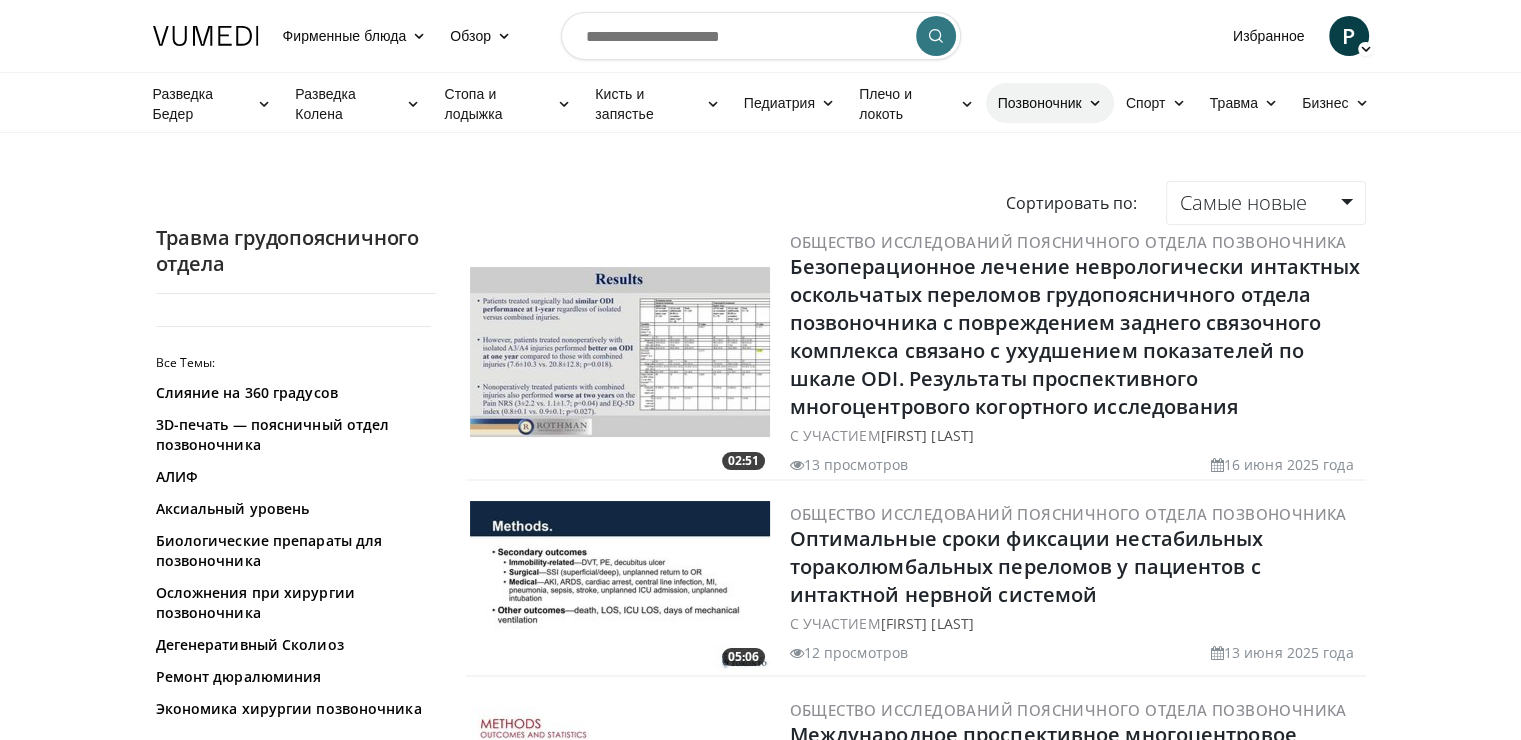 click on "Позвоночник" at bounding box center (1050, 103) 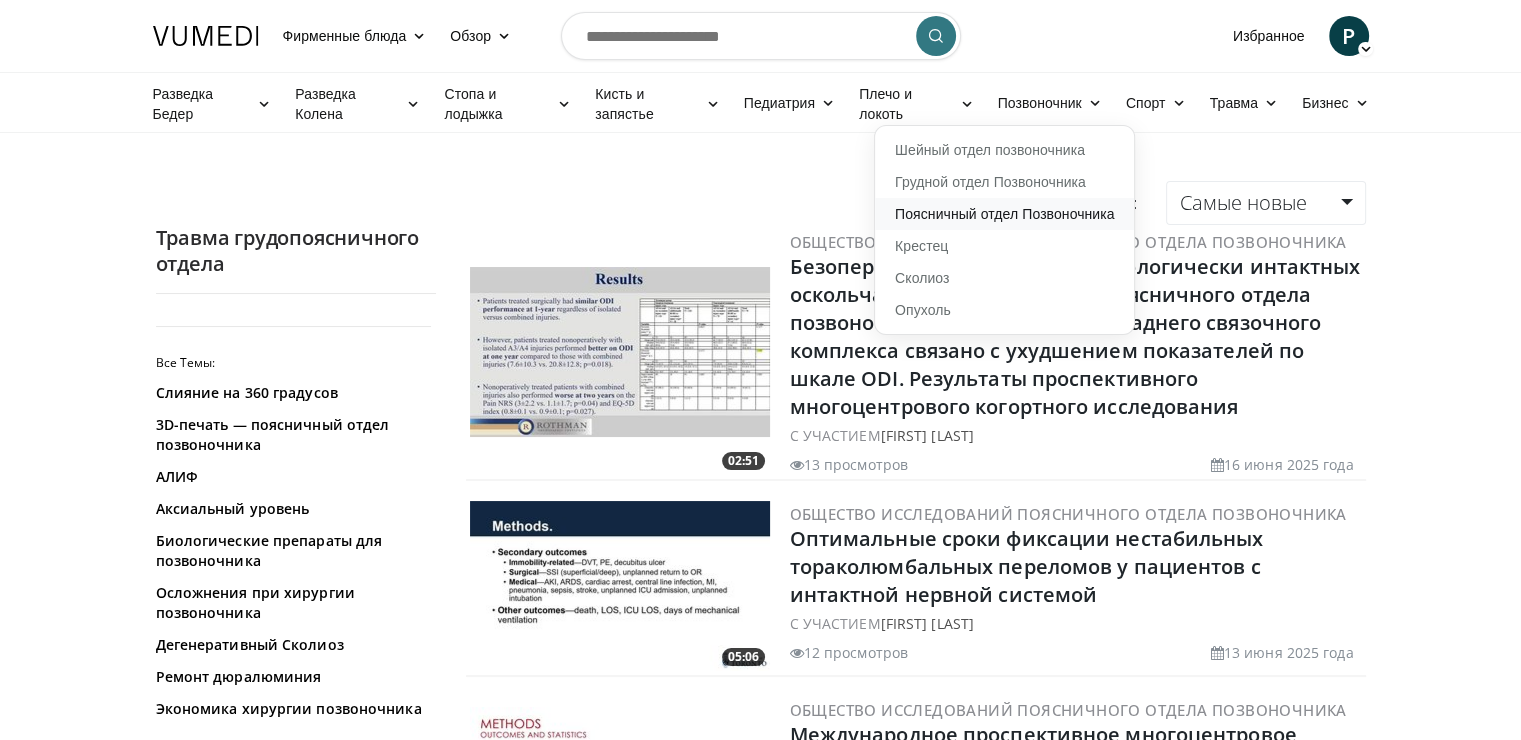 click on "Поясничный отдел Позвоночника" at bounding box center [1004, 214] 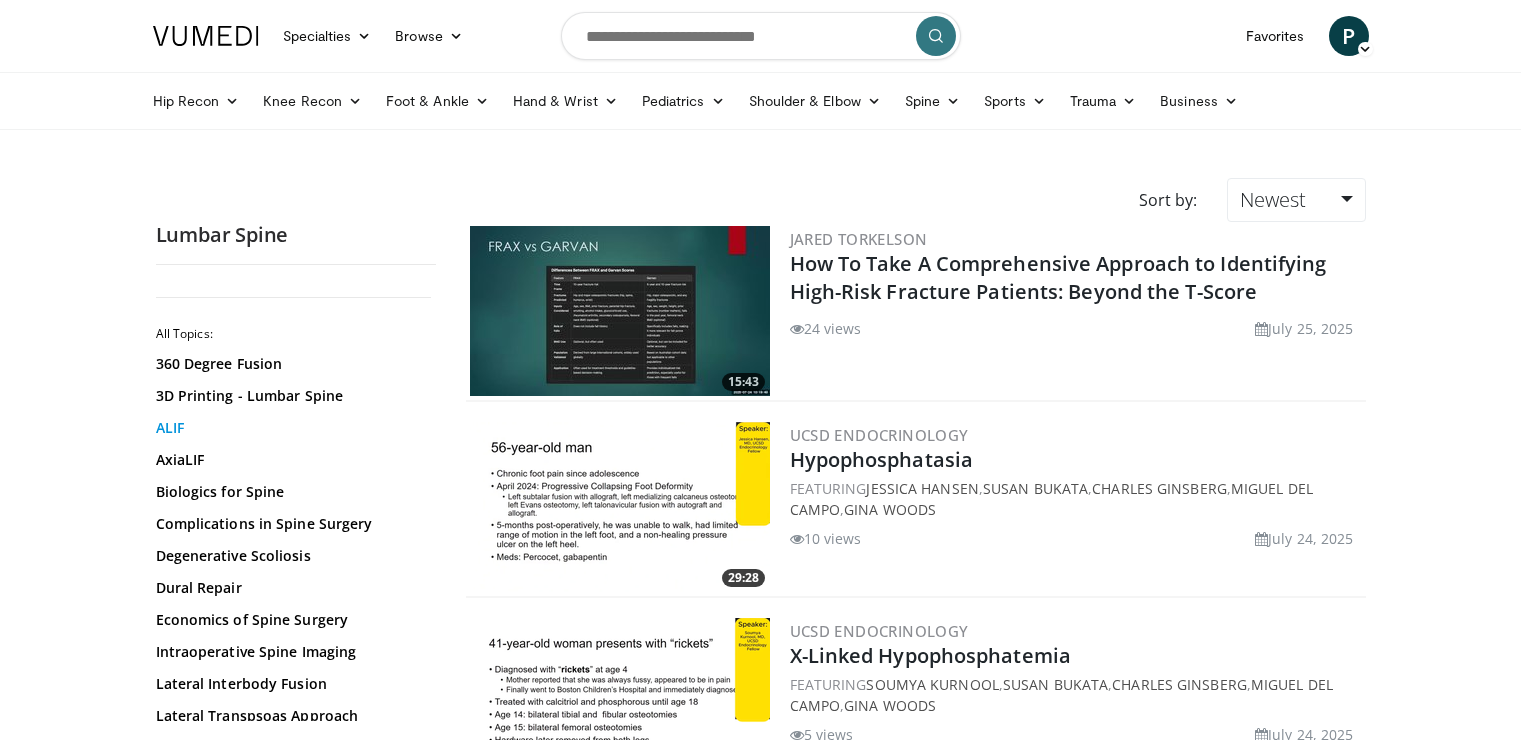 scroll, scrollTop: 0, scrollLeft: 0, axis: both 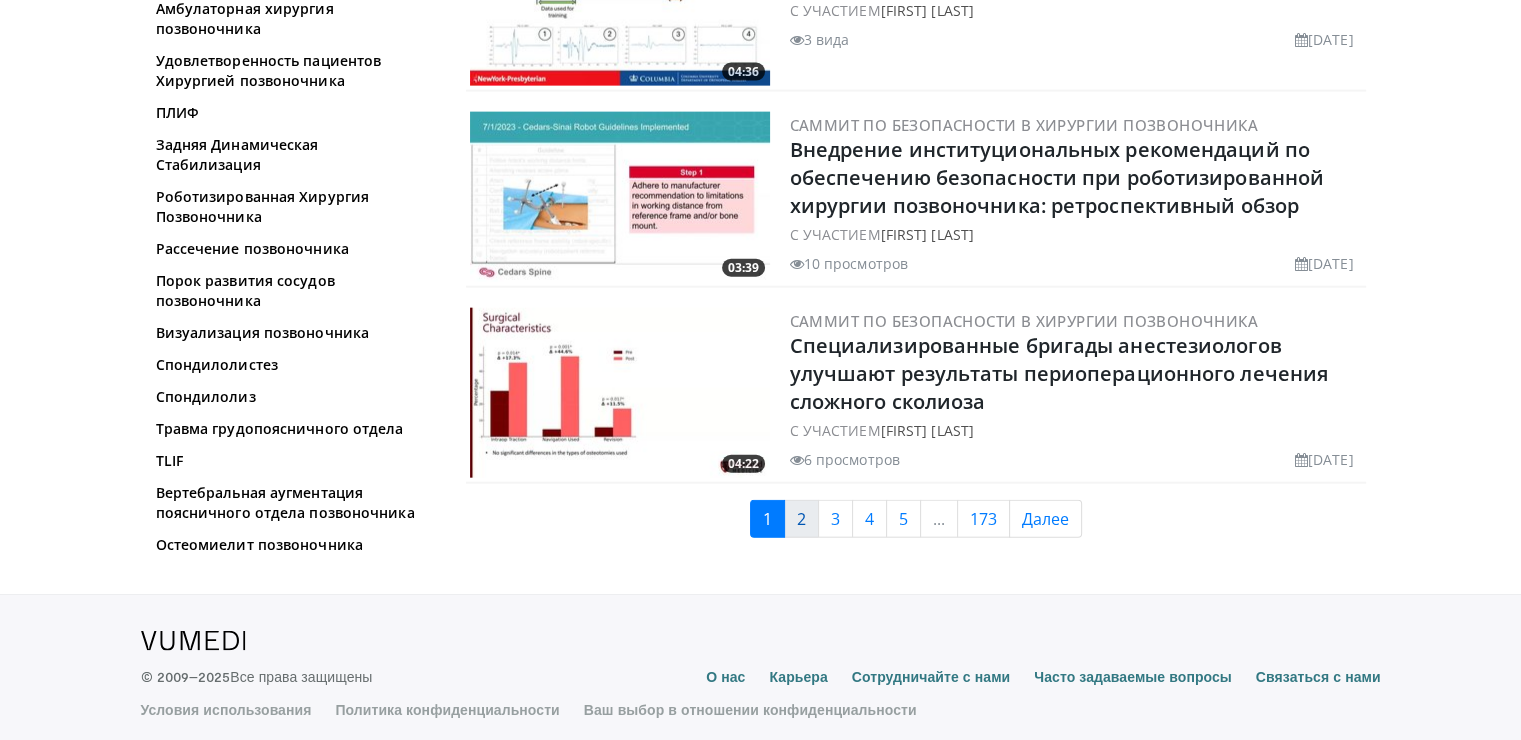 click on "2" at bounding box center [801, 519] 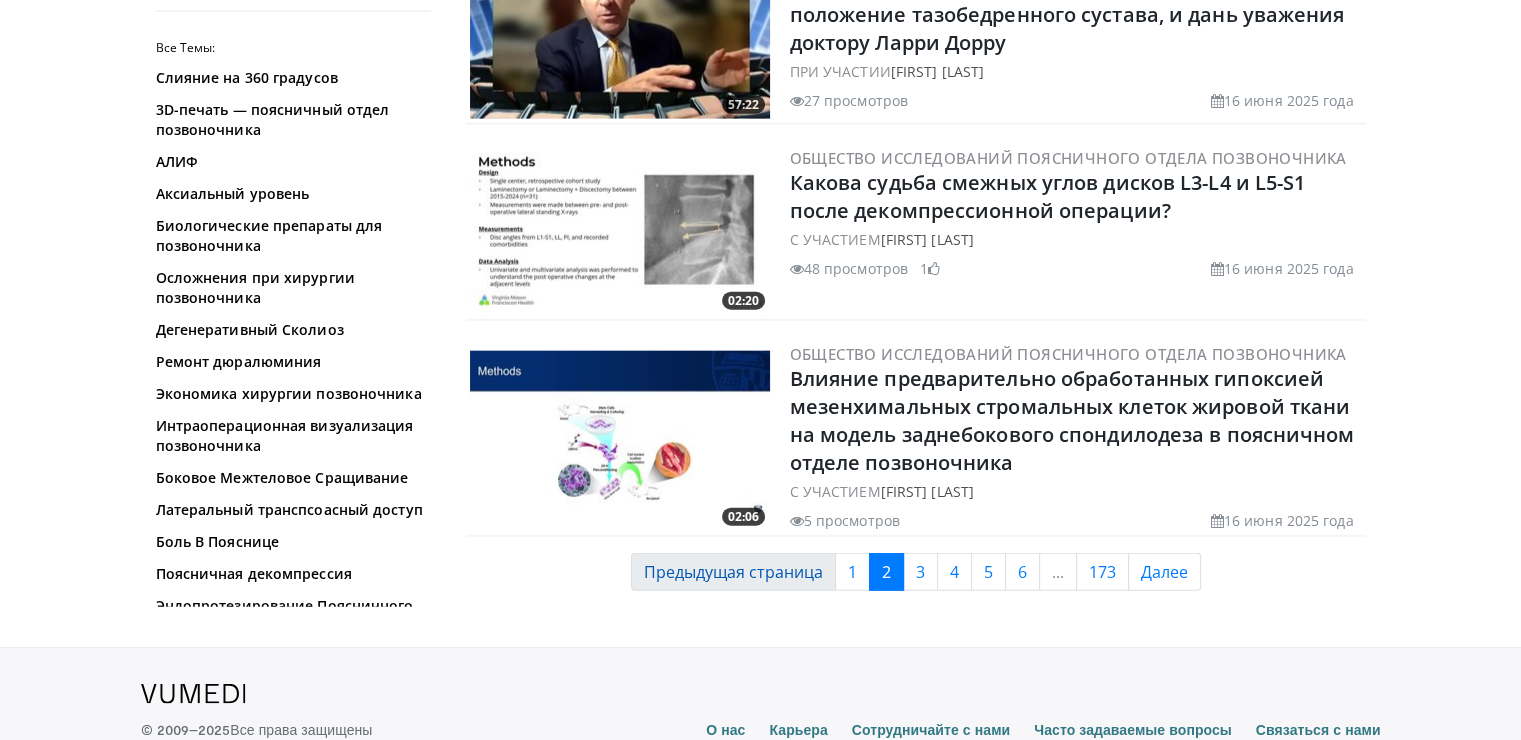 scroll, scrollTop: 4693, scrollLeft: 0, axis: vertical 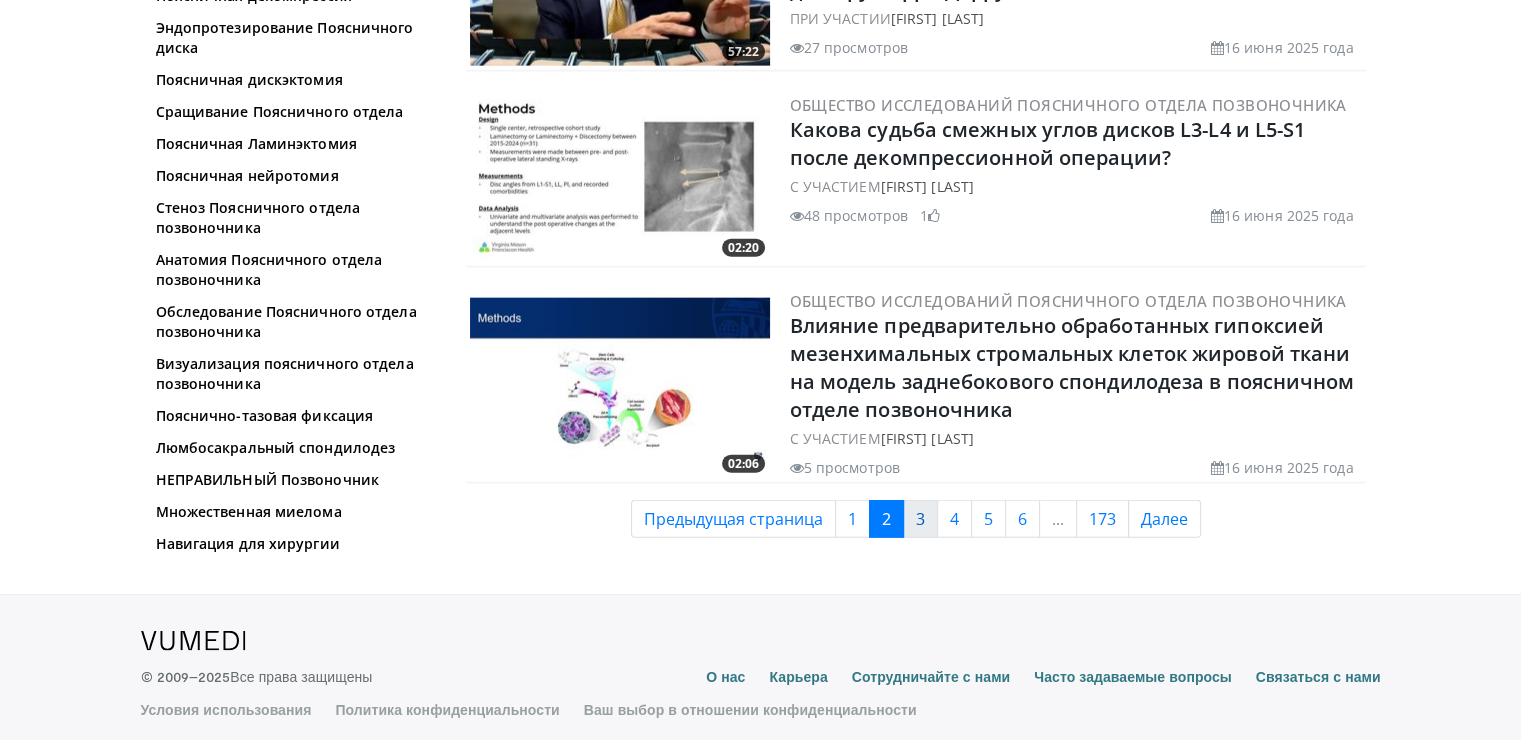 click on "3" at bounding box center (920, 519) 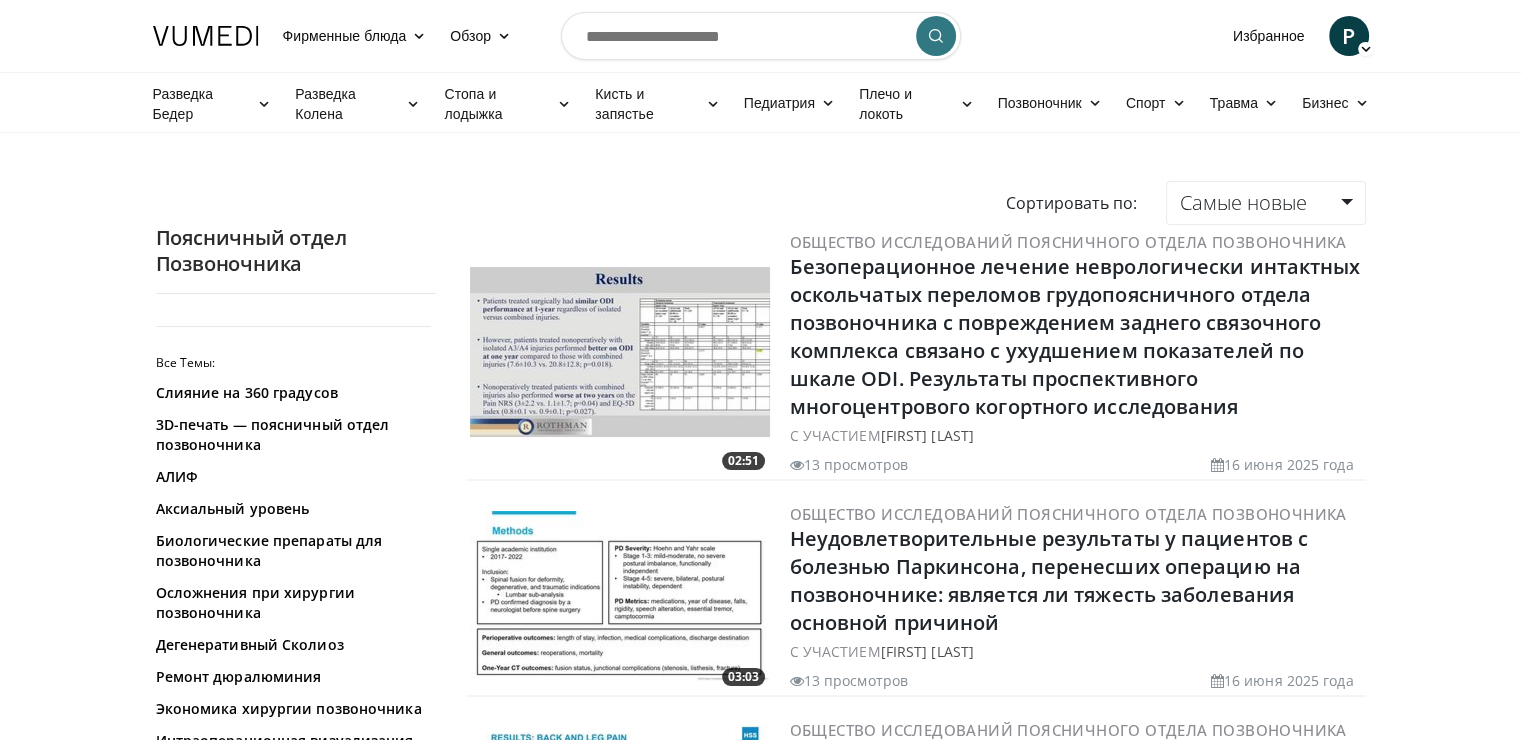 scroll, scrollTop: 500, scrollLeft: 0, axis: vertical 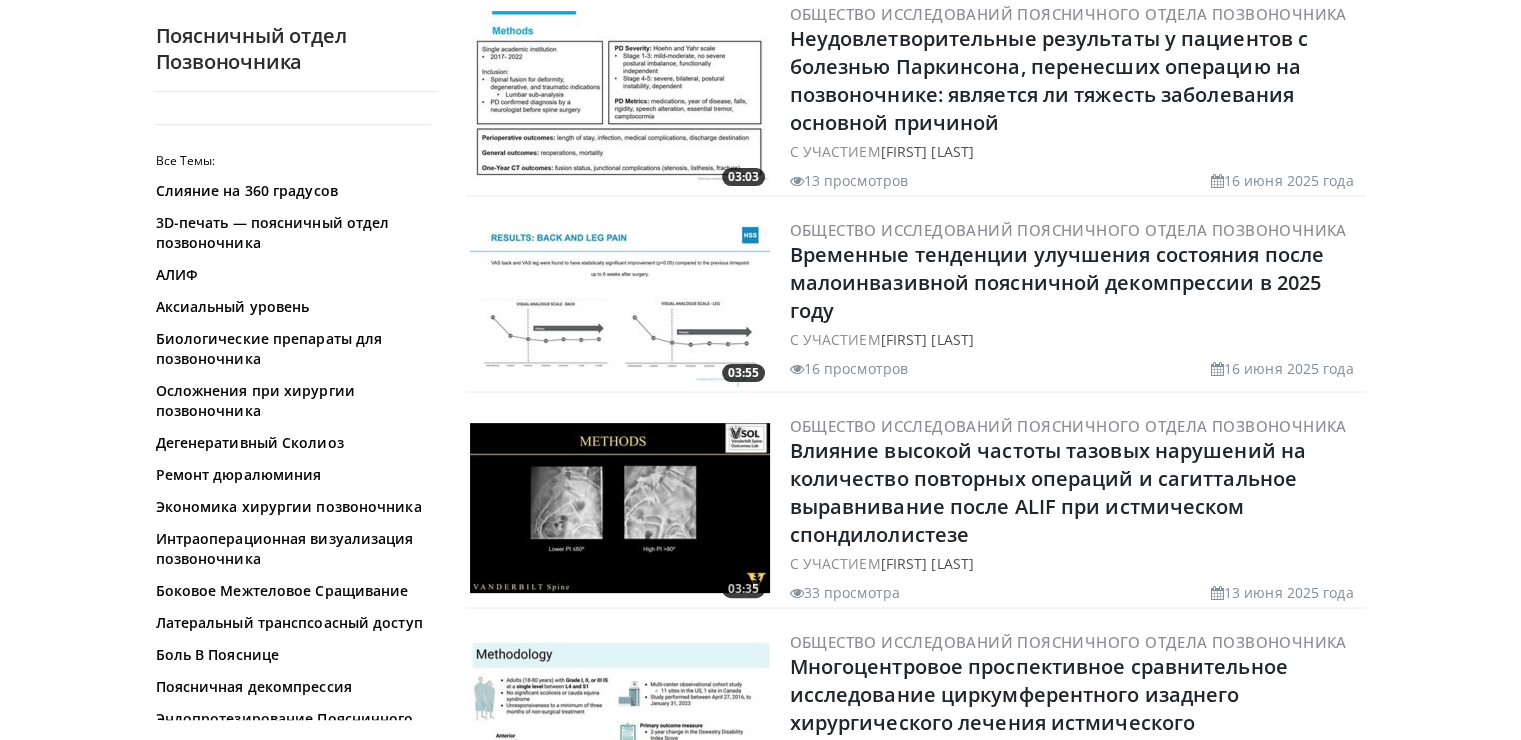 click on "Слияние на 360 градусов
3D-печать — поясничный отдел позвоночника
АЛИФ
Аксиальный уровень
Биологические препараты для позвоночника
Осложнения при хирургии позвоночника
Дегенеративный Сколиоз
Ремонт дюралюминия
Экономика хирургии позвоночника
Интраоперационная визуализация позвоночника
Боковое Межтеловое Сращивание
Латеральный транспсоасный доступ
Боль В Пояснице
Поясничная декомпрессия
ПЛИФ" at bounding box center [293, 1059] 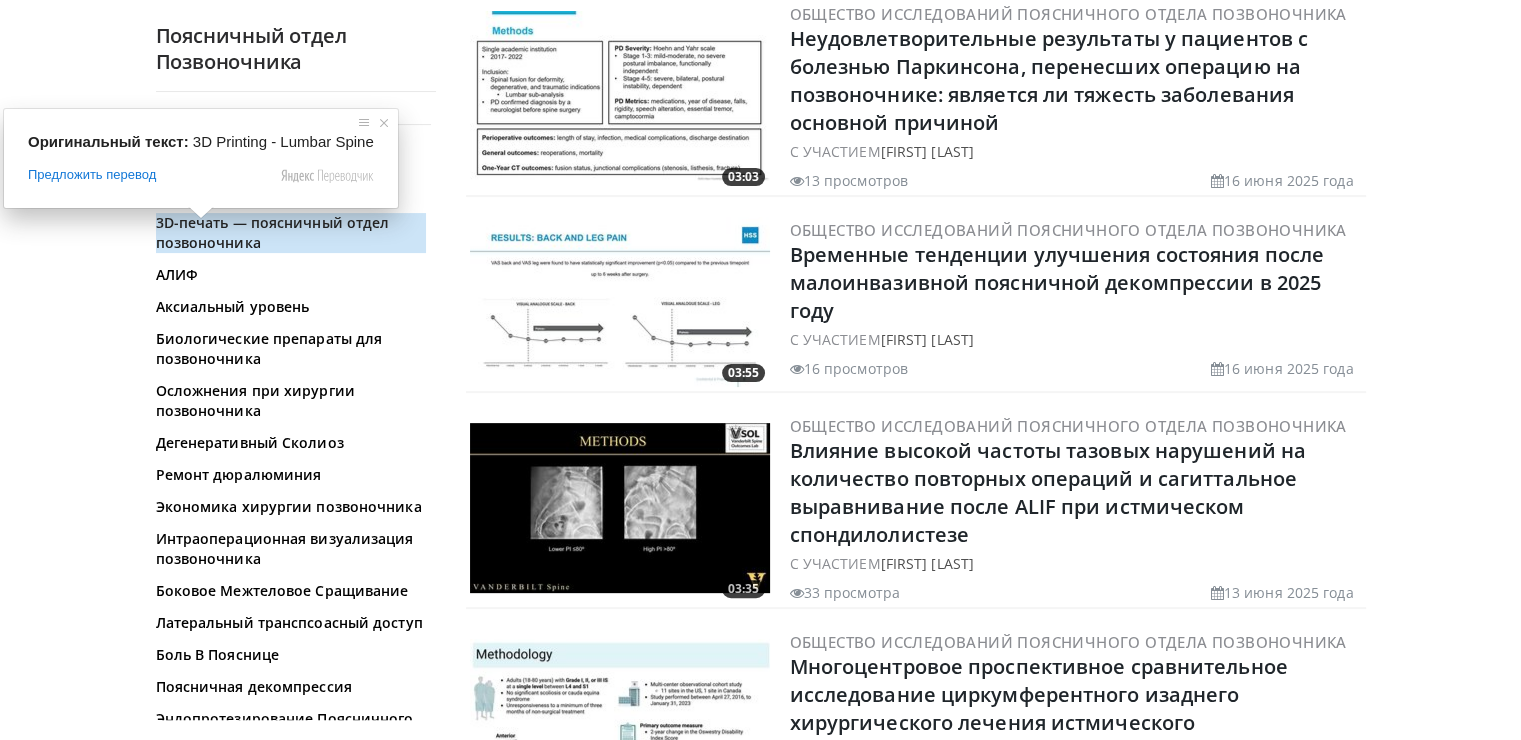 click on "3D-печать — поясничный отдел позвоночника" at bounding box center (291, 233) 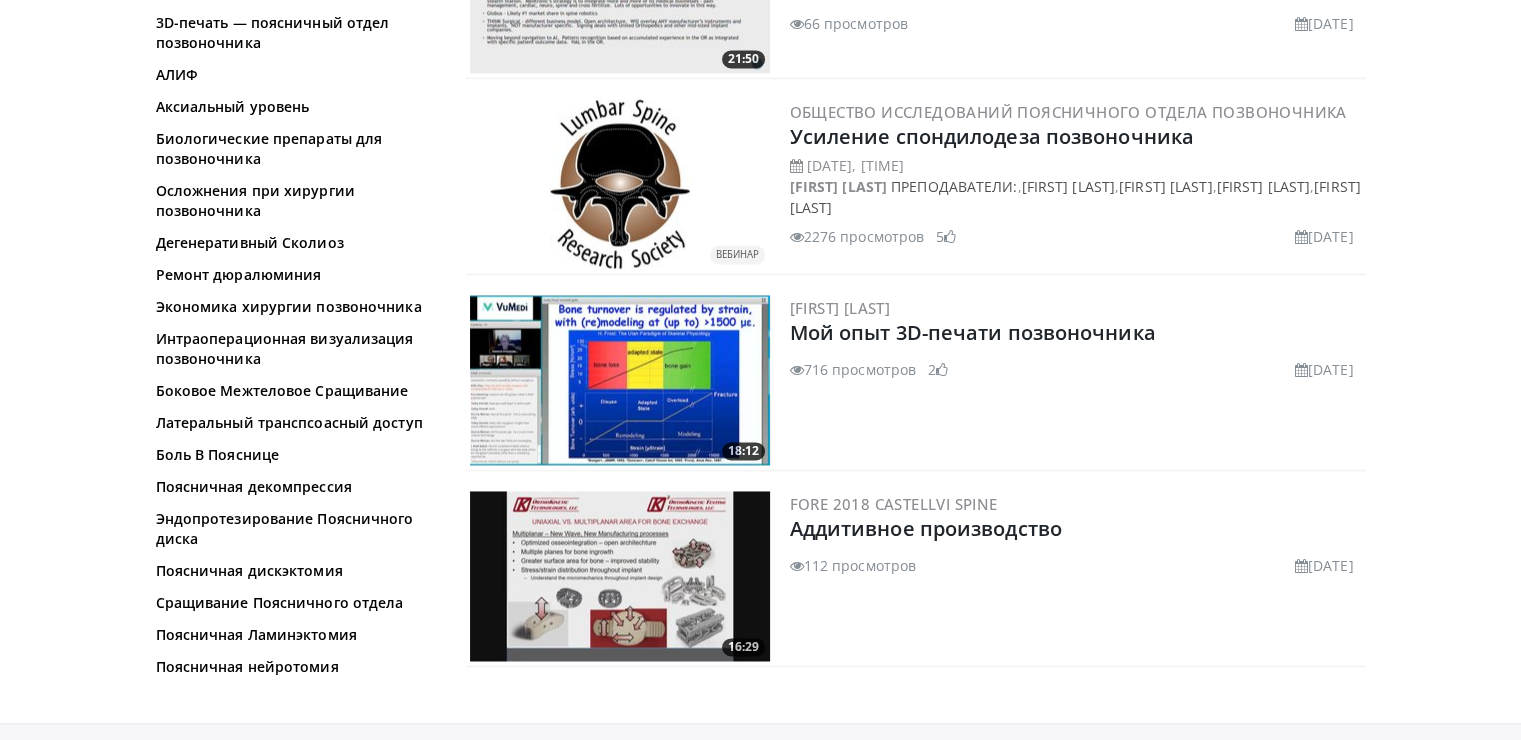 scroll, scrollTop: 3179, scrollLeft: 0, axis: vertical 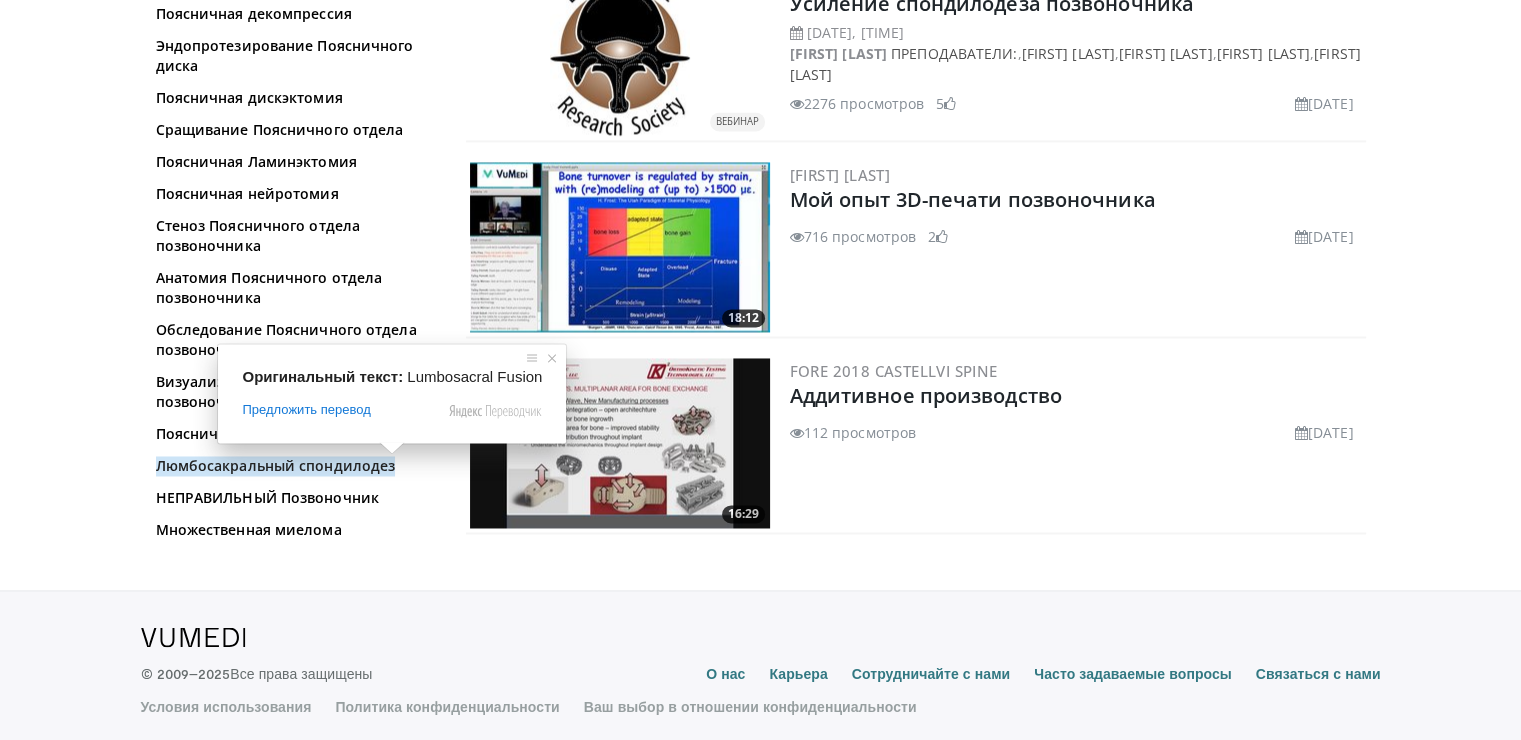 click on "Люмбосакральный спондилодез" at bounding box center (276, 466) 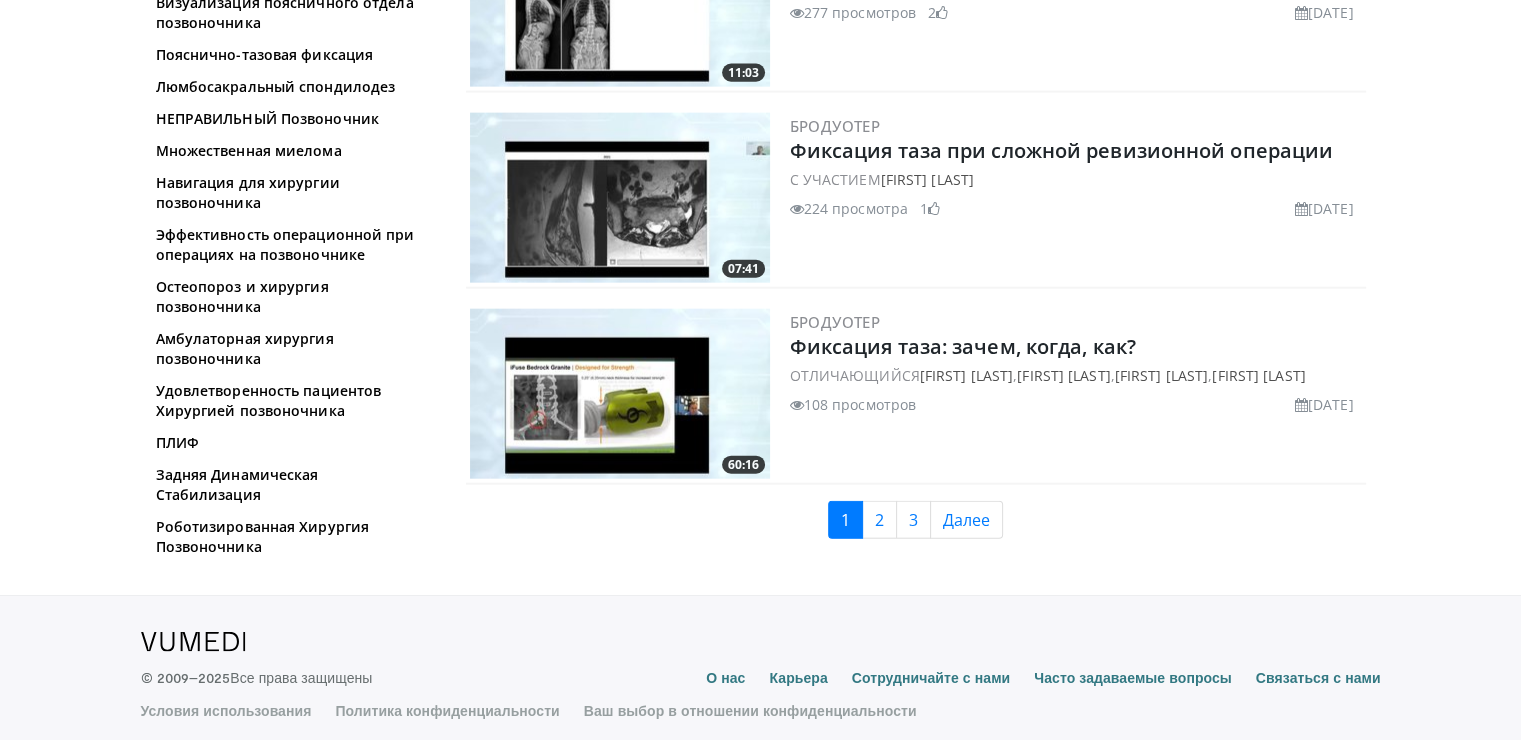 scroll, scrollTop: 4673, scrollLeft: 0, axis: vertical 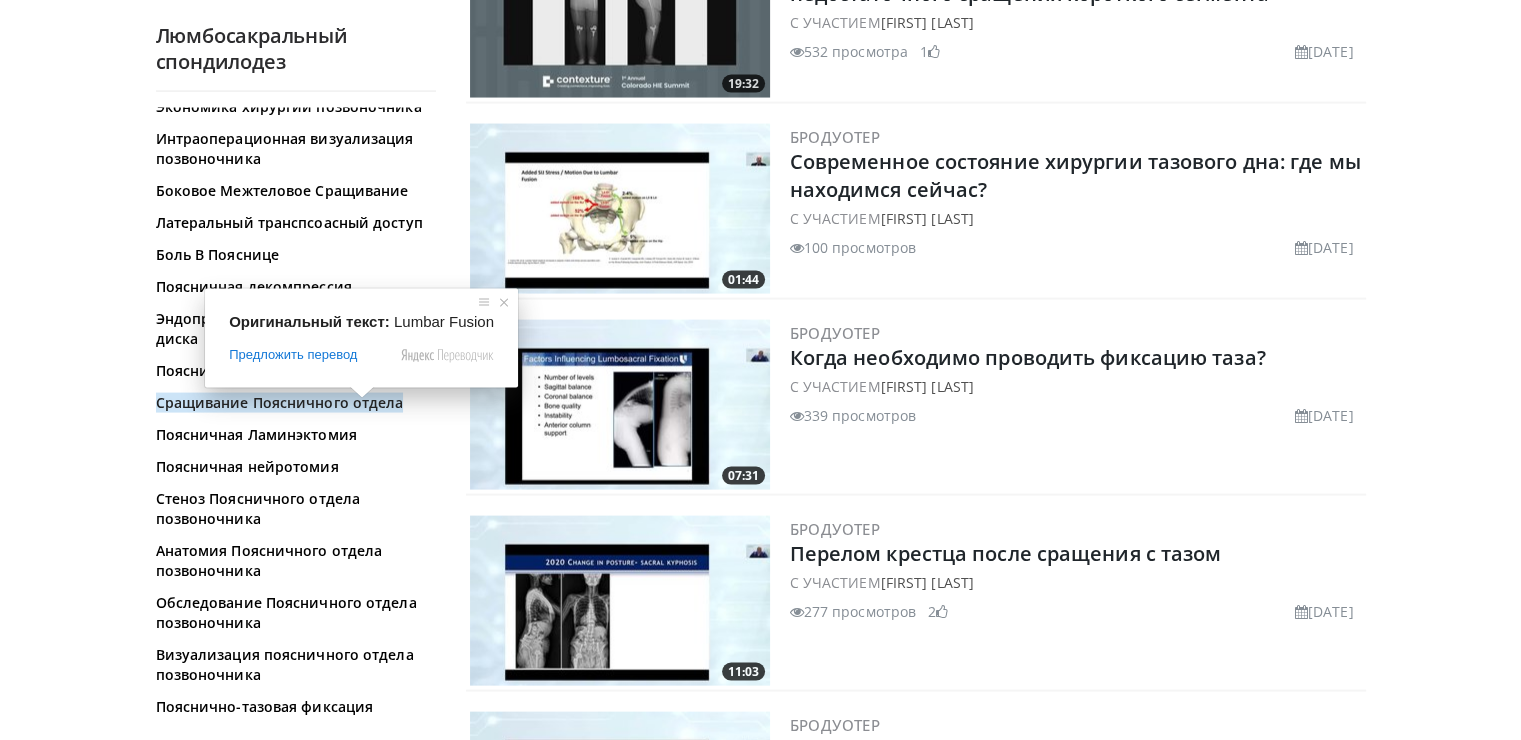 click at bounding box center [362, 393] 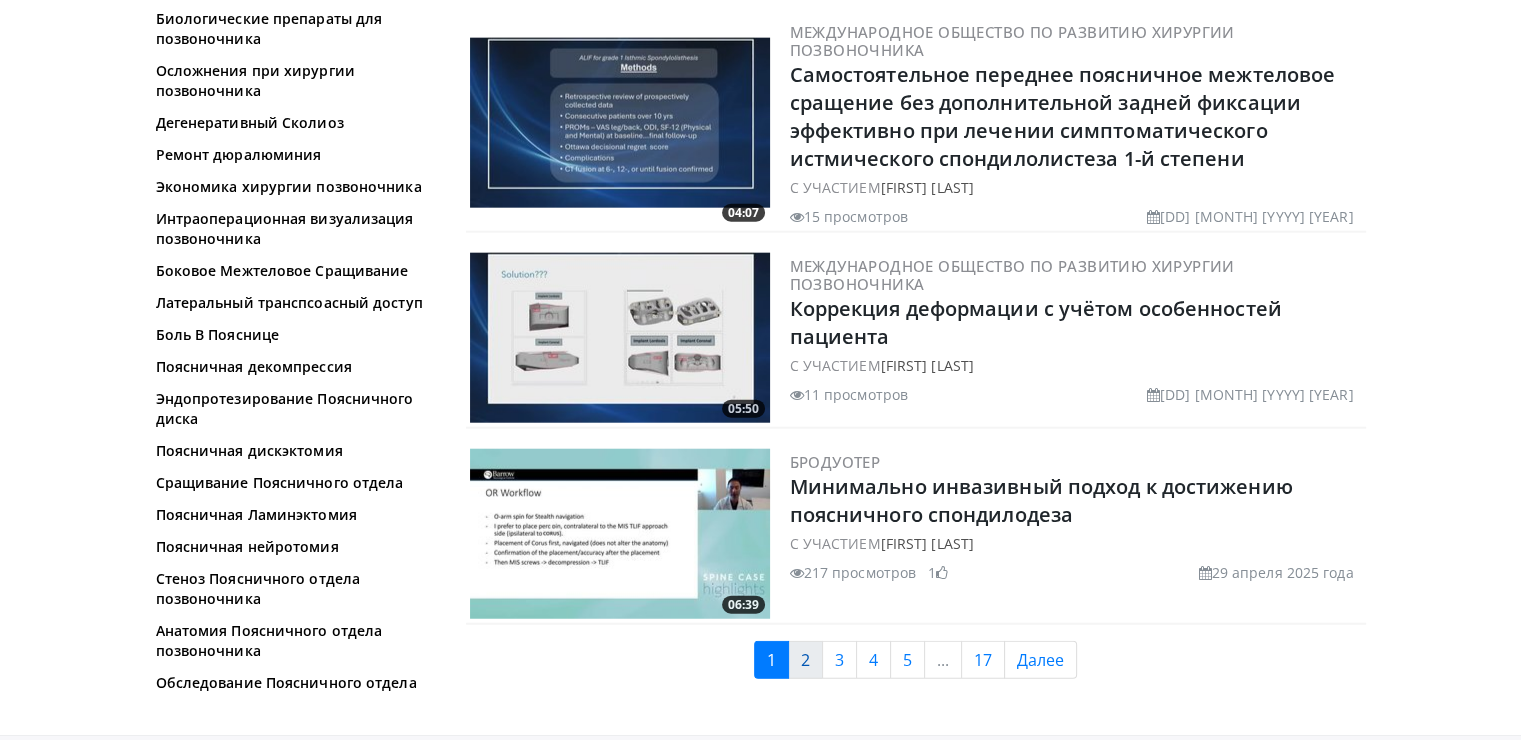 scroll, scrollTop: 5061, scrollLeft: 0, axis: vertical 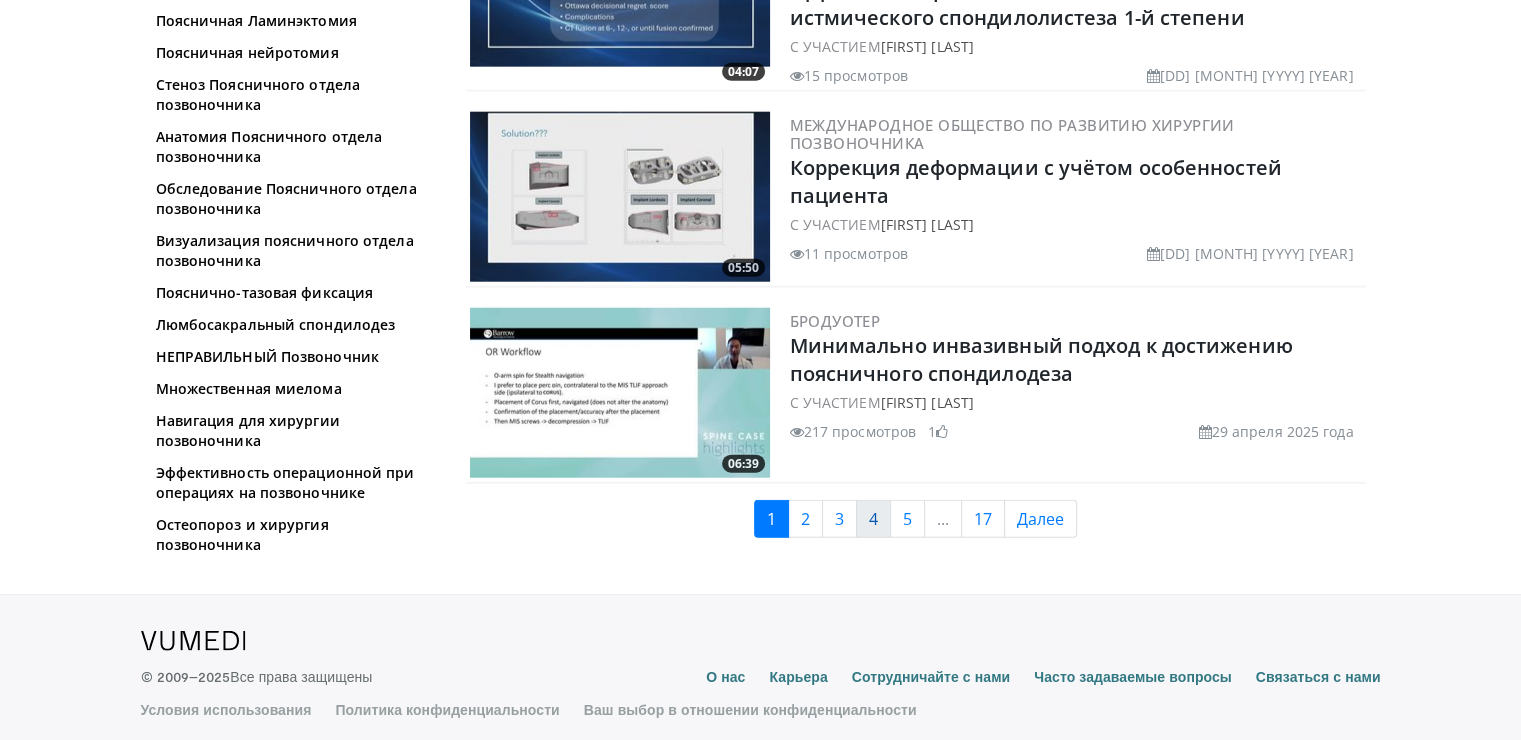 click on "4" at bounding box center [873, 519] 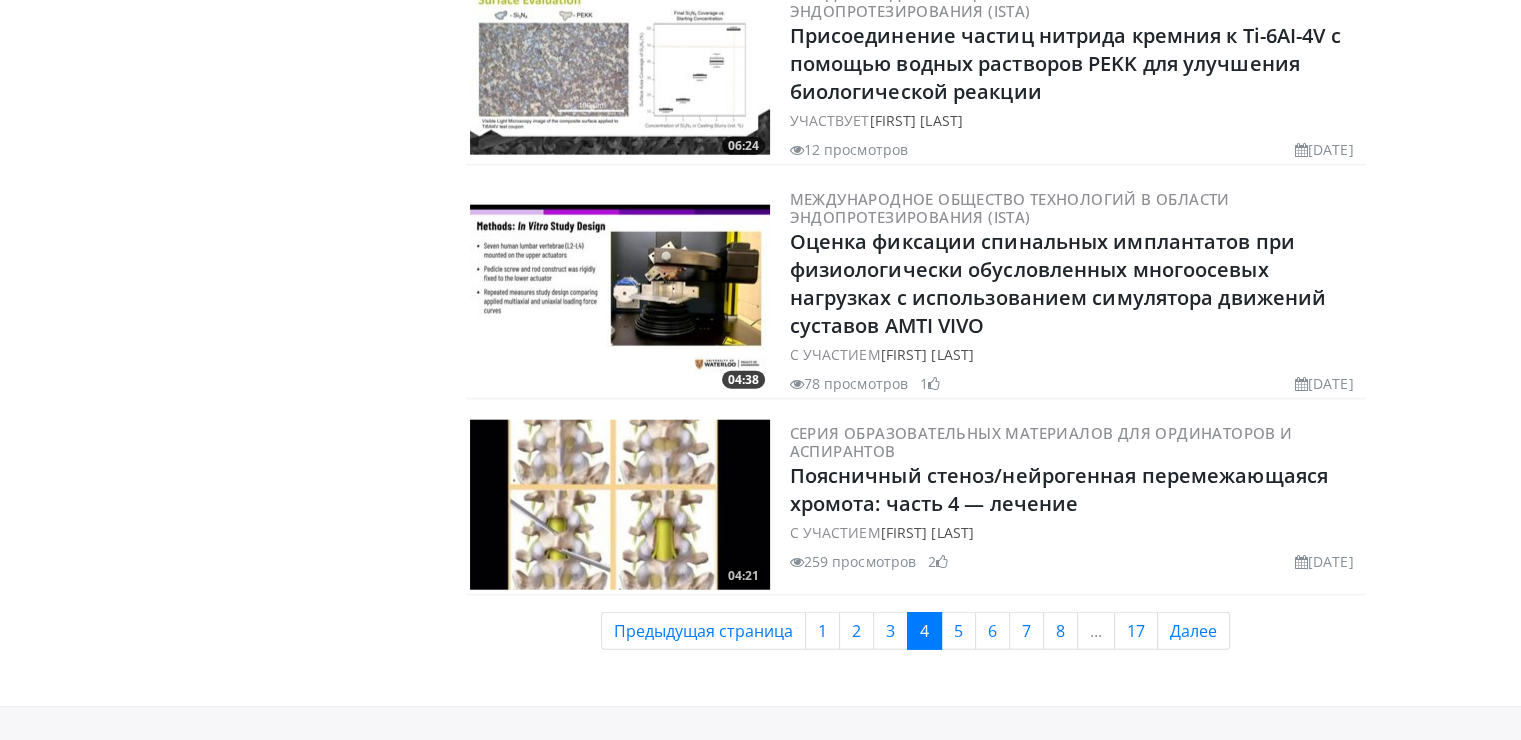 scroll, scrollTop: 4823, scrollLeft: 0, axis: vertical 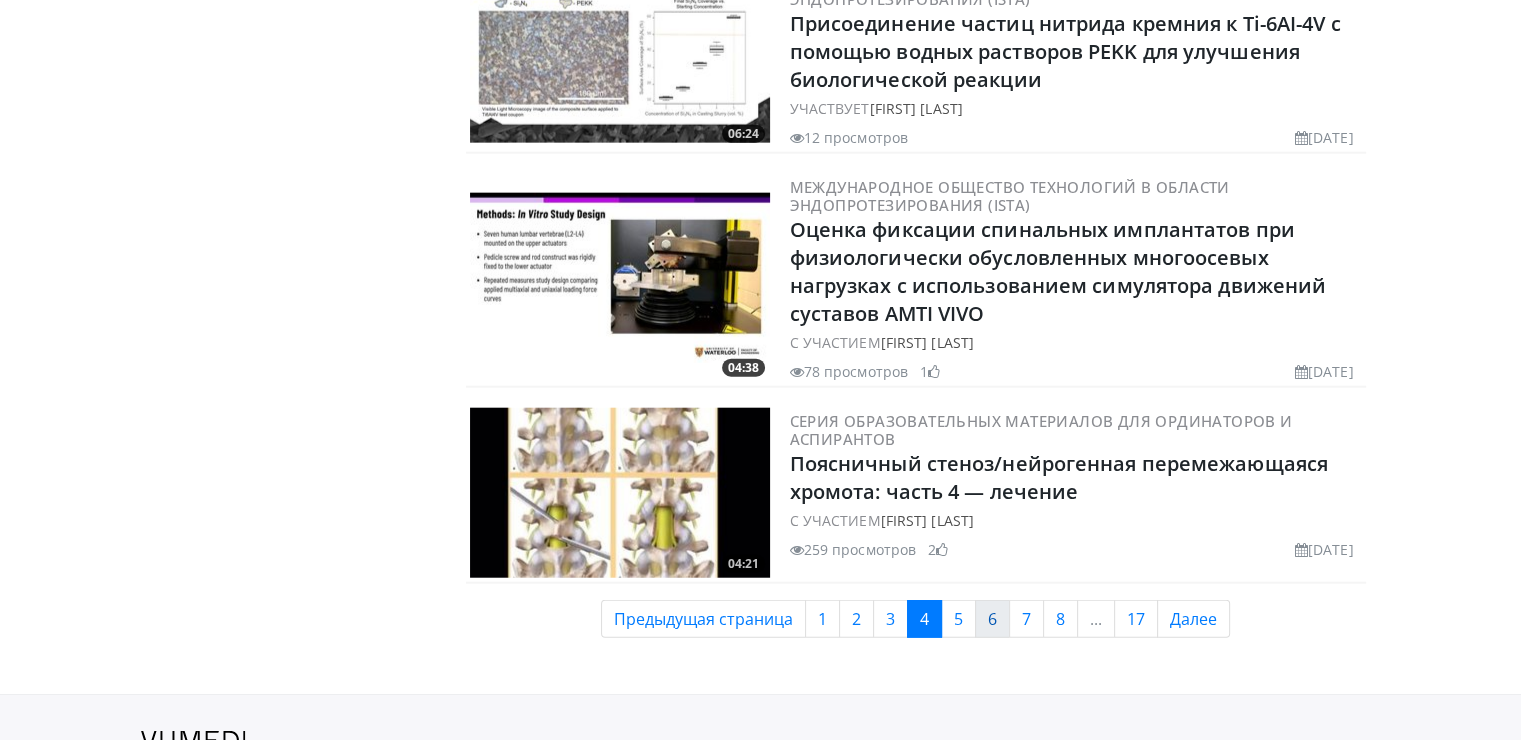 click on "6" at bounding box center [992, 619] 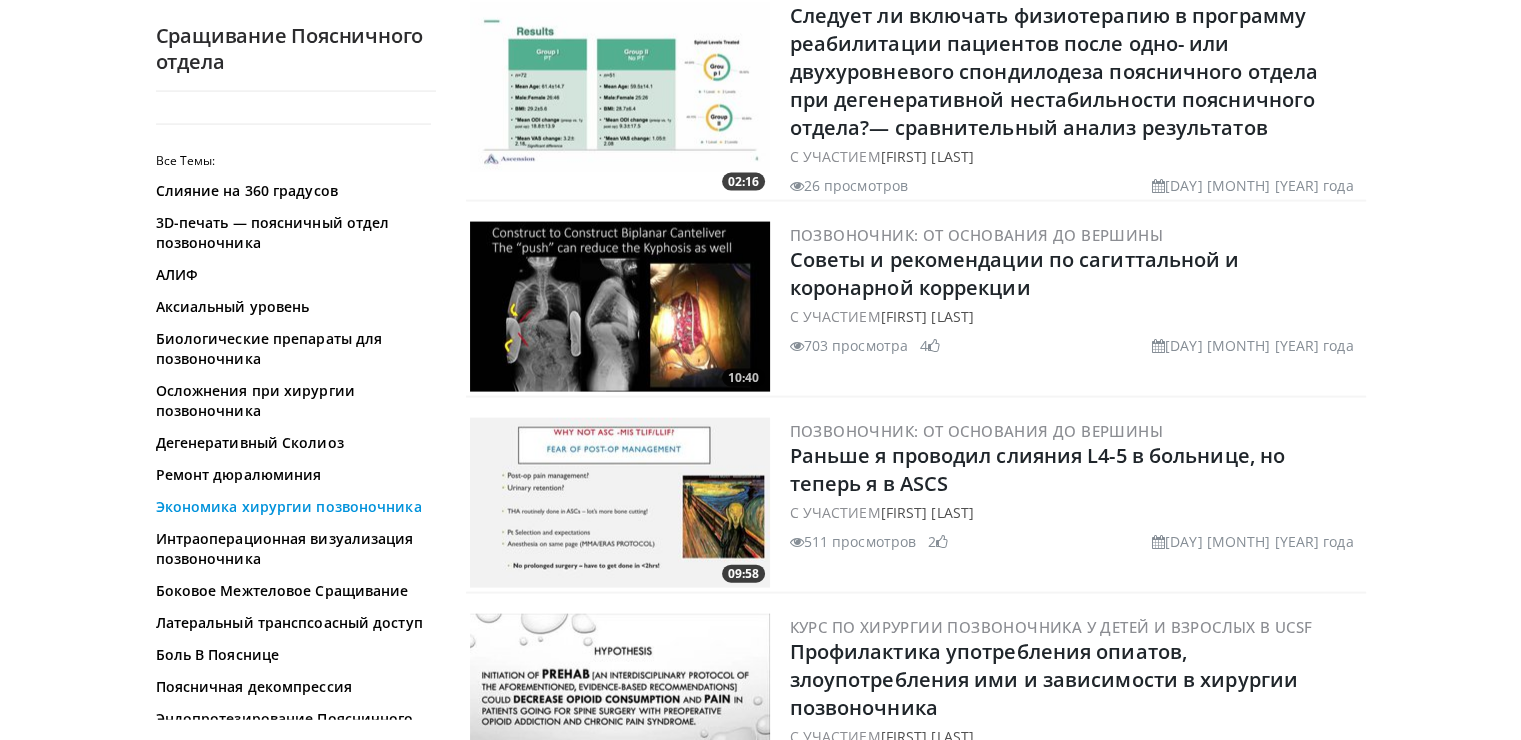 scroll, scrollTop: 4200, scrollLeft: 0, axis: vertical 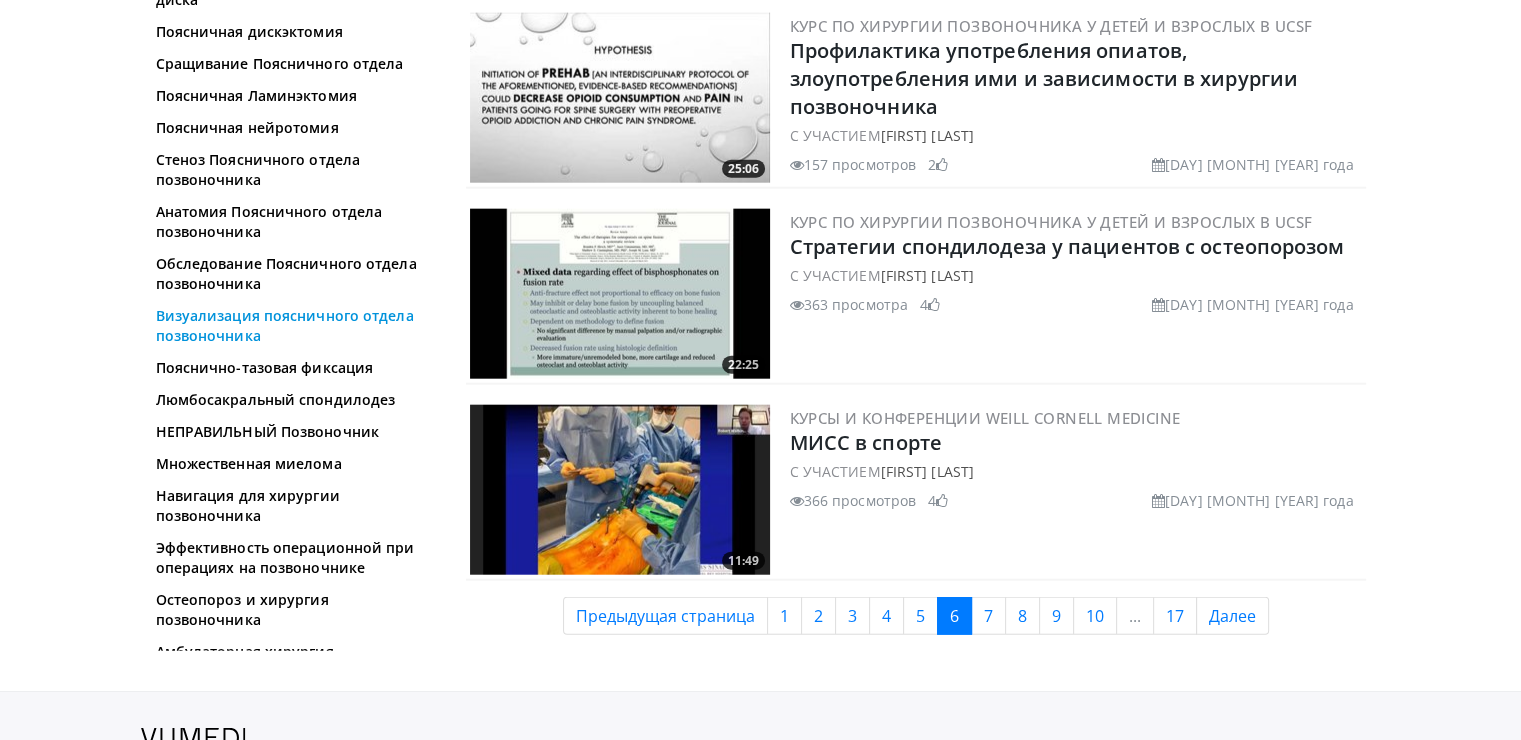 click on "Визуализация поясничного отдела позвоночника" at bounding box center (291, 326) 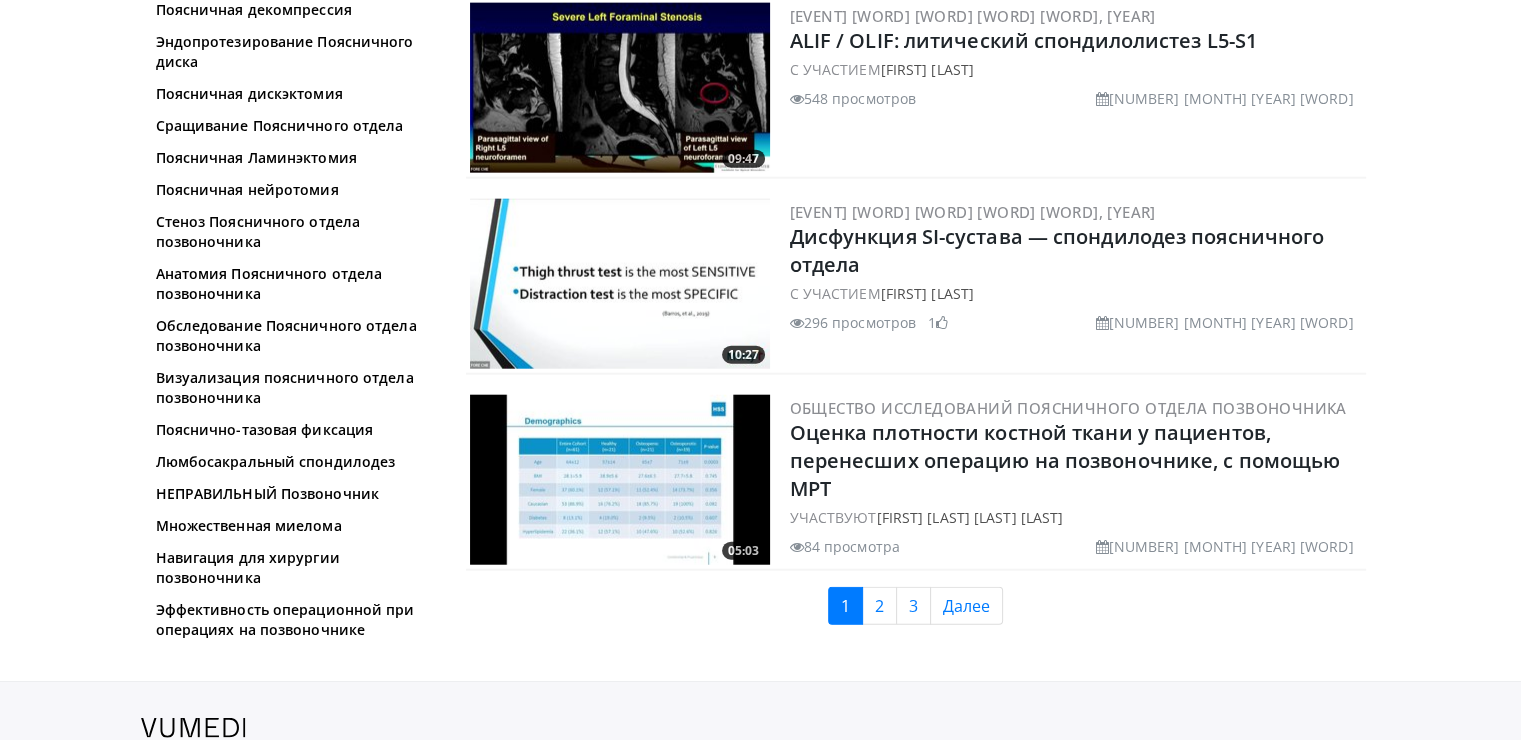 scroll, scrollTop: 4963, scrollLeft: 0, axis: vertical 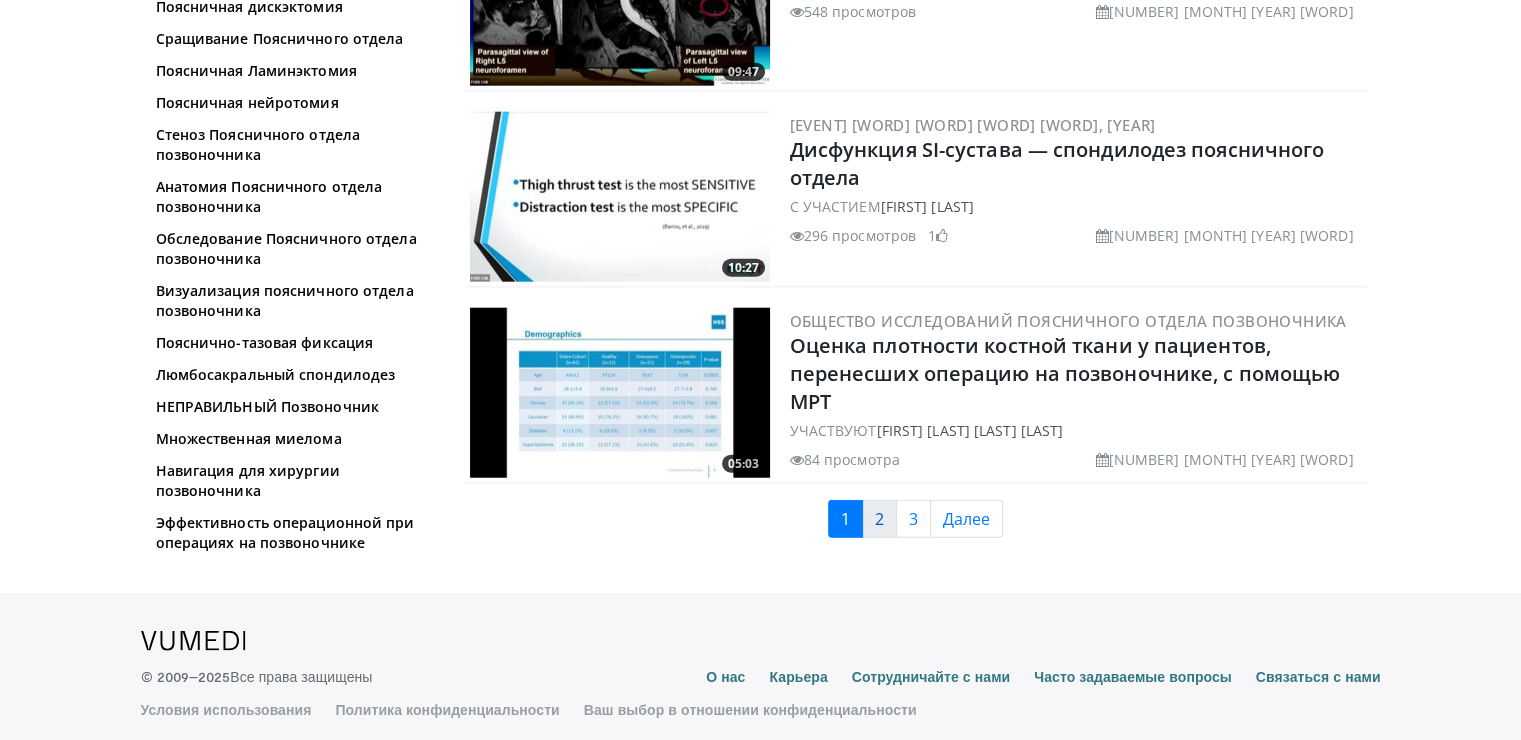 click on "2" at bounding box center [879, 519] 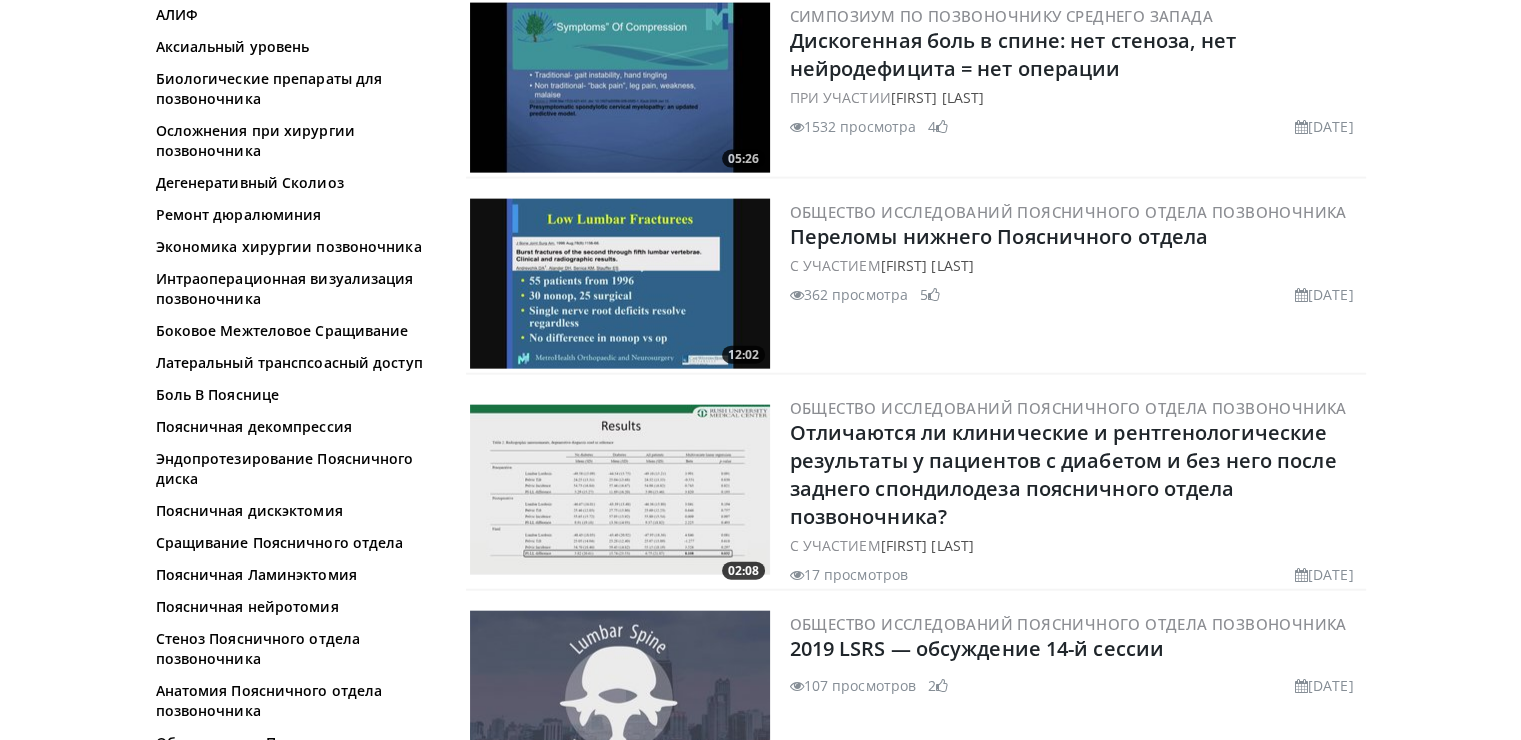 scroll, scrollTop: 4859, scrollLeft: 0, axis: vertical 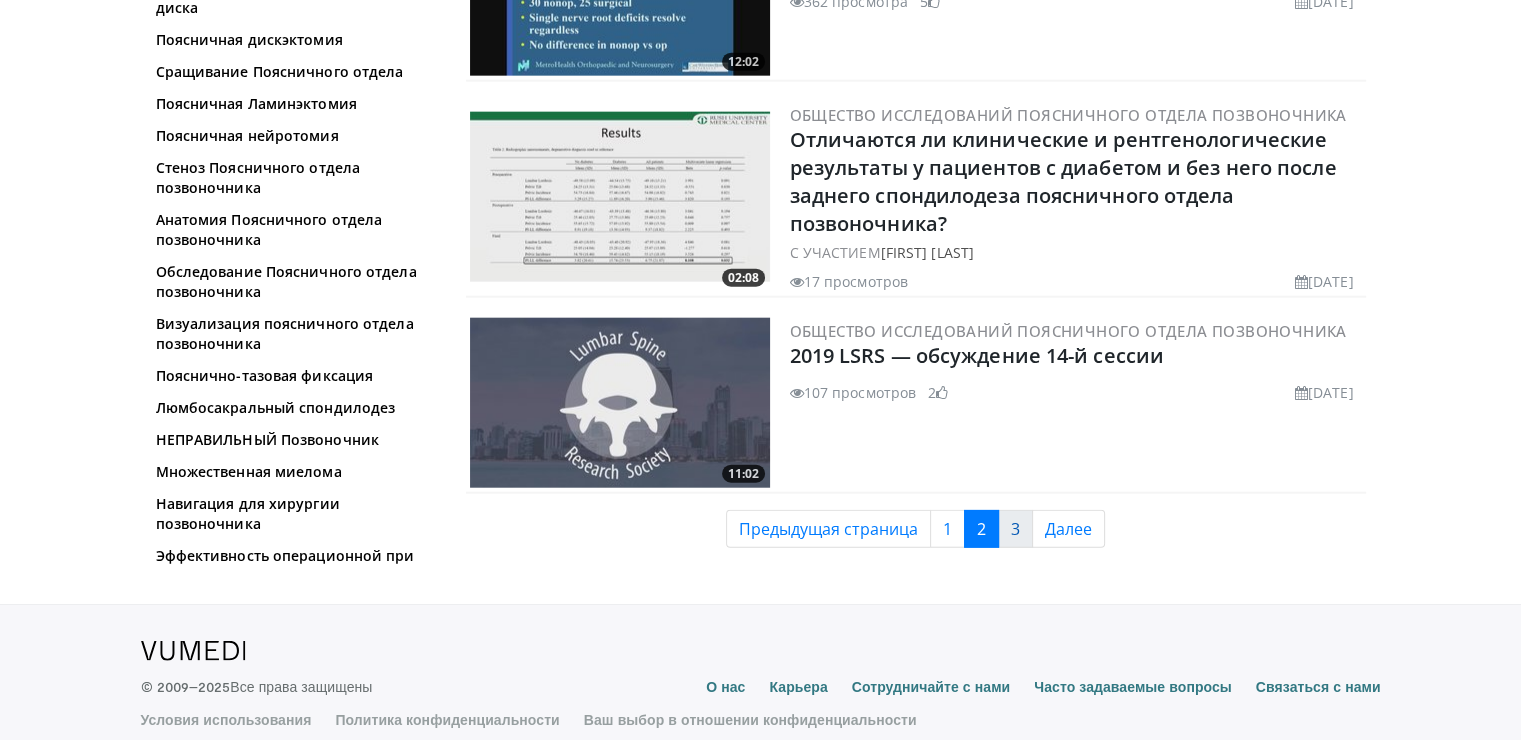 click on "3" at bounding box center (1015, 529) 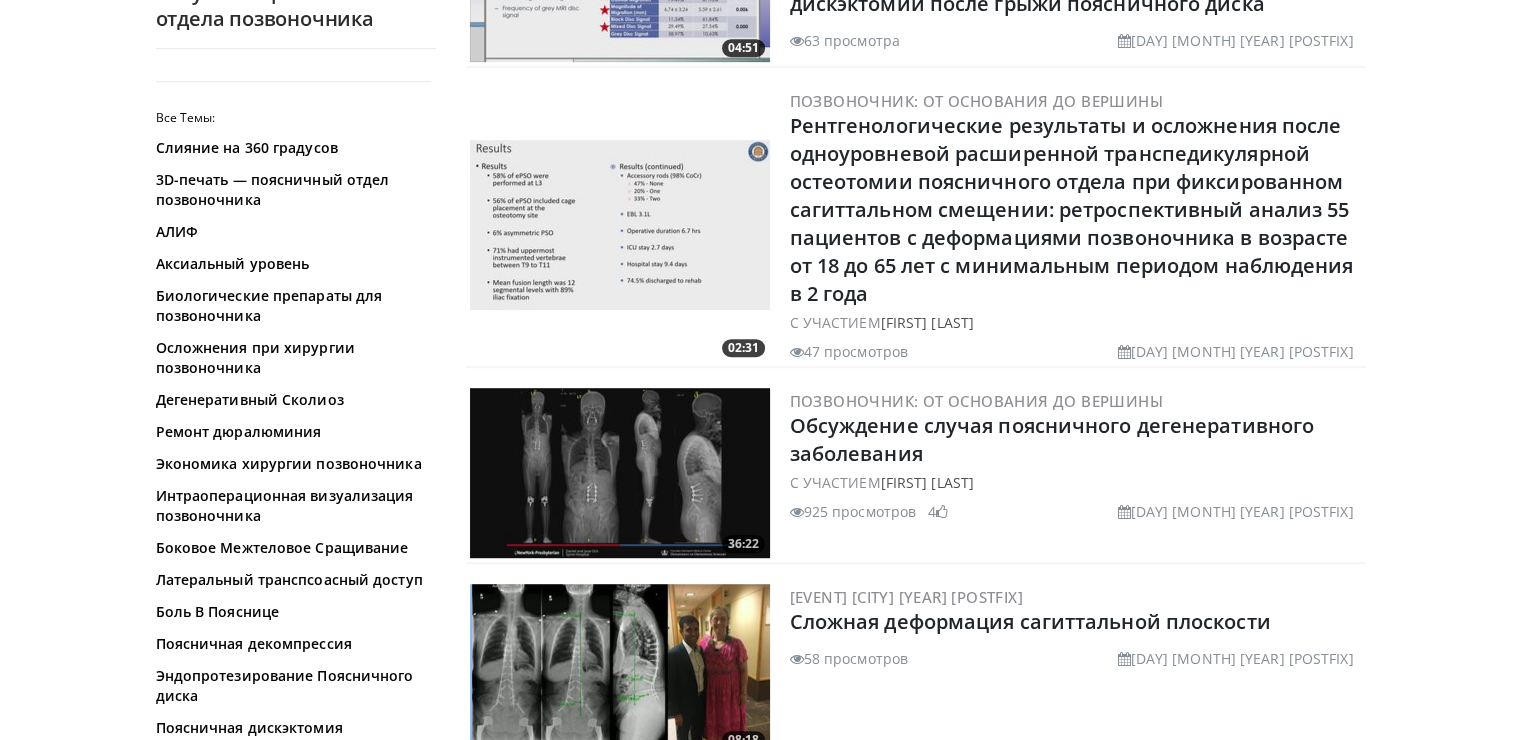 scroll, scrollTop: 1200, scrollLeft: 0, axis: vertical 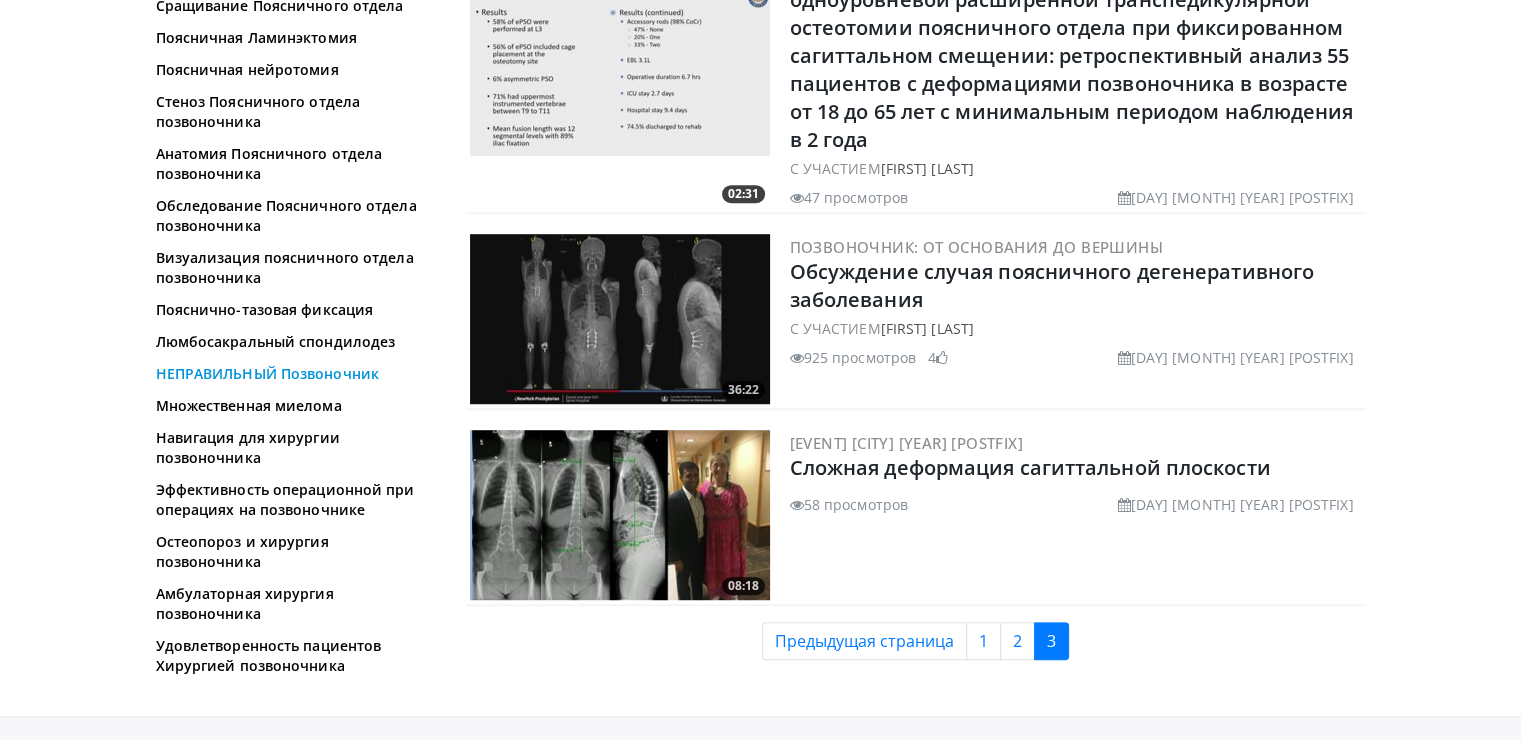 click on "НЕПРАВИЛЬНЫЙ Позвоночник" at bounding box center [267, 374] 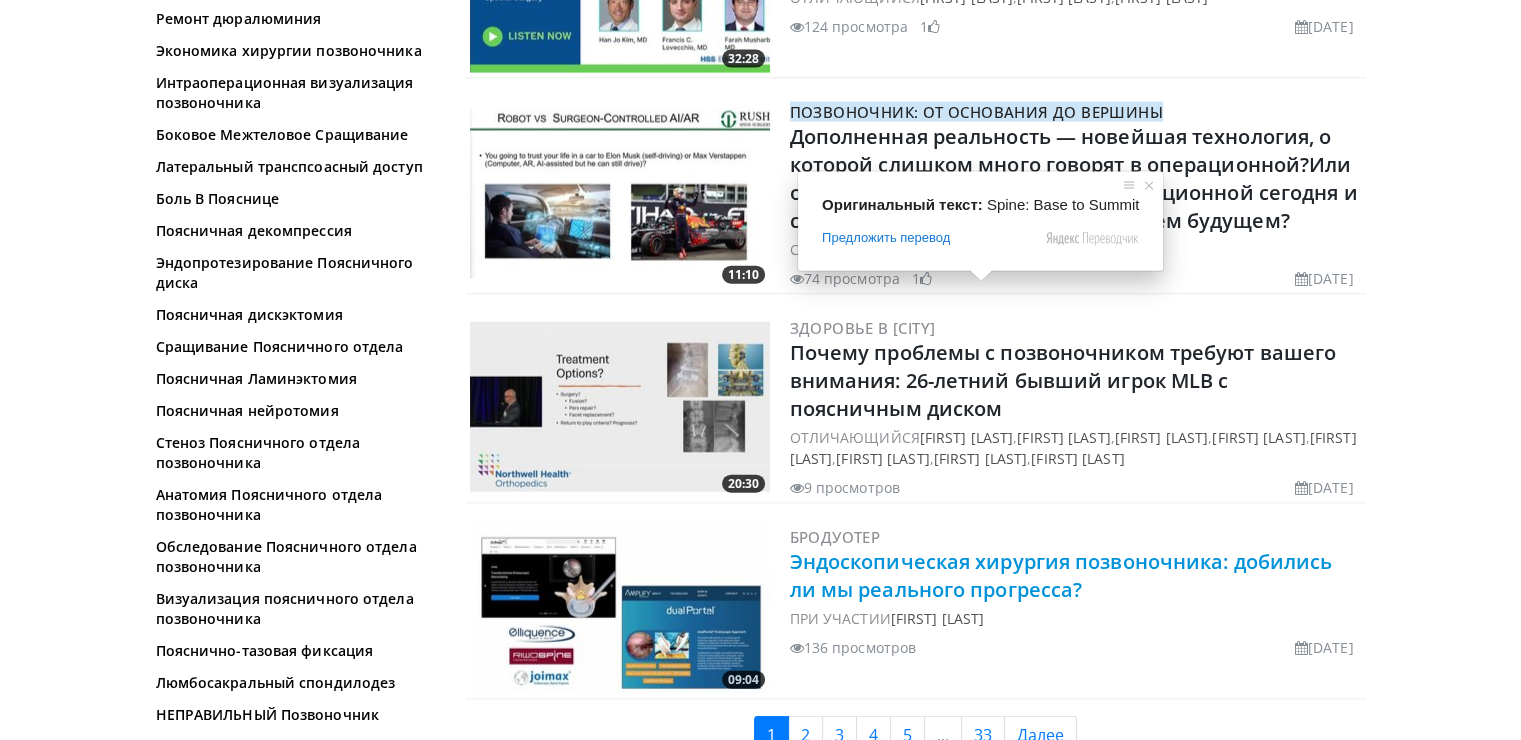 scroll, scrollTop: 4716, scrollLeft: 0, axis: vertical 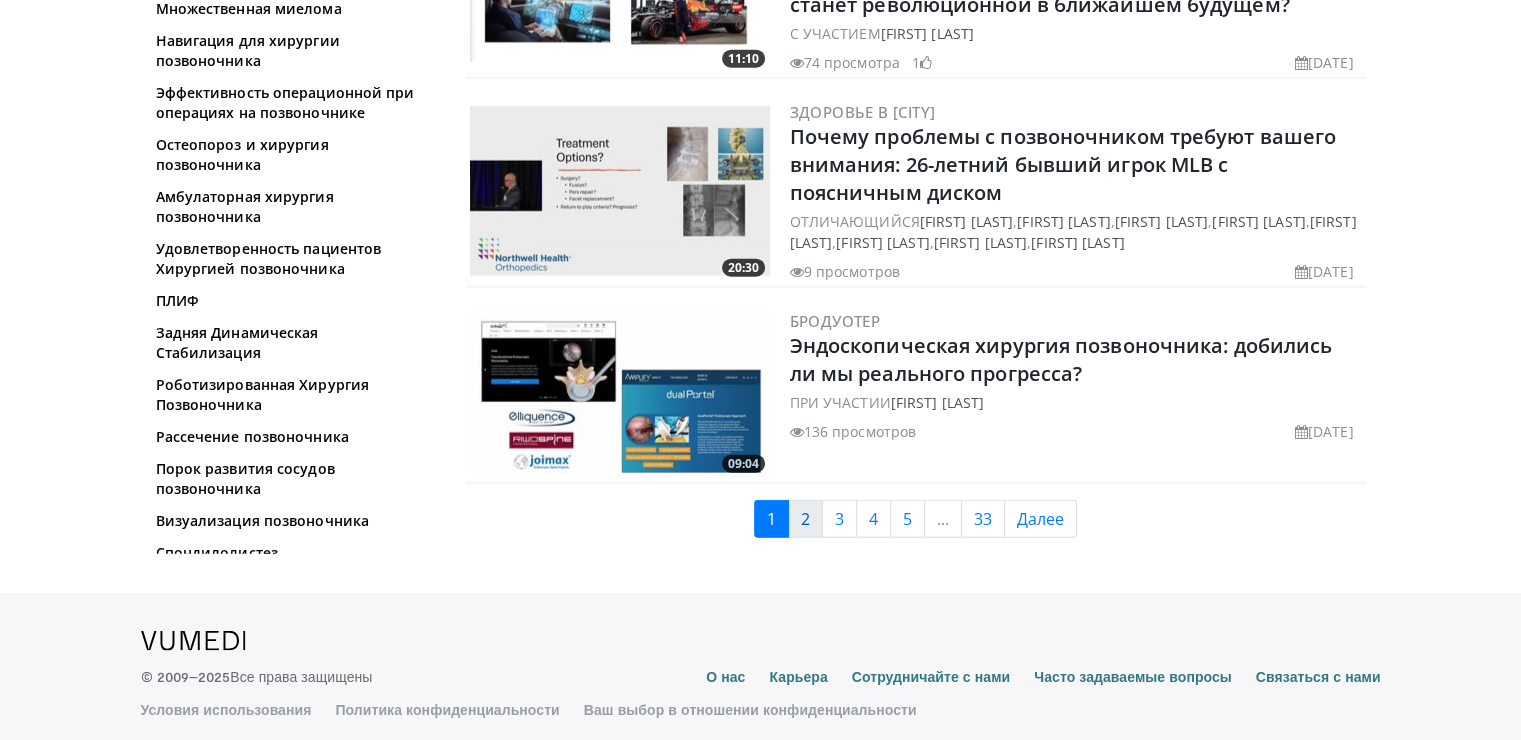 click on "2" at bounding box center (805, 519) 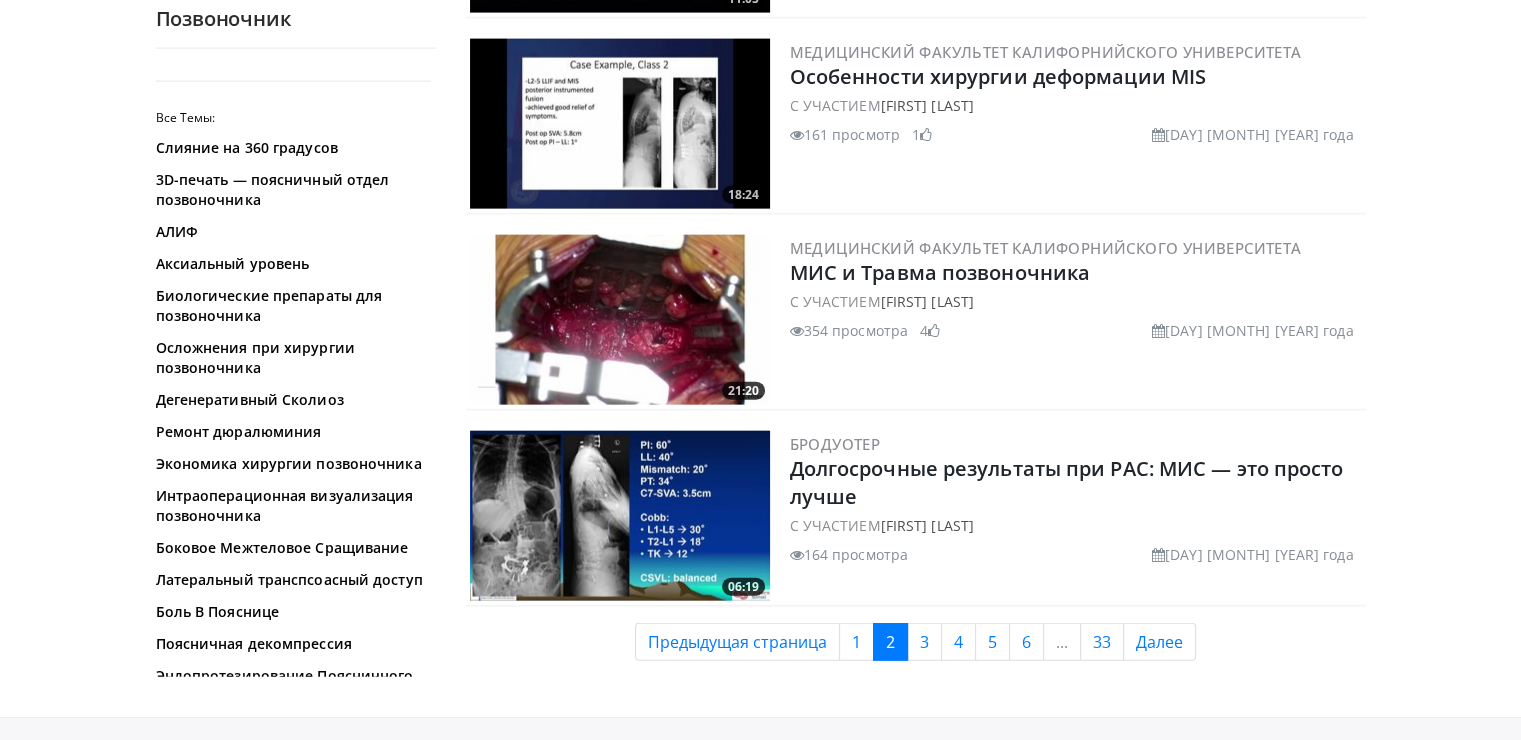 scroll, scrollTop: 4673, scrollLeft: 0, axis: vertical 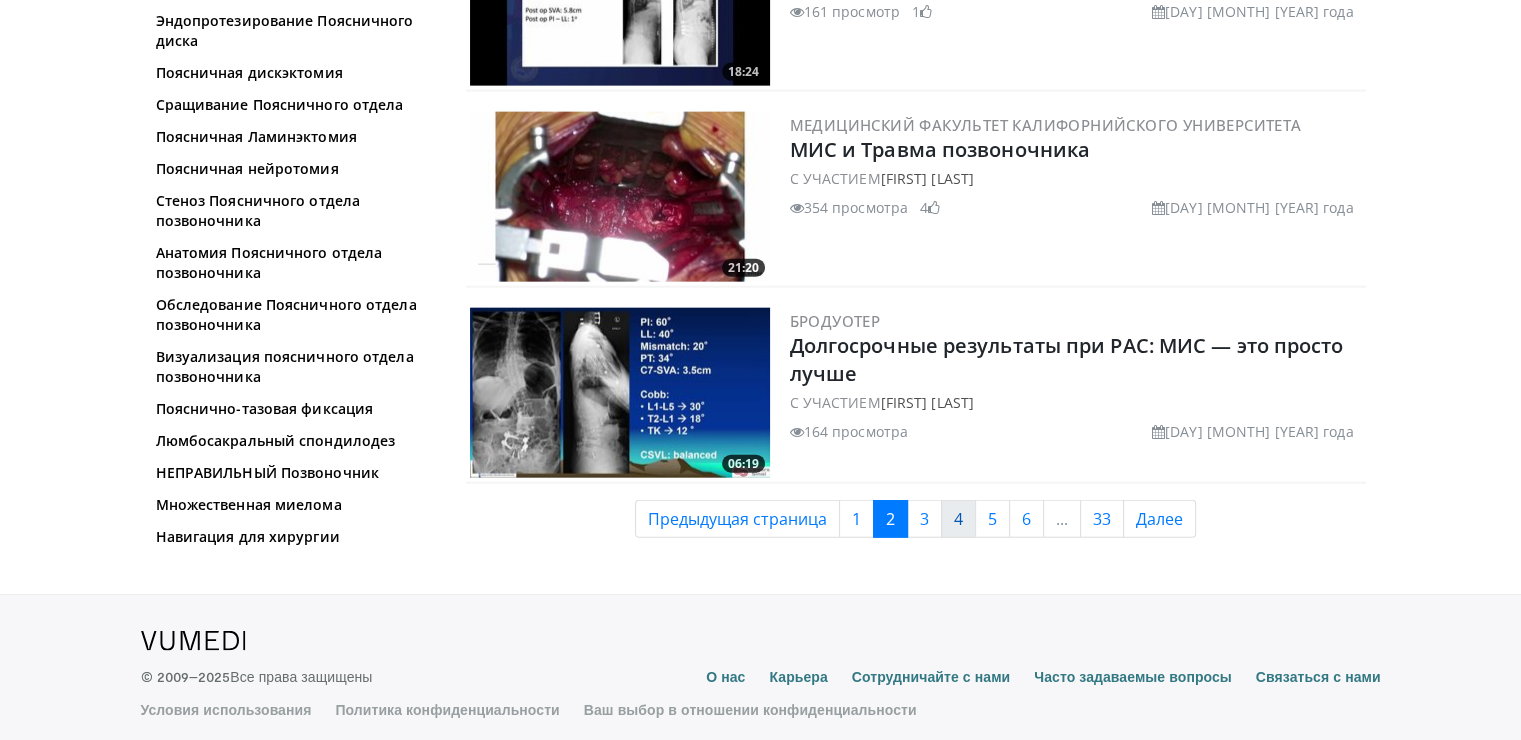 click on "4" at bounding box center (958, 519) 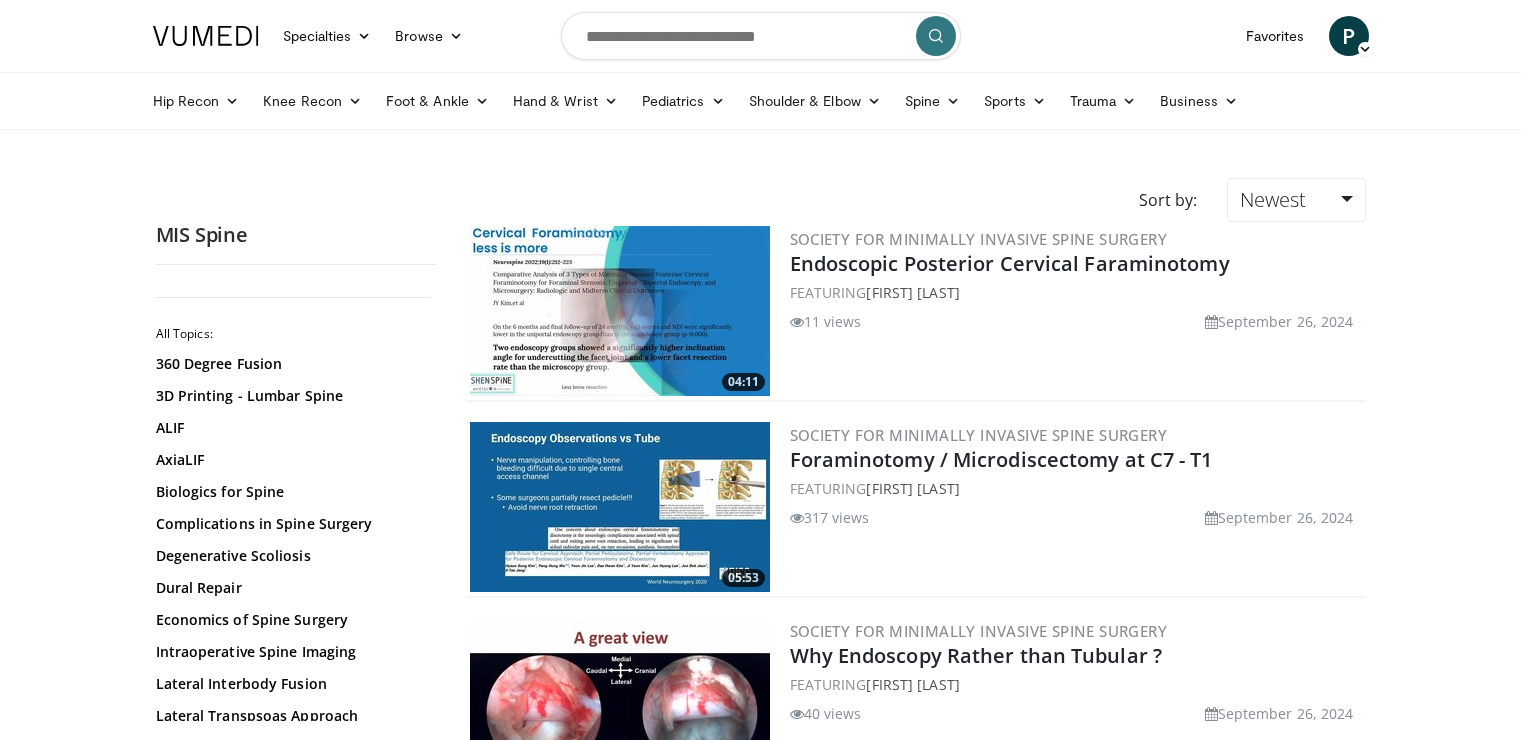 scroll, scrollTop: 0, scrollLeft: 0, axis: both 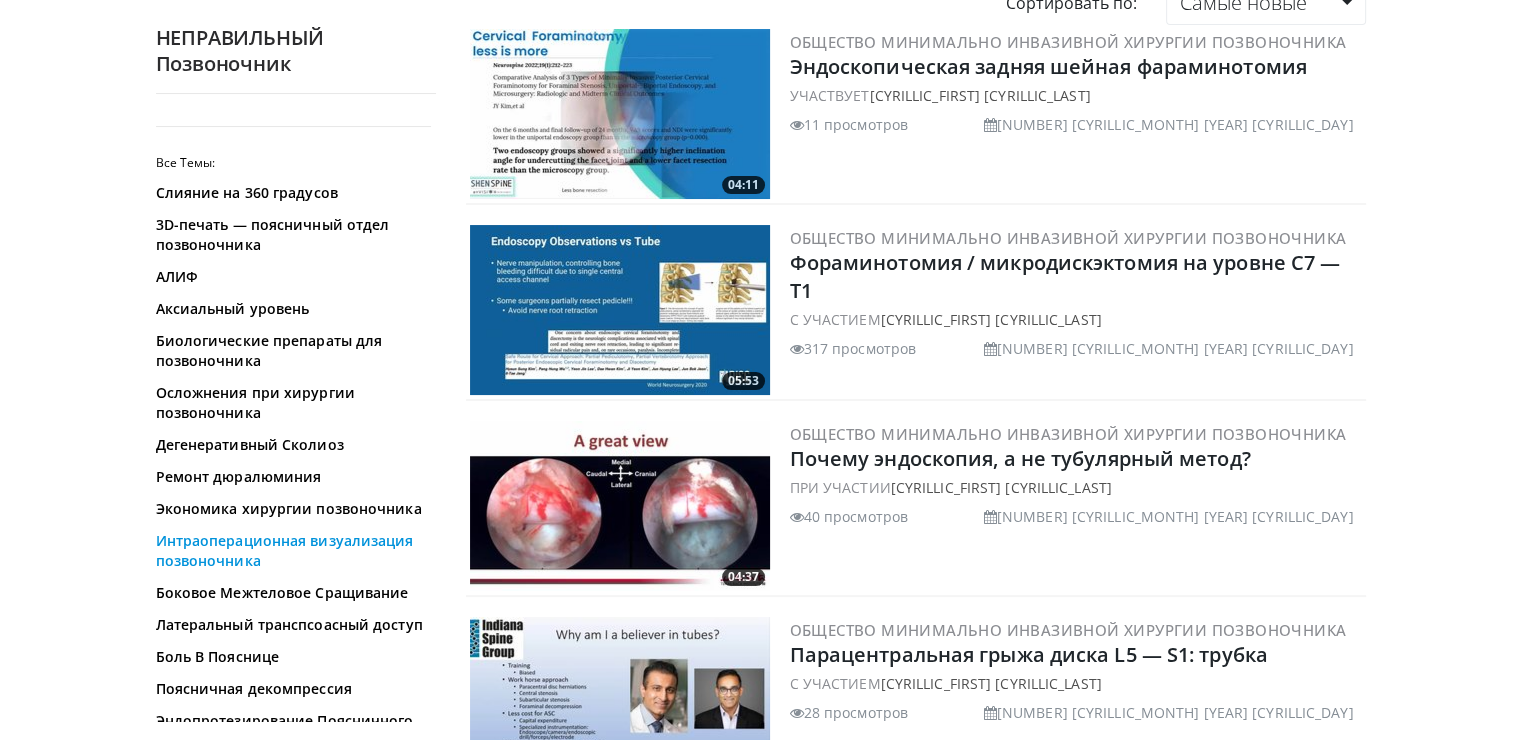 click on "Интраоперационная визуализация позвоночника" at bounding box center (291, 551) 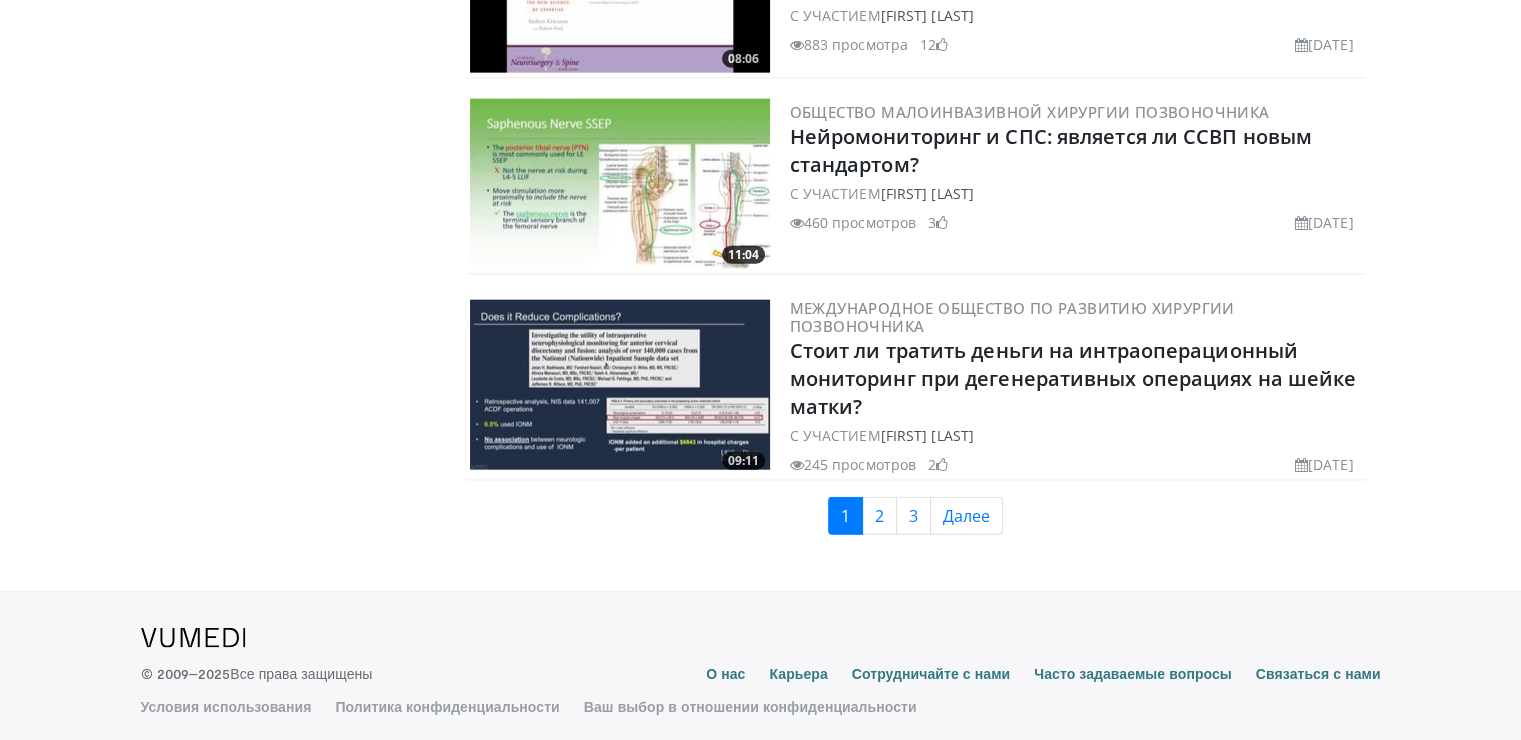 scroll, scrollTop: 4744, scrollLeft: 0, axis: vertical 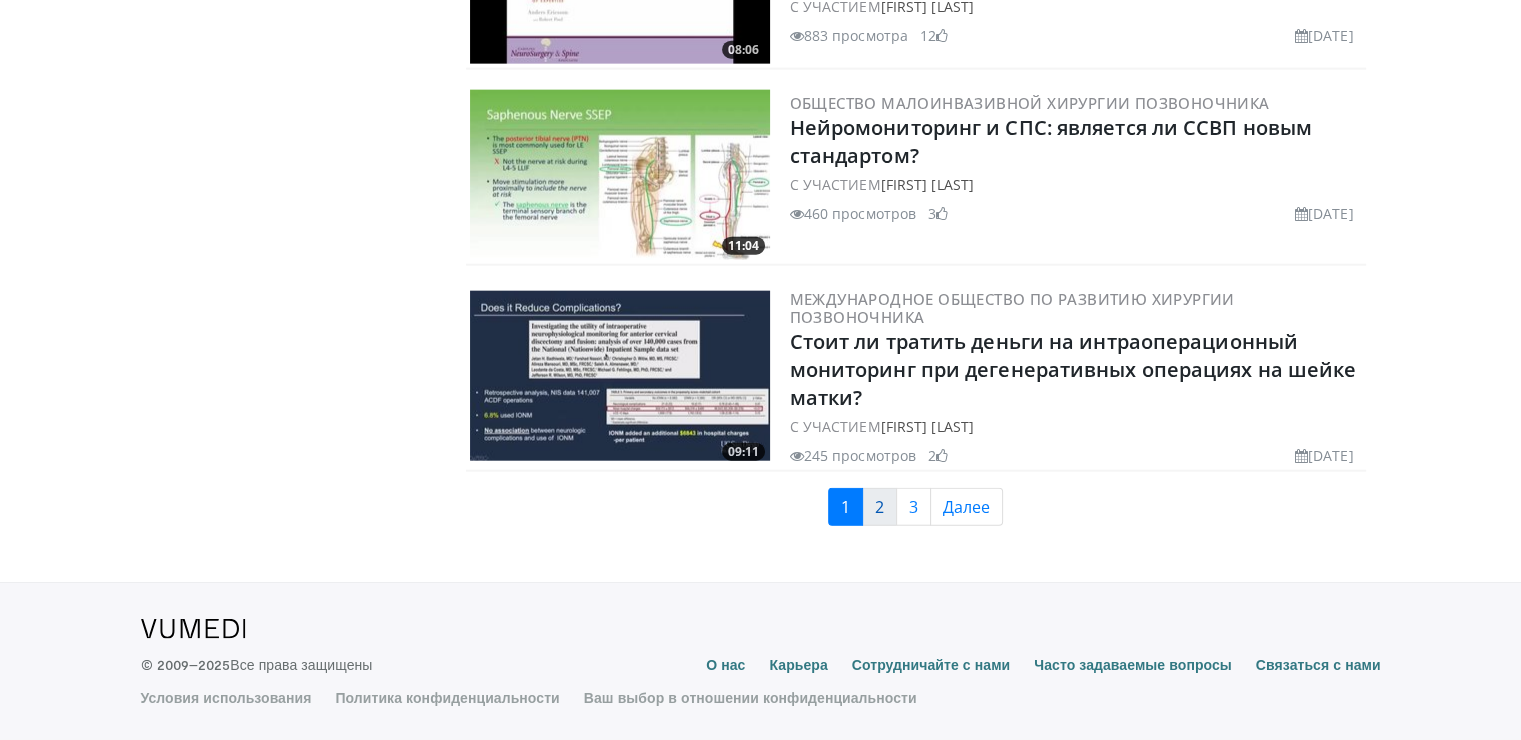 click on "2" at bounding box center (879, 507) 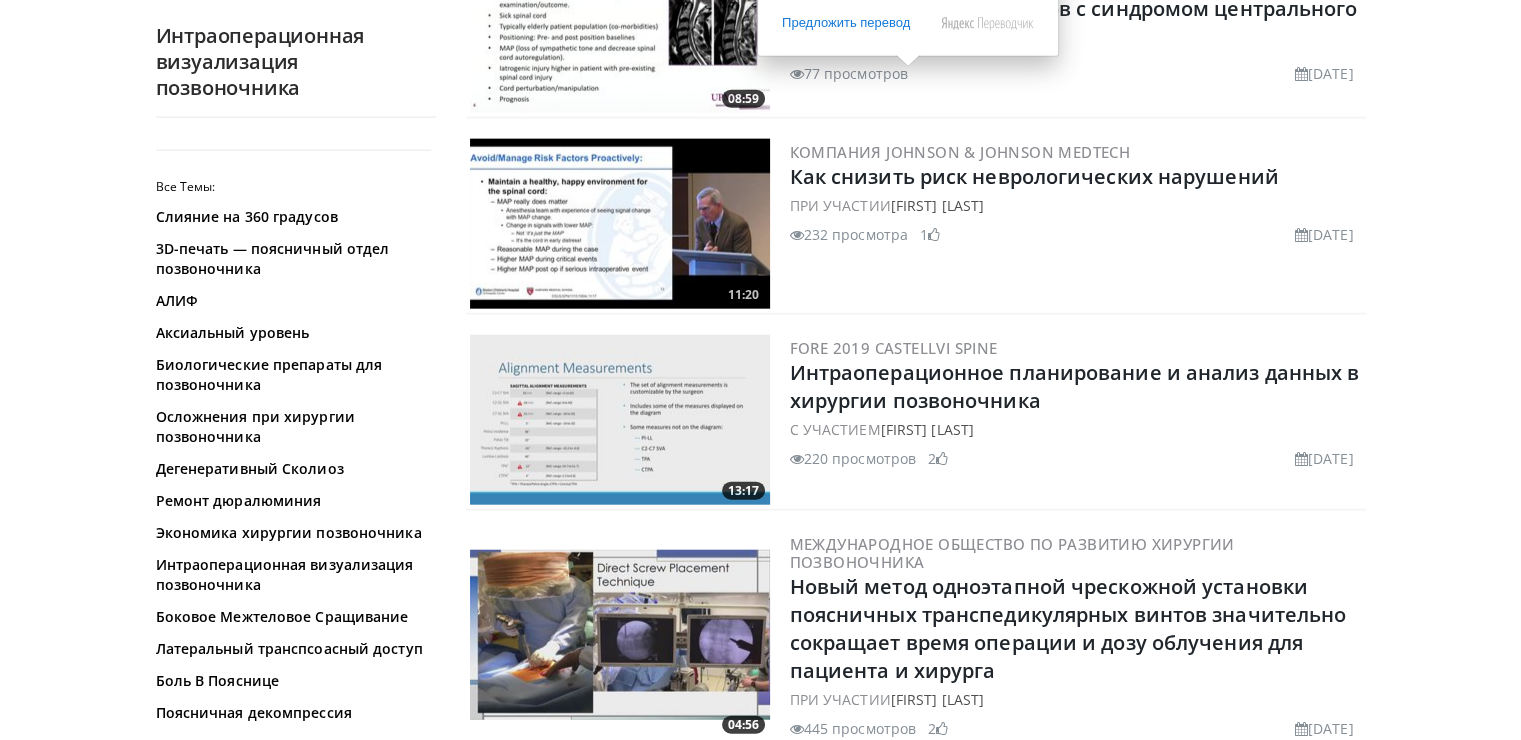 scroll, scrollTop: 4961, scrollLeft: 0, axis: vertical 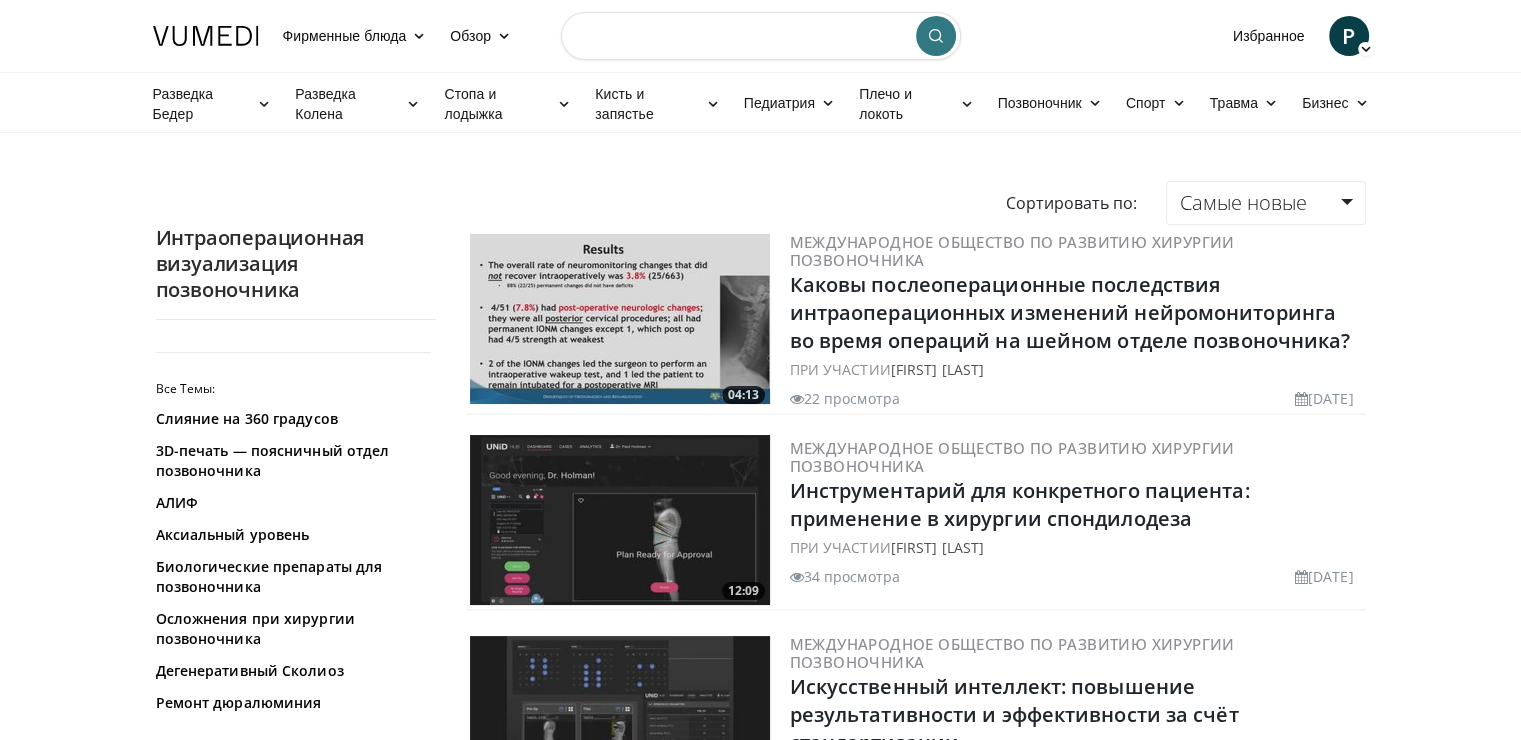 click at bounding box center [761, 36] 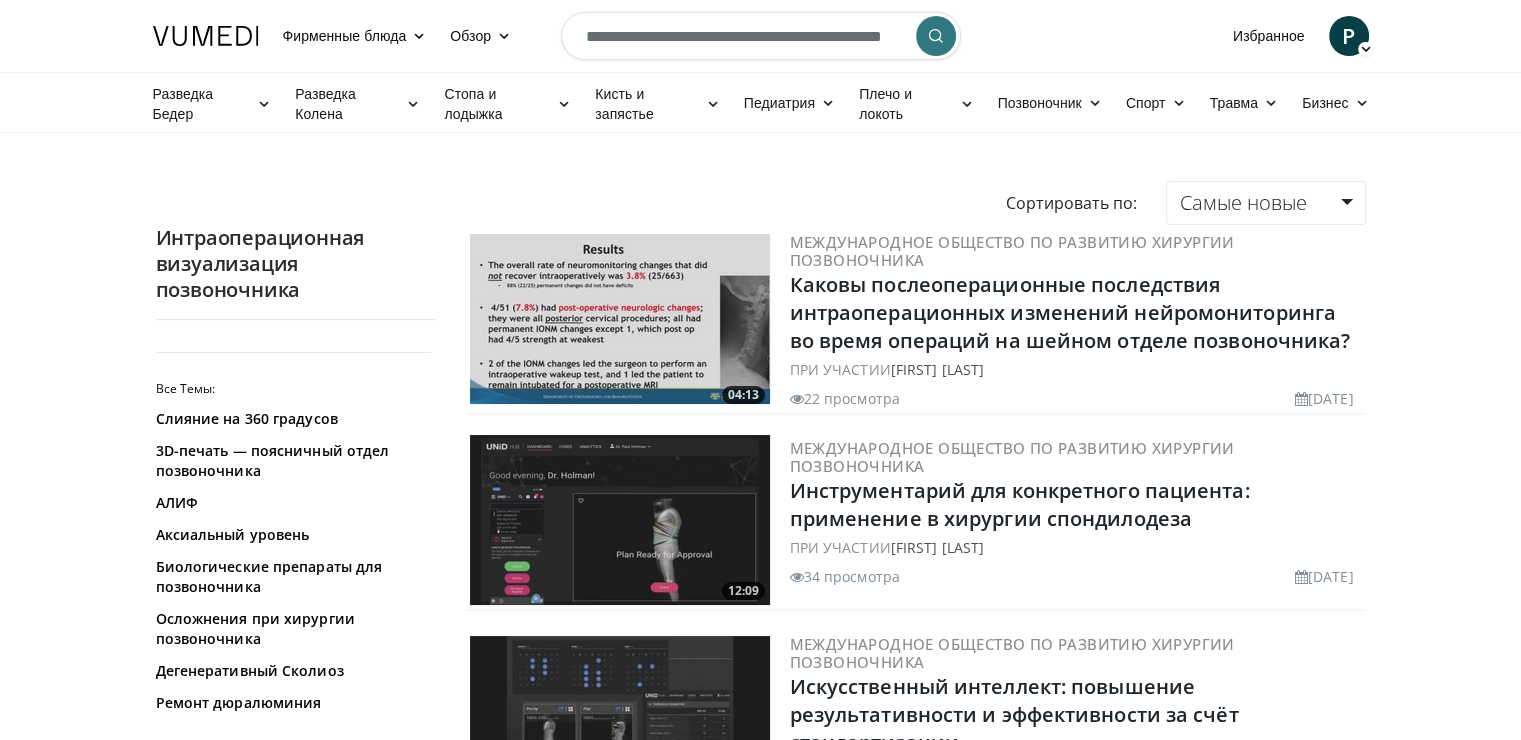 scroll, scrollTop: 0, scrollLeft: 64, axis: horizontal 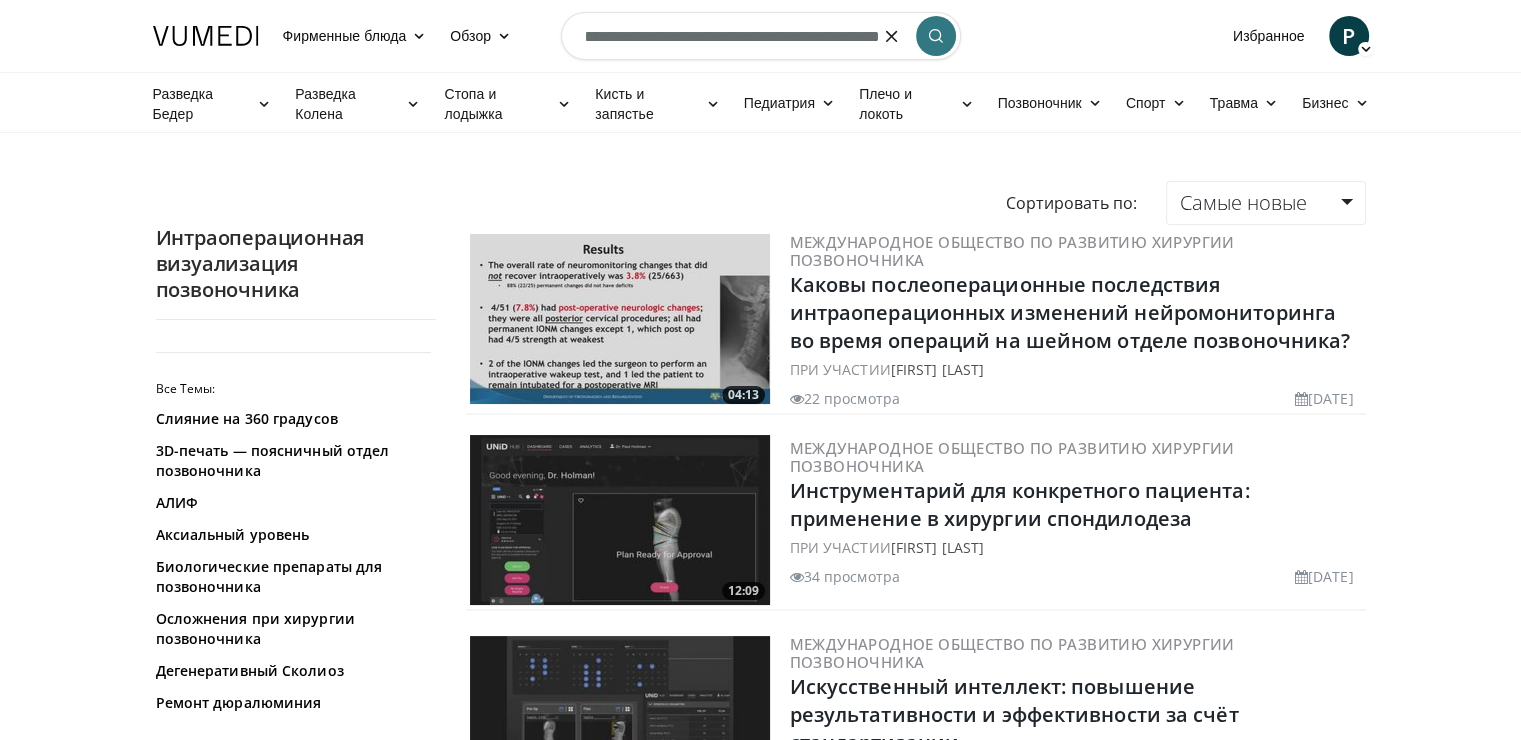 type on "**********" 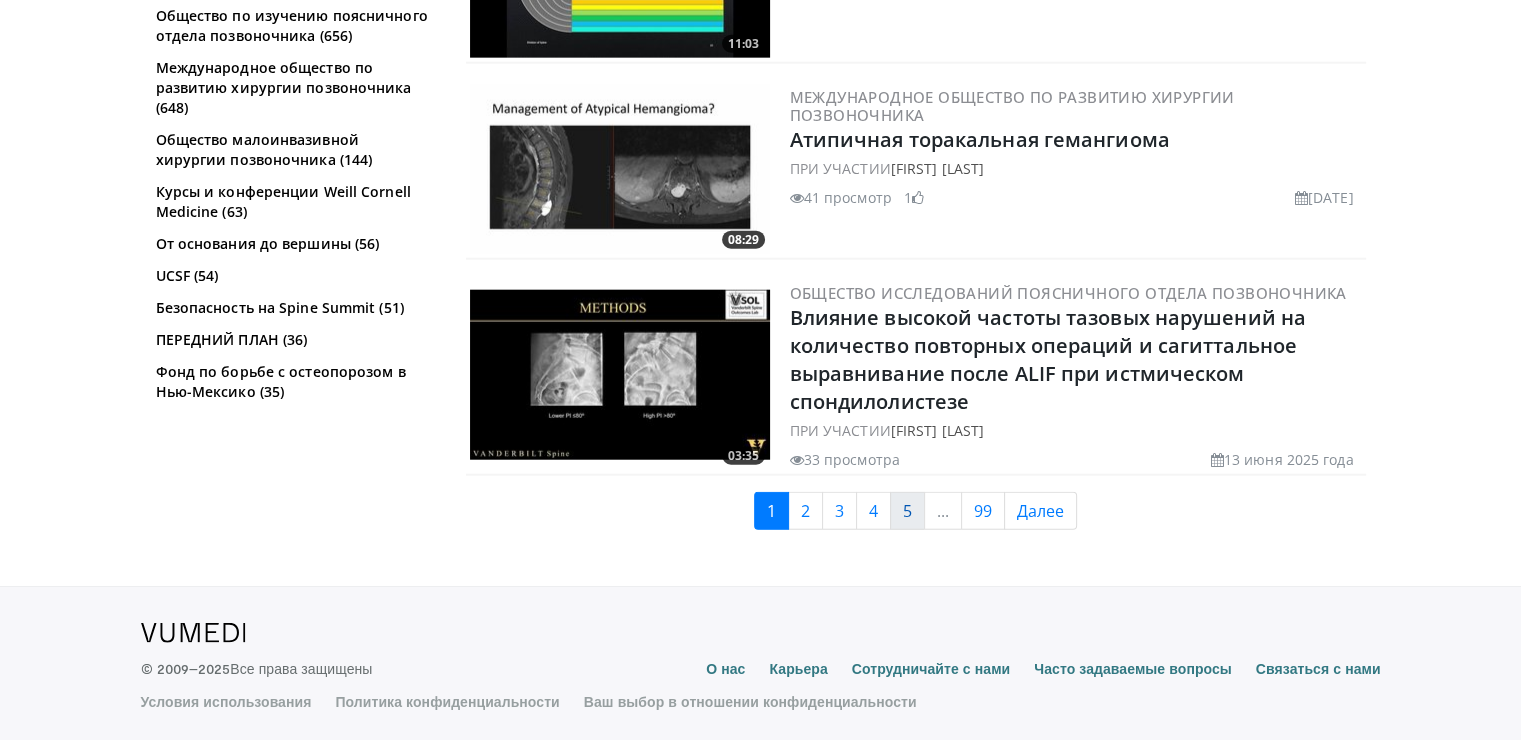 scroll, scrollTop: 4889, scrollLeft: 0, axis: vertical 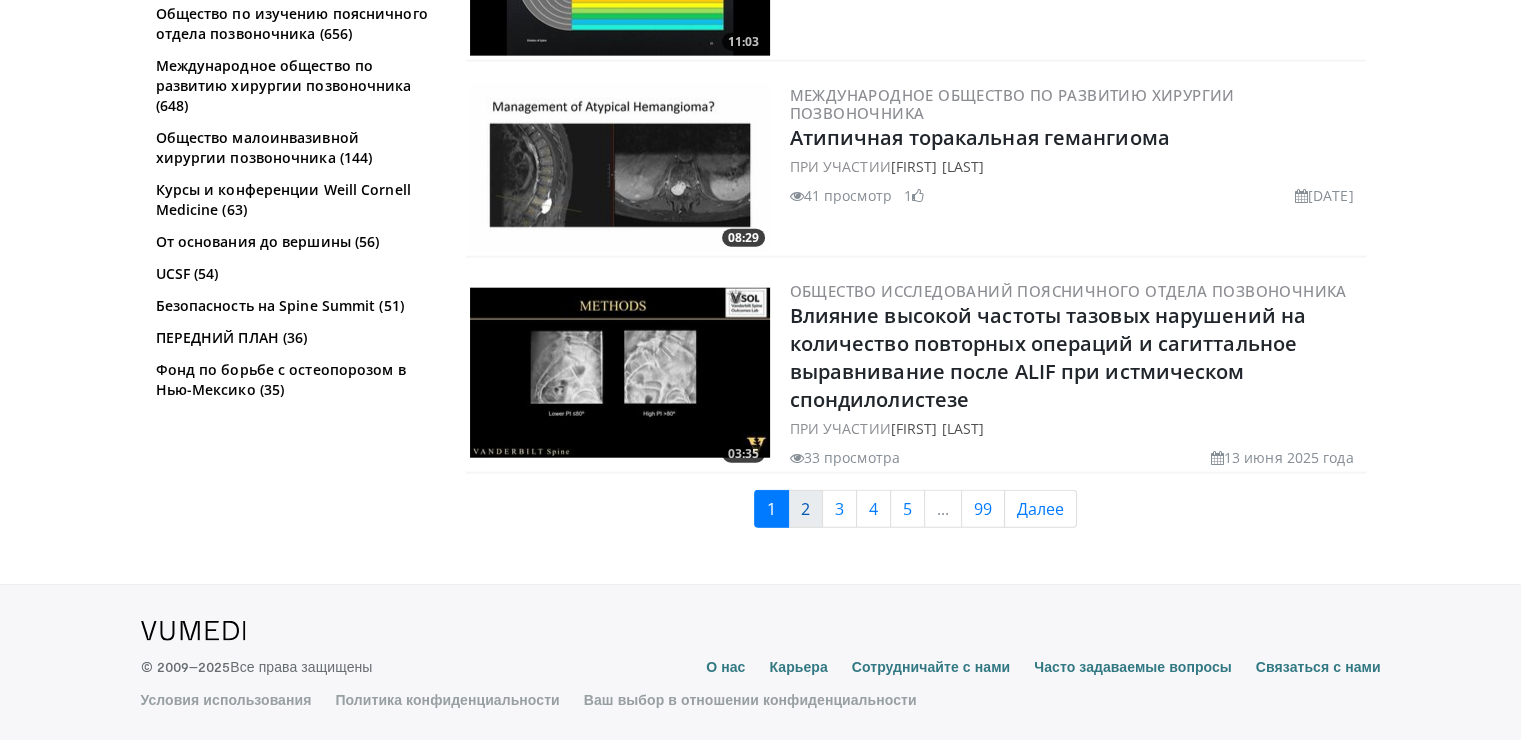 click on "2" at bounding box center (805, 509) 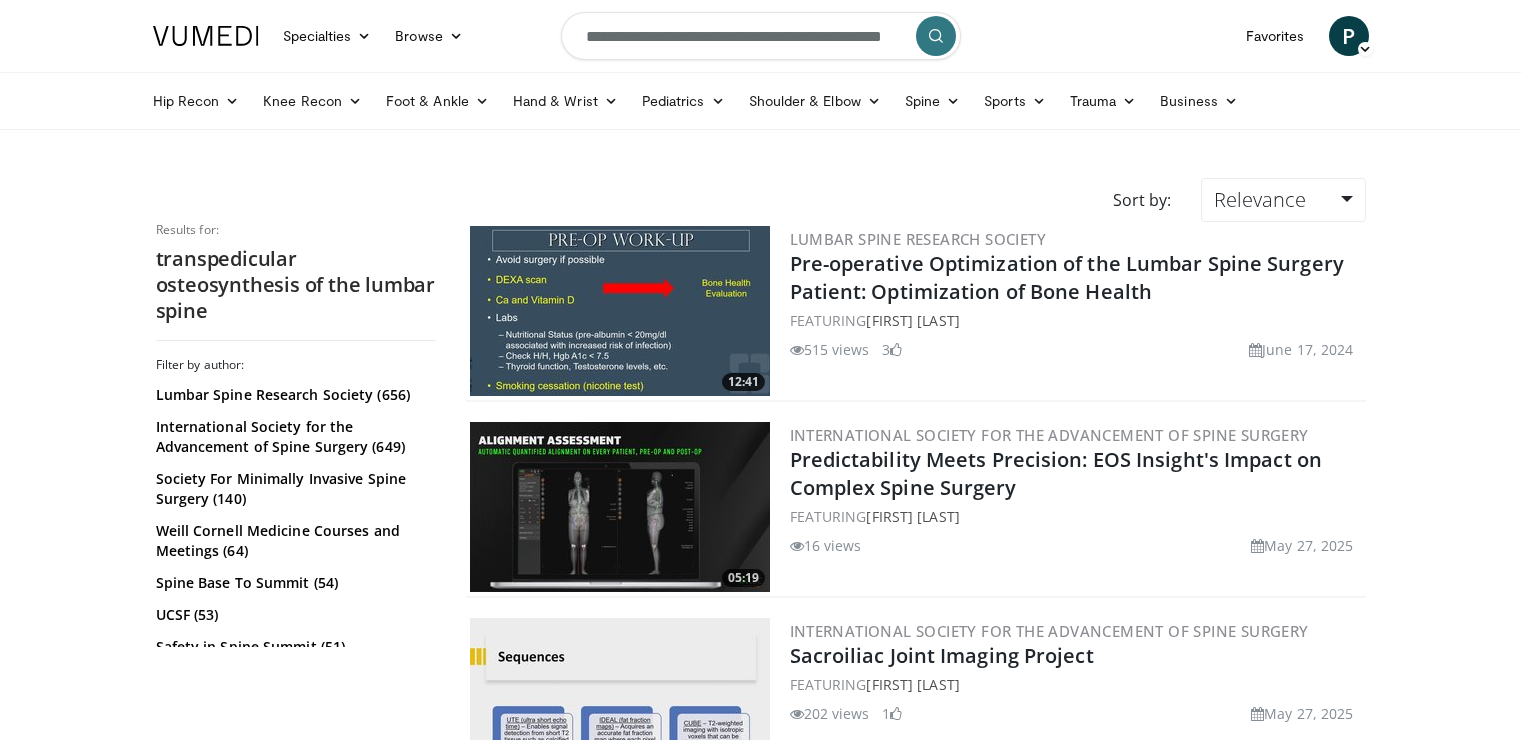scroll, scrollTop: 0, scrollLeft: 0, axis: both 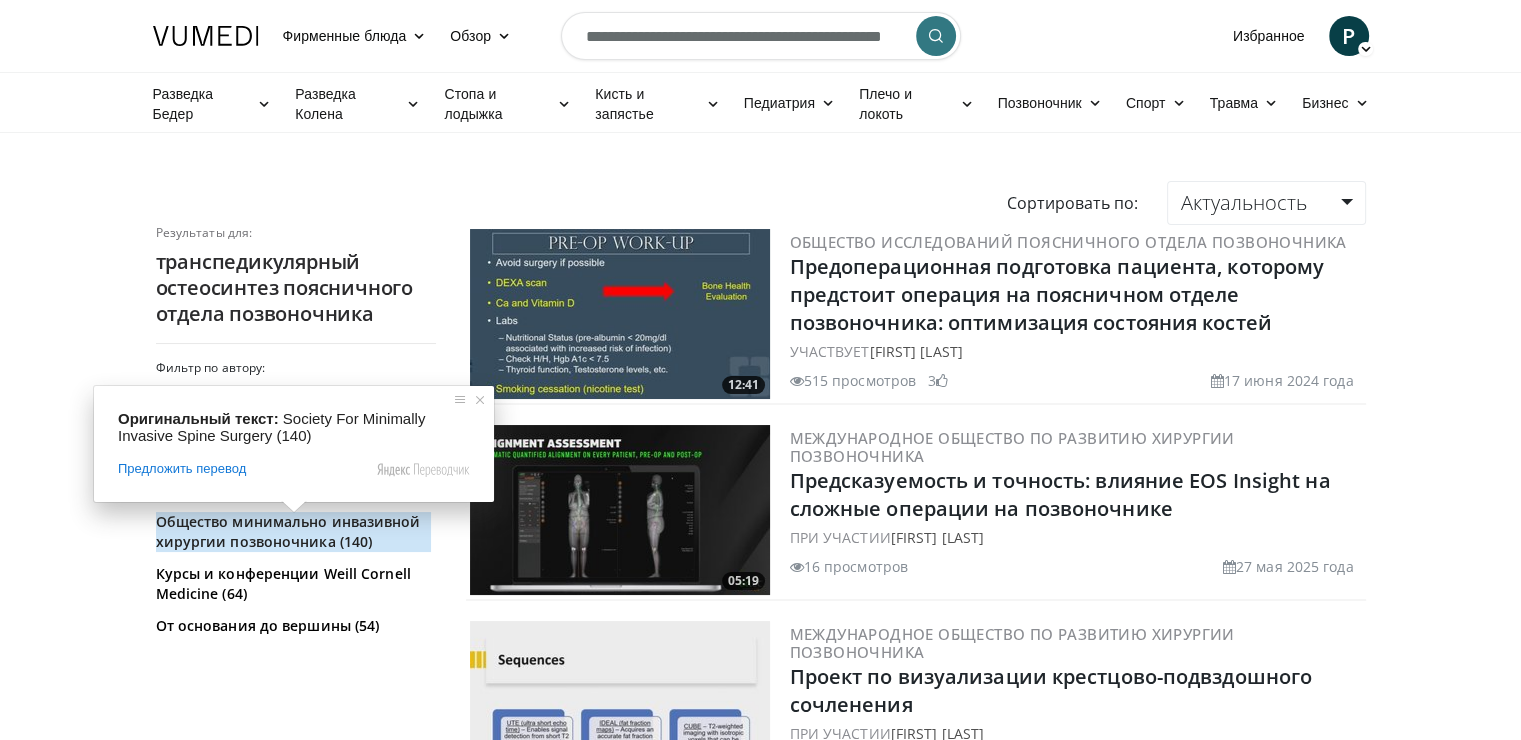 click on "Общество минимально инвазивной хирургии позвоночника (140)" at bounding box center (293, 532) 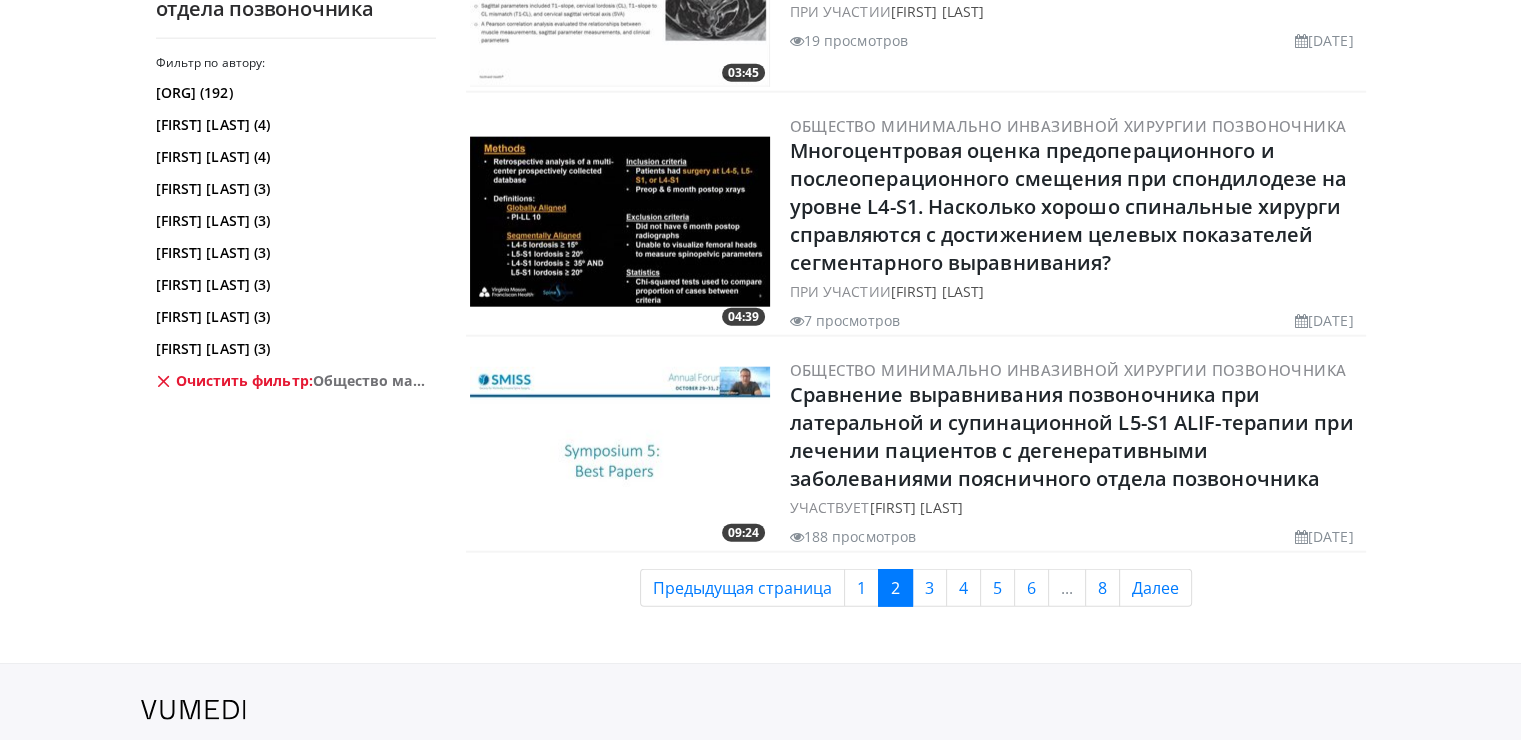 scroll, scrollTop: 4933, scrollLeft: 0, axis: vertical 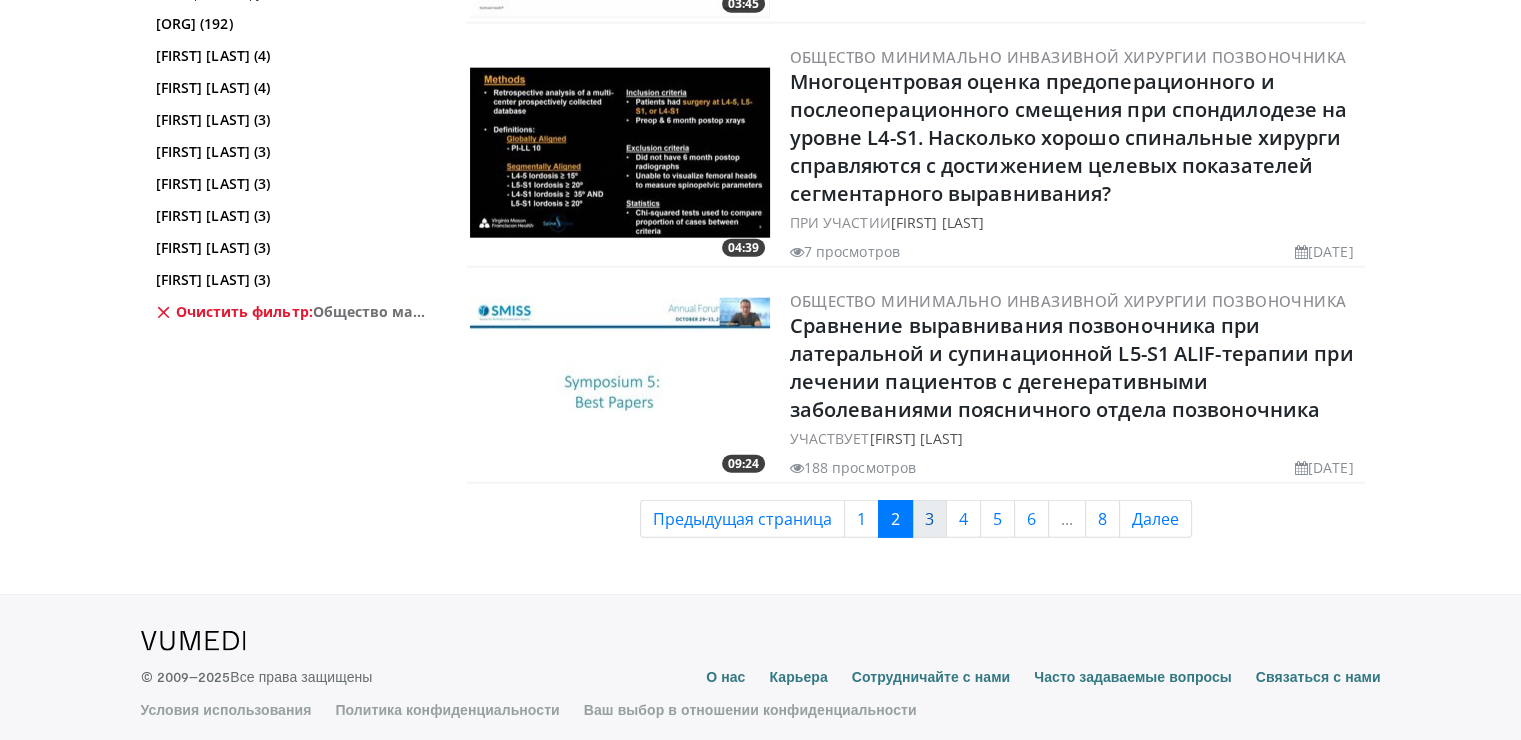 click on "3" at bounding box center [929, 519] 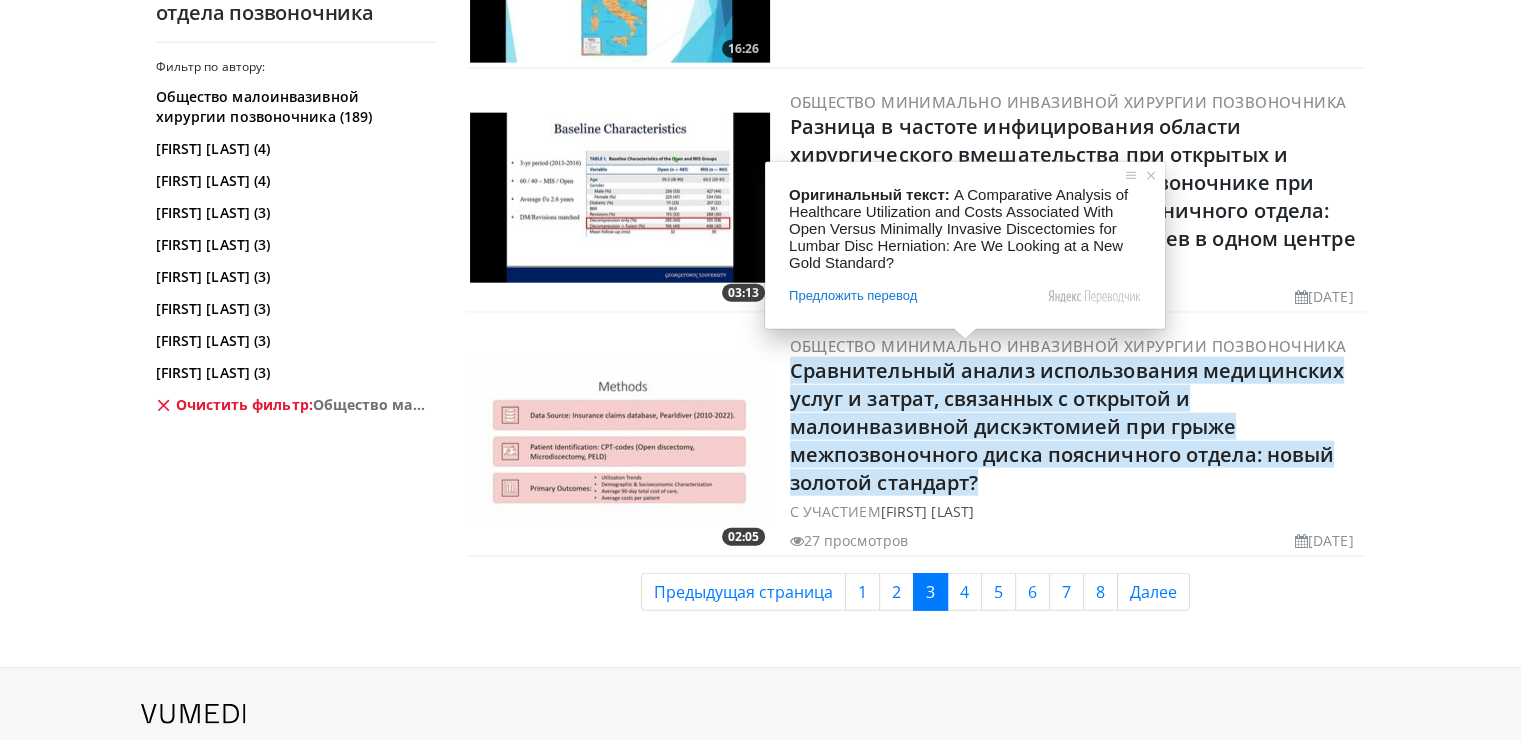 scroll, scrollTop: 4900, scrollLeft: 0, axis: vertical 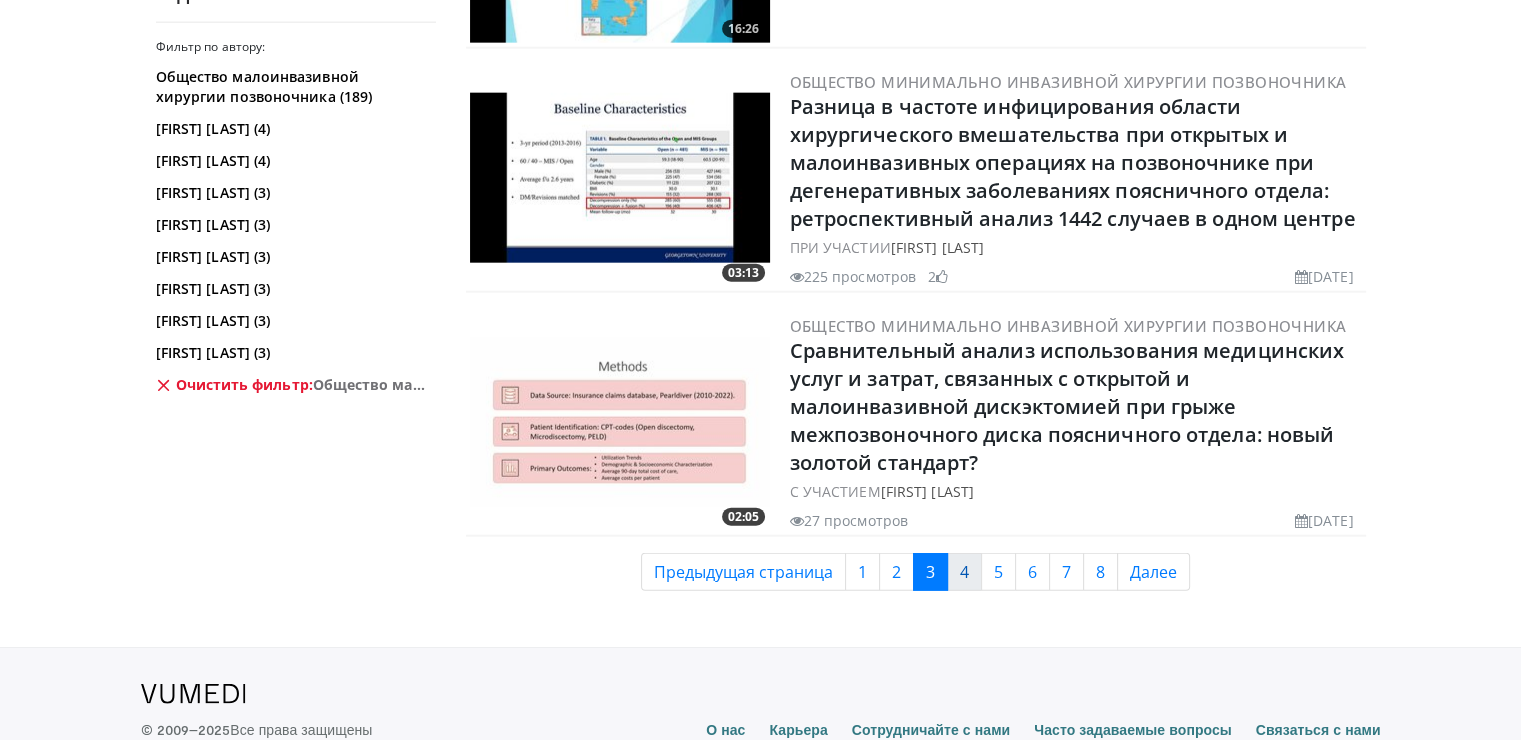 click on "4" at bounding box center (964, 572) 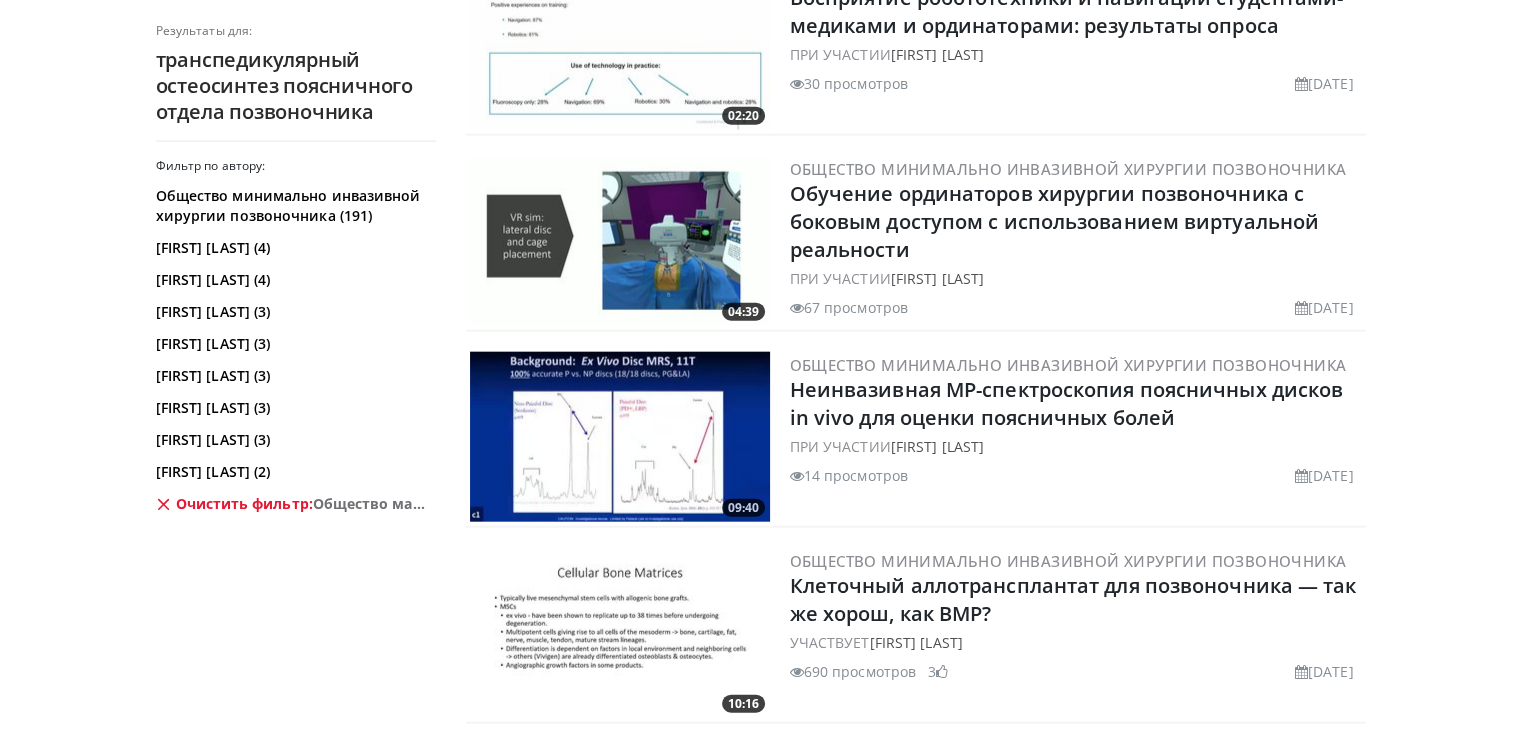 scroll, scrollTop: 4940, scrollLeft: 0, axis: vertical 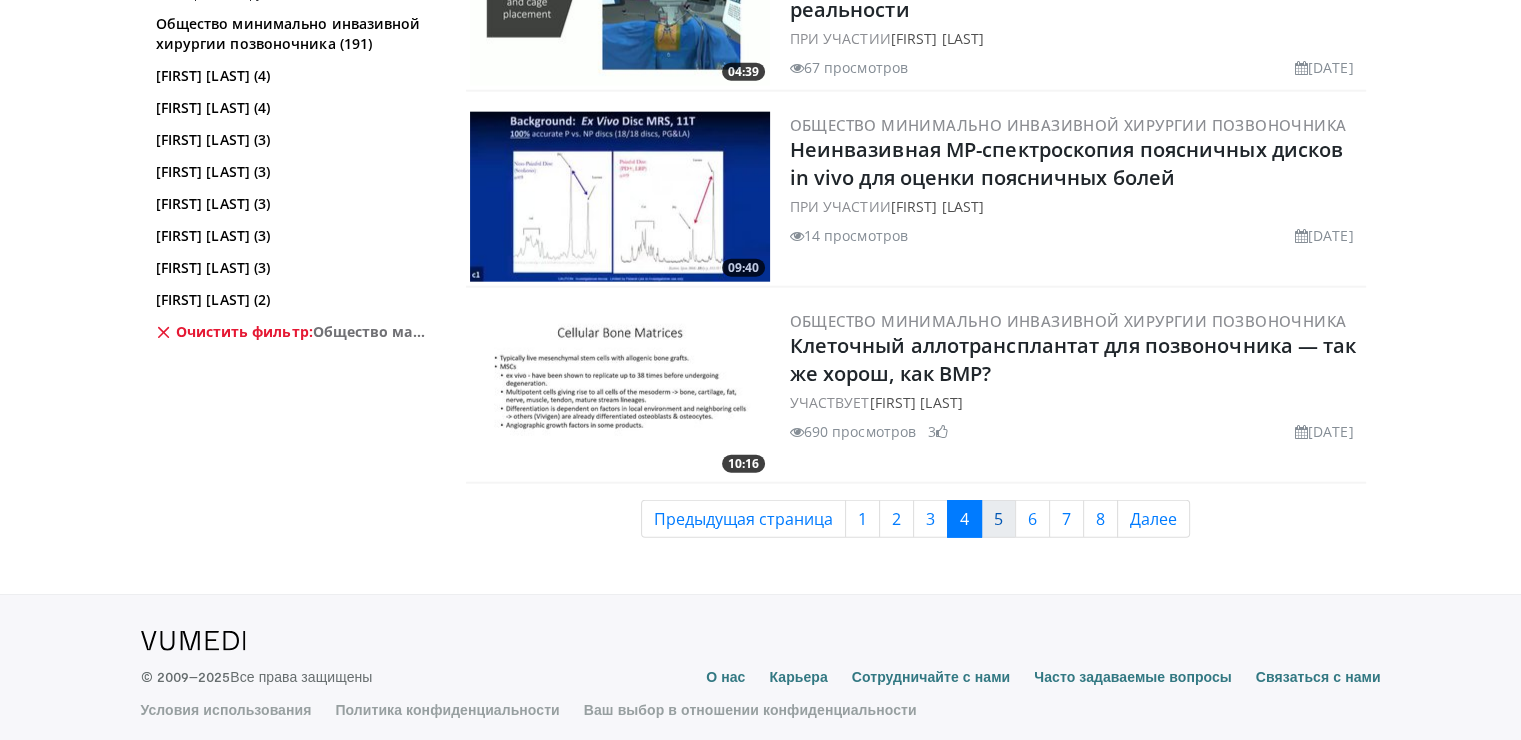 click on "5" at bounding box center [998, 519] 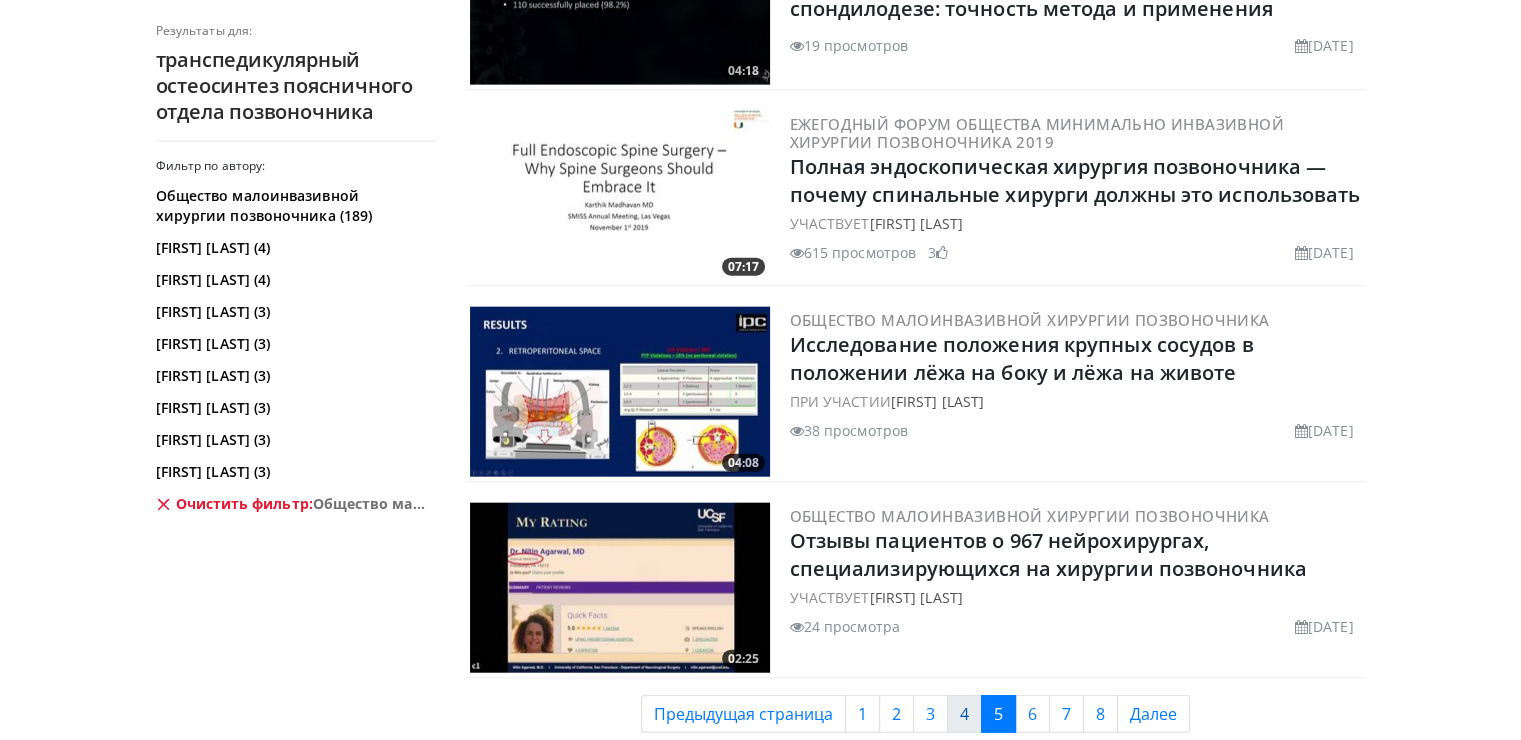 scroll, scrollTop: 4895, scrollLeft: 0, axis: vertical 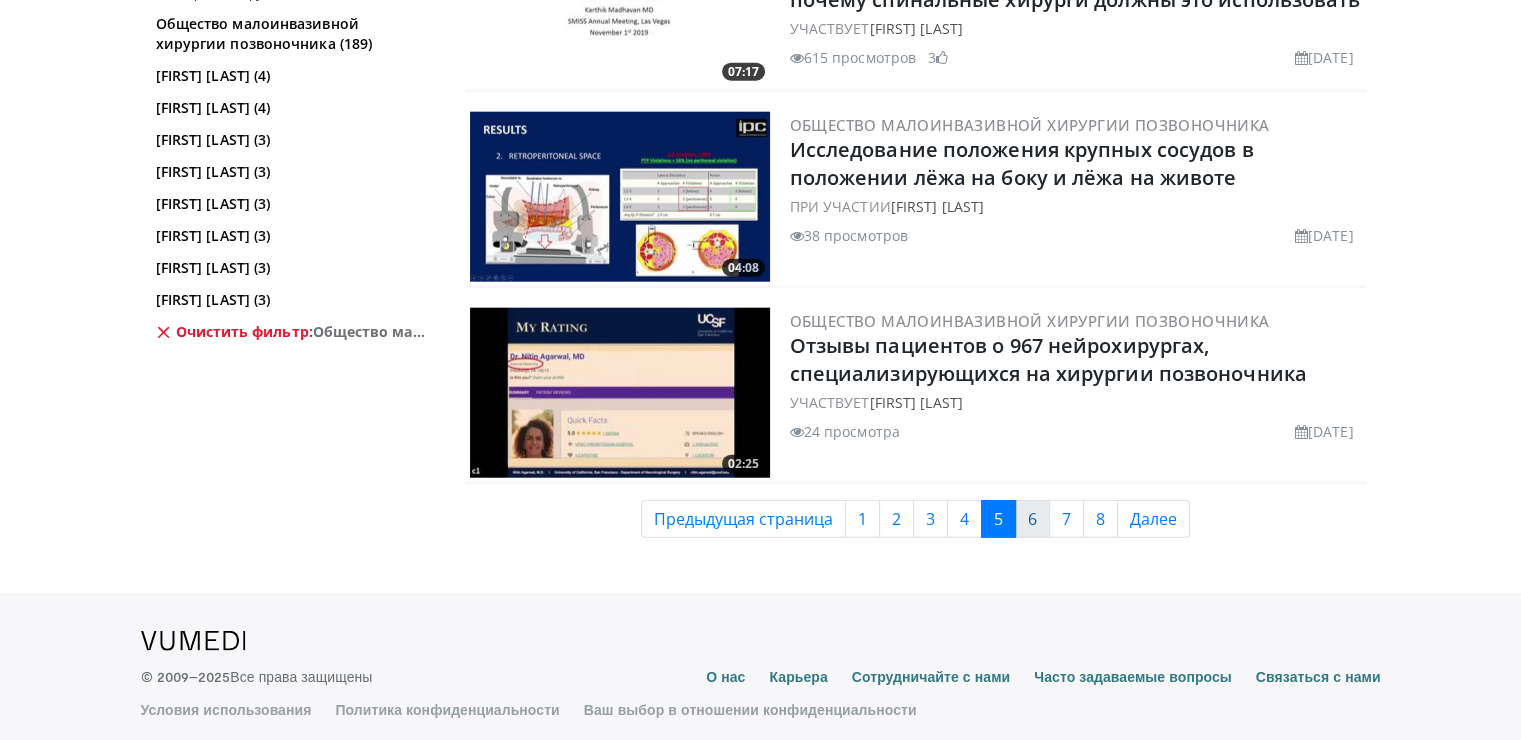 click on "6" at bounding box center [1032, 519] 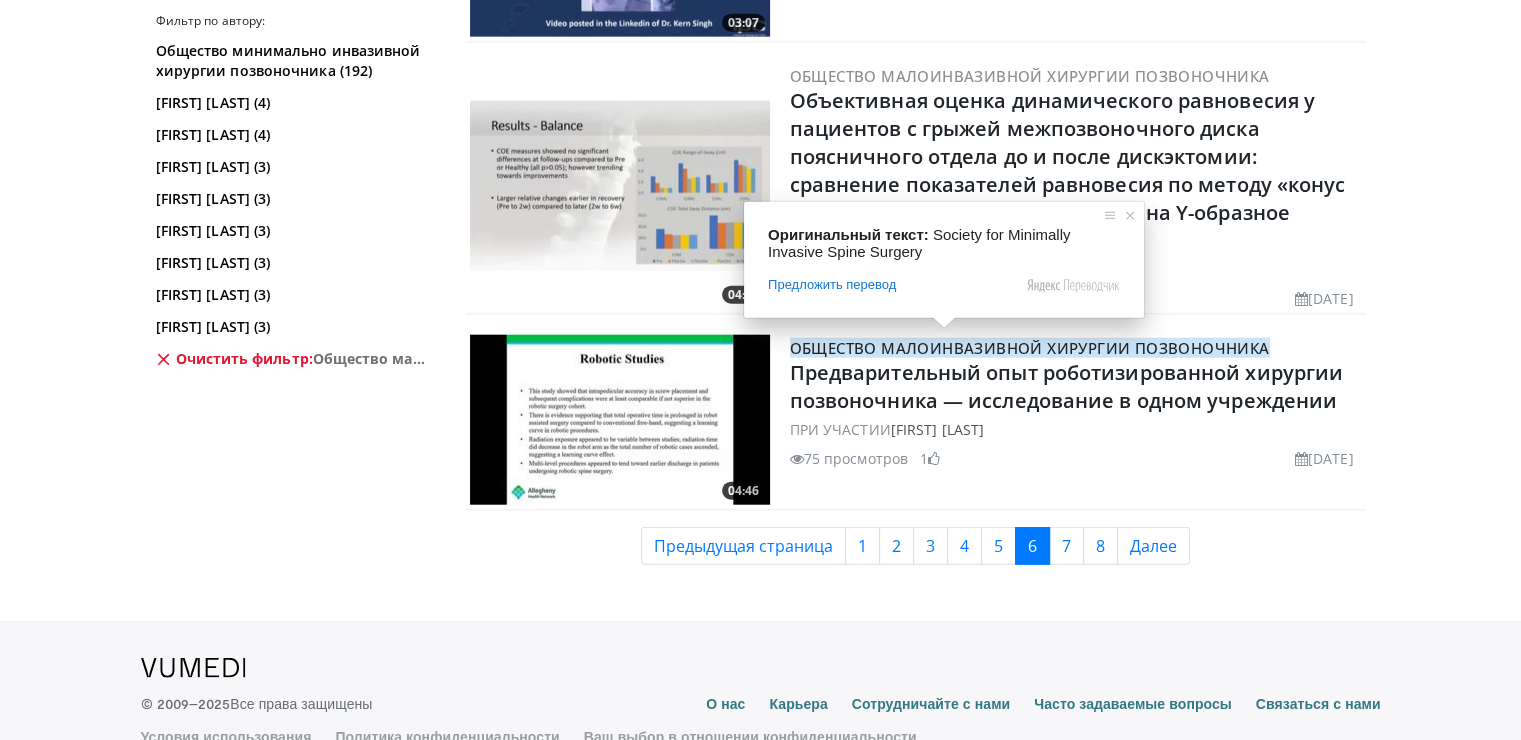 scroll, scrollTop: 4827, scrollLeft: 0, axis: vertical 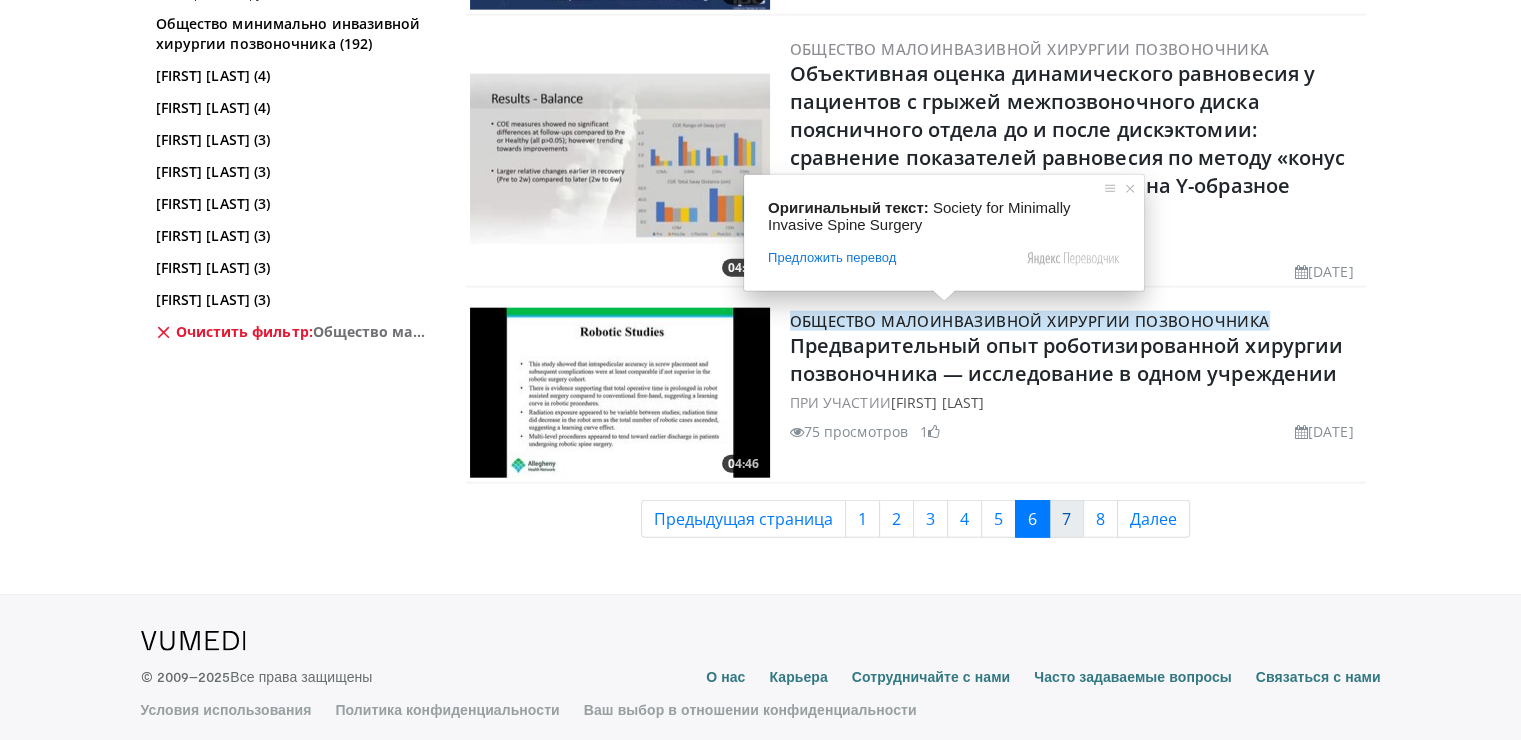 click on "7" at bounding box center (1066, 519) 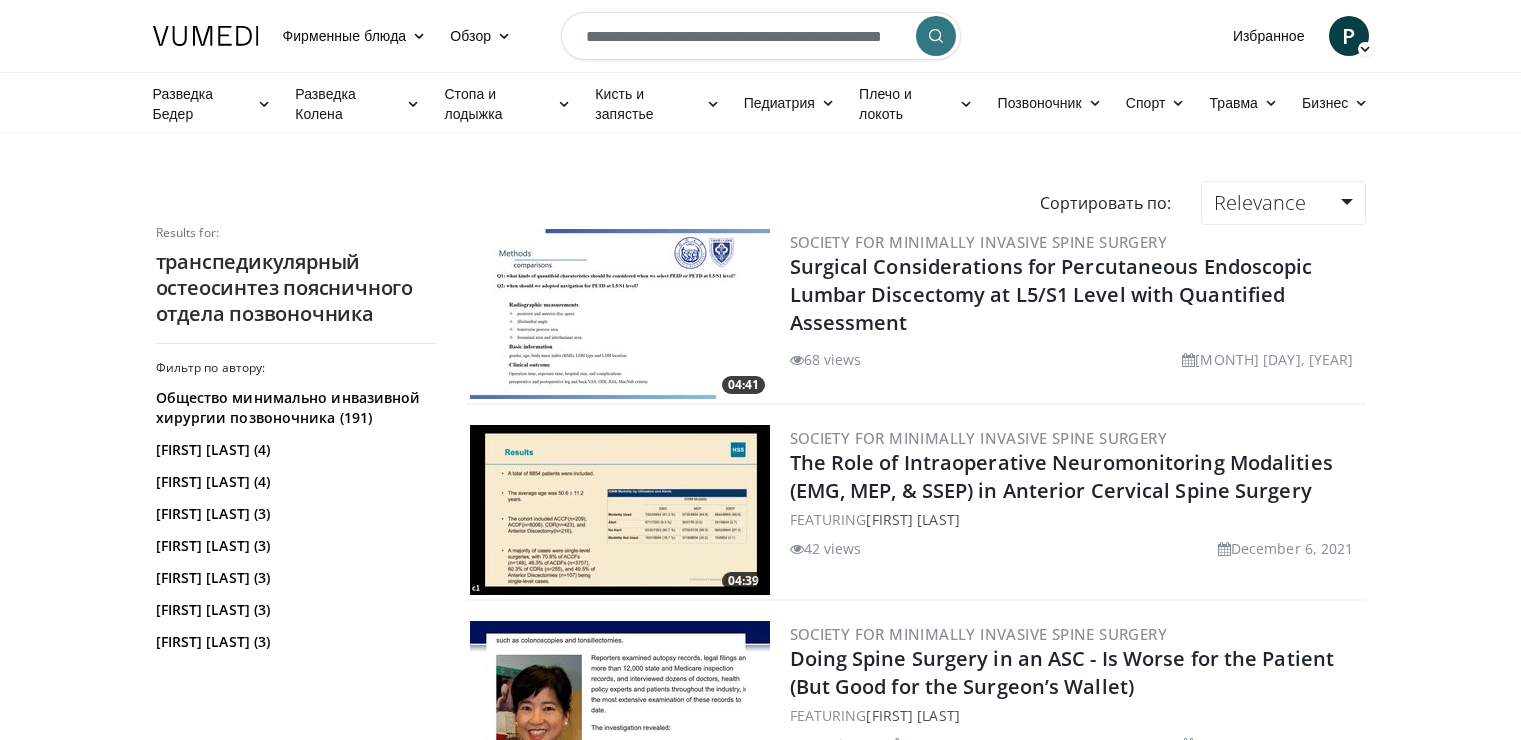 scroll, scrollTop: 0, scrollLeft: 0, axis: both 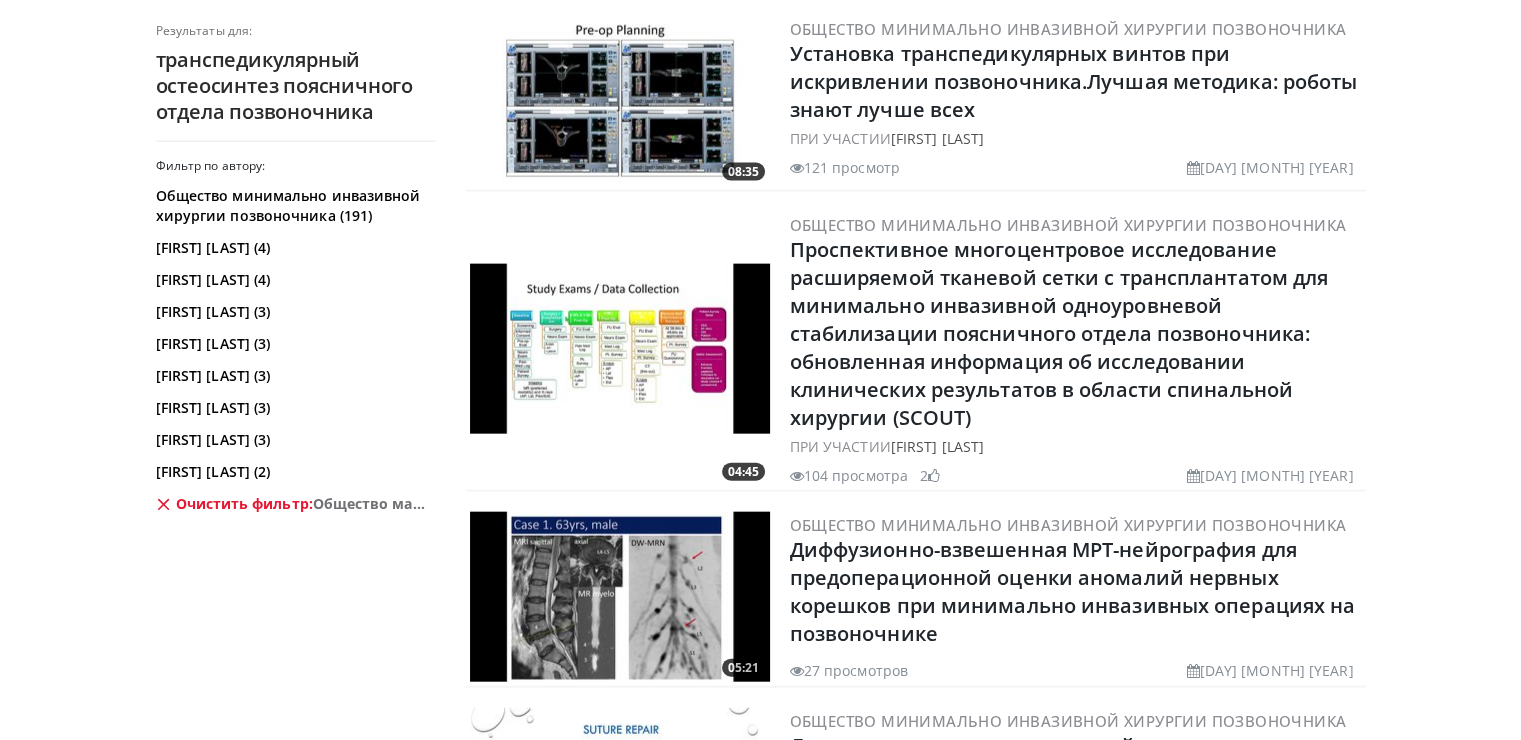 click on "транспедикулярный остеосинтез поясничного отдела позвоночника" at bounding box center [284, 85] 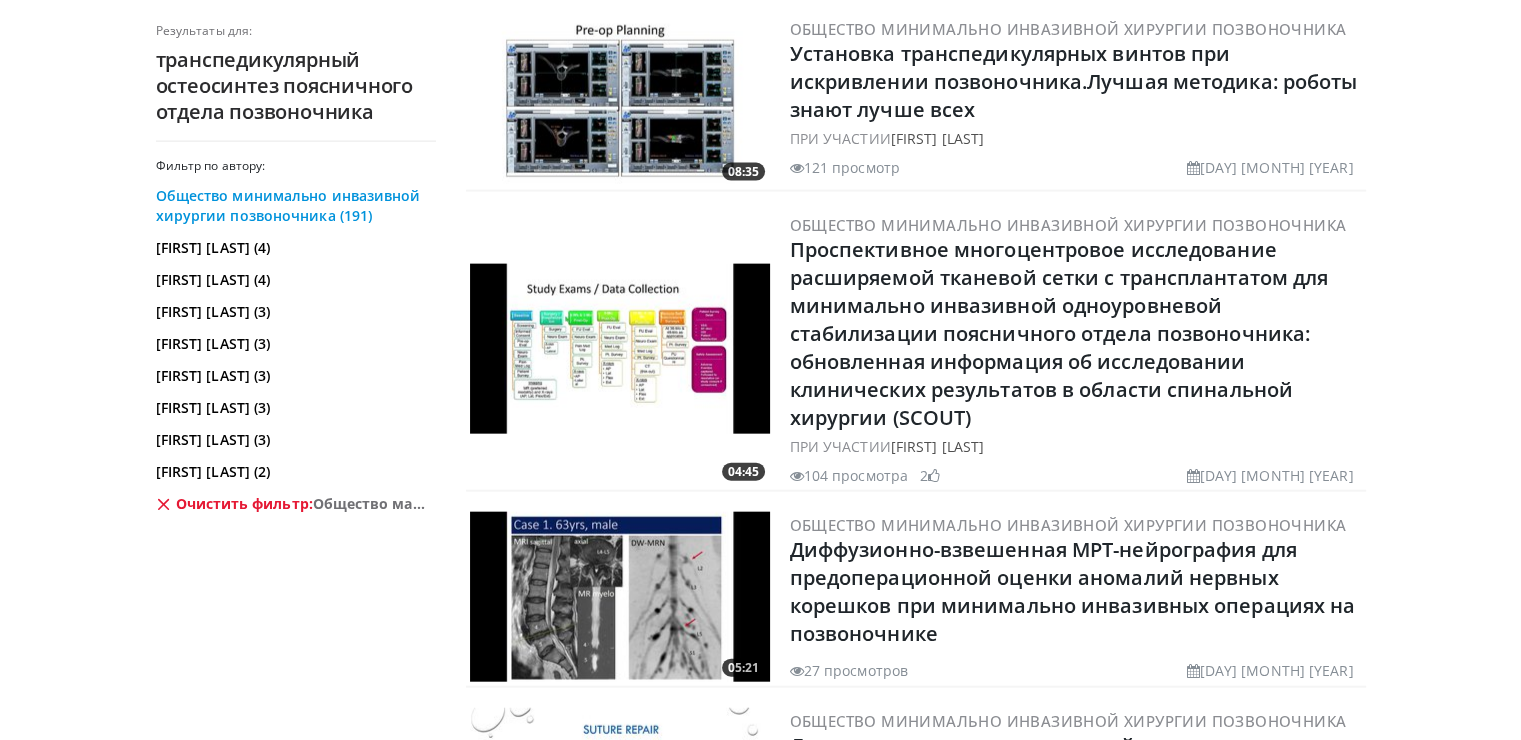 click on "Общество минимально инвазивной хирургии позвоночника (191)" at bounding box center (293, 206) 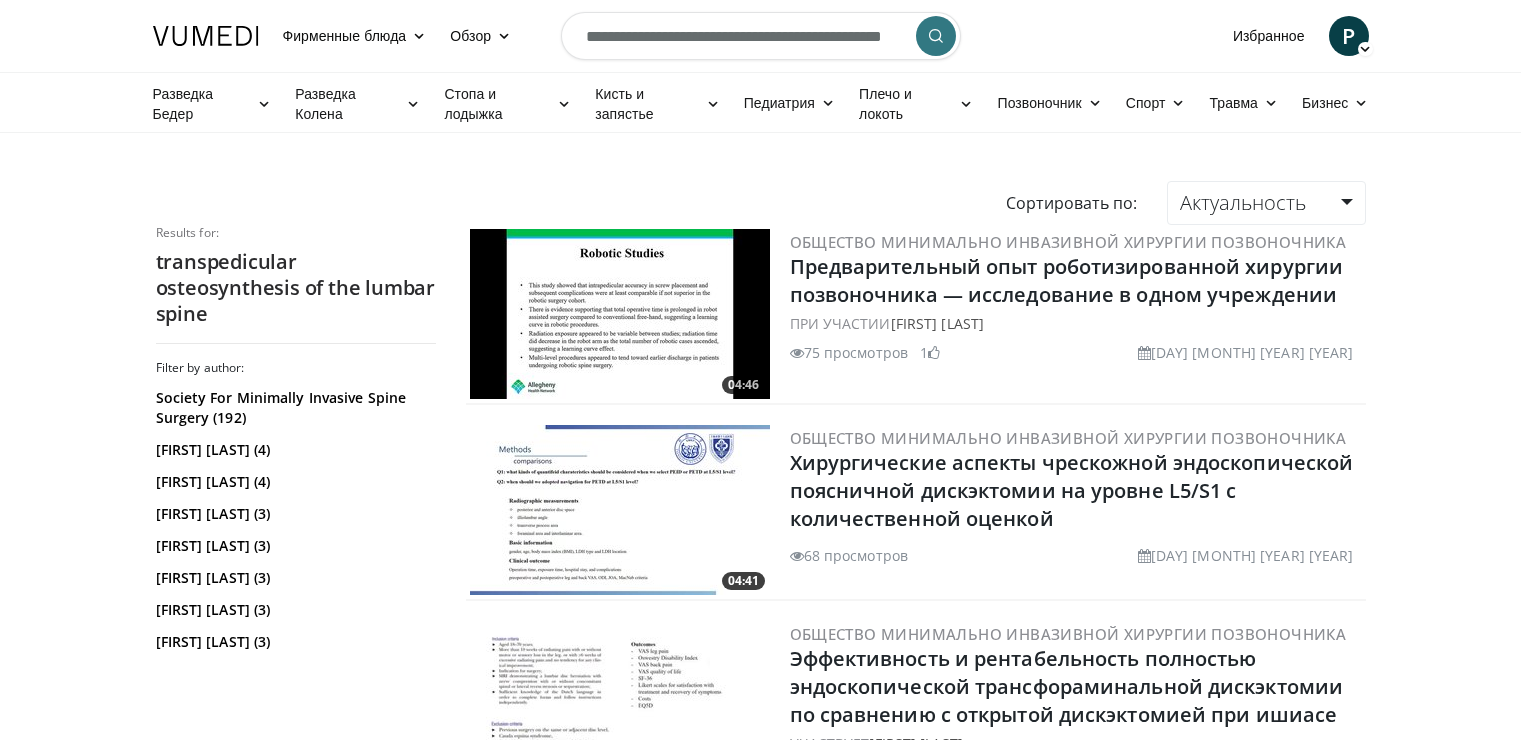 scroll, scrollTop: 0, scrollLeft: 0, axis: both 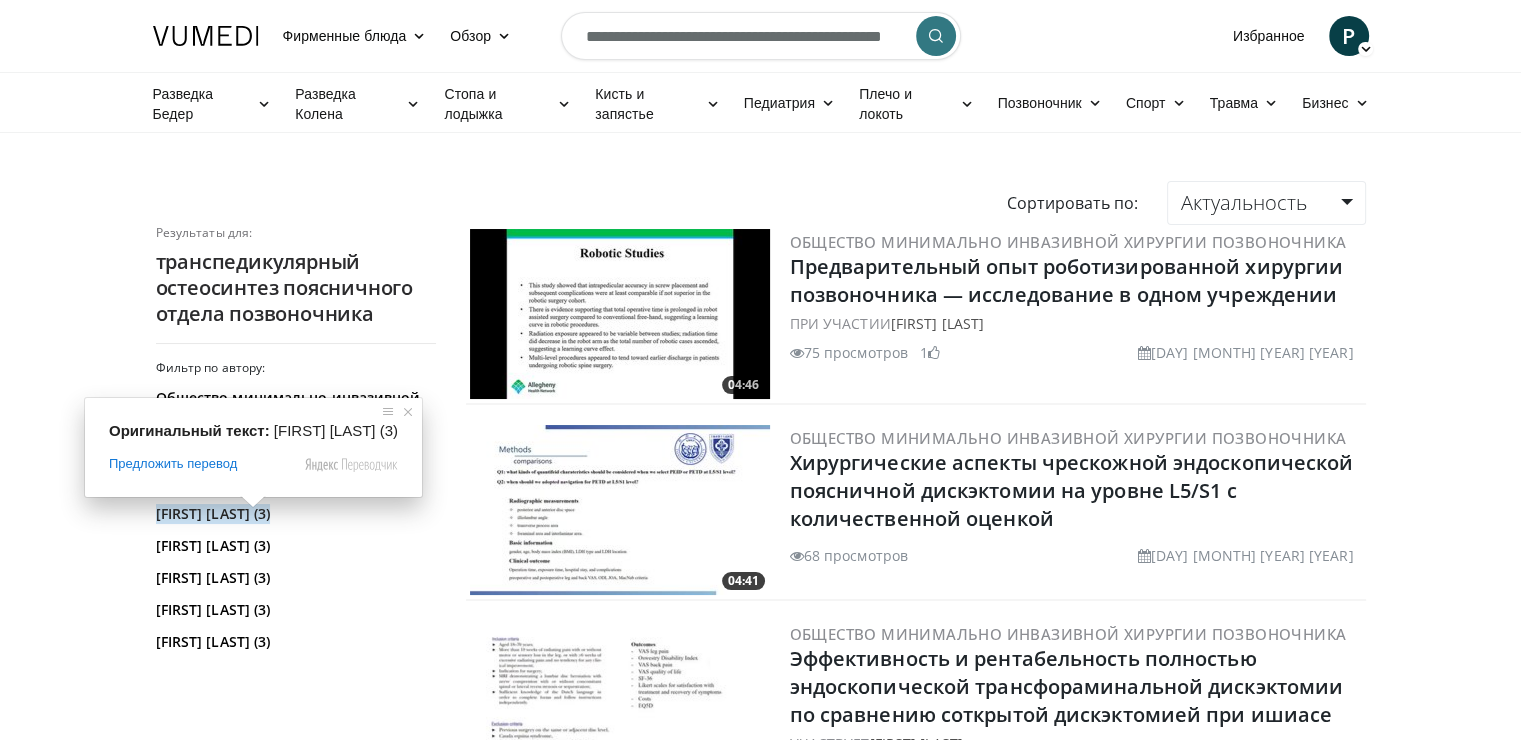 click on "[FIRST] [LAST] (3)" at bounding box center (213, 514) 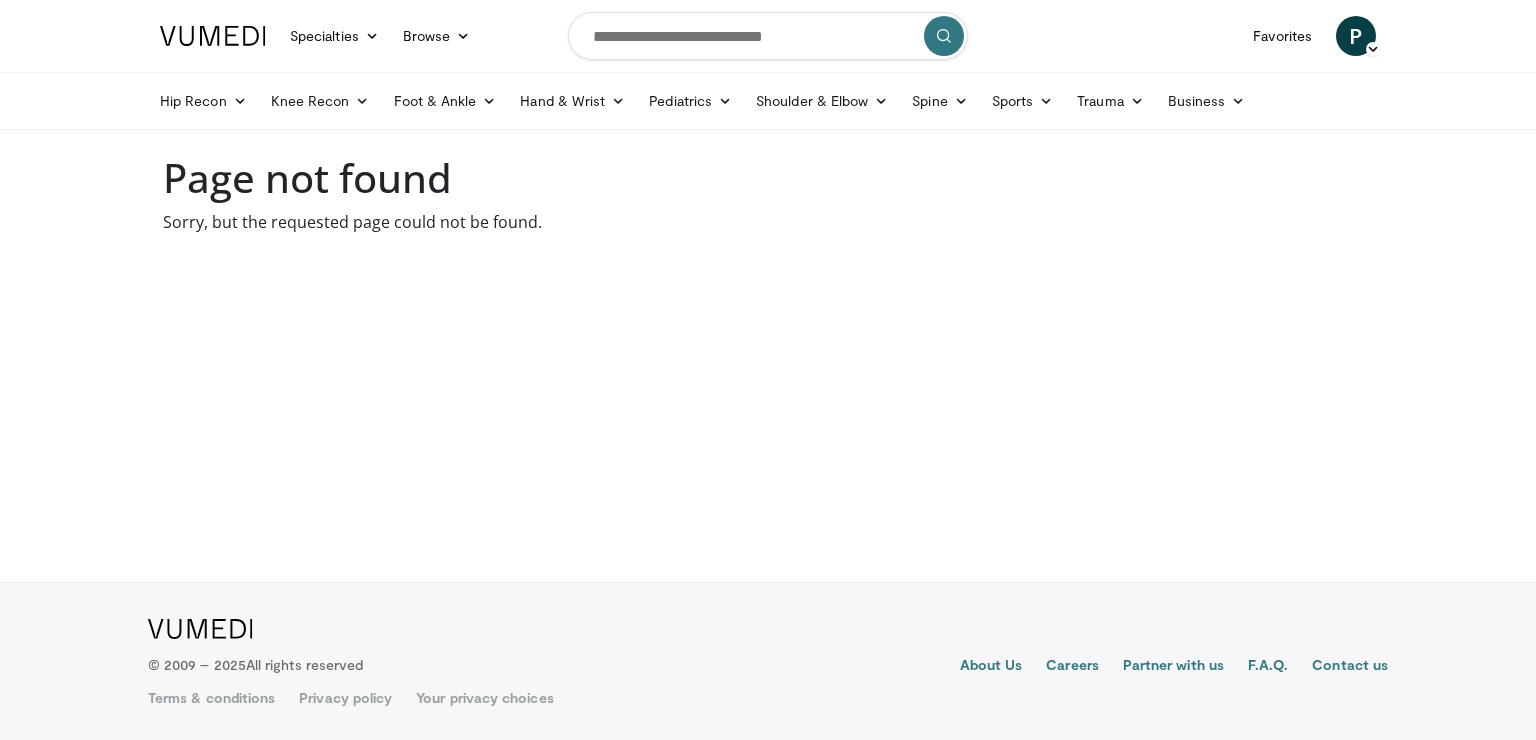 scroll, scrollTop: 0, scrollLeft: 0, axis: both 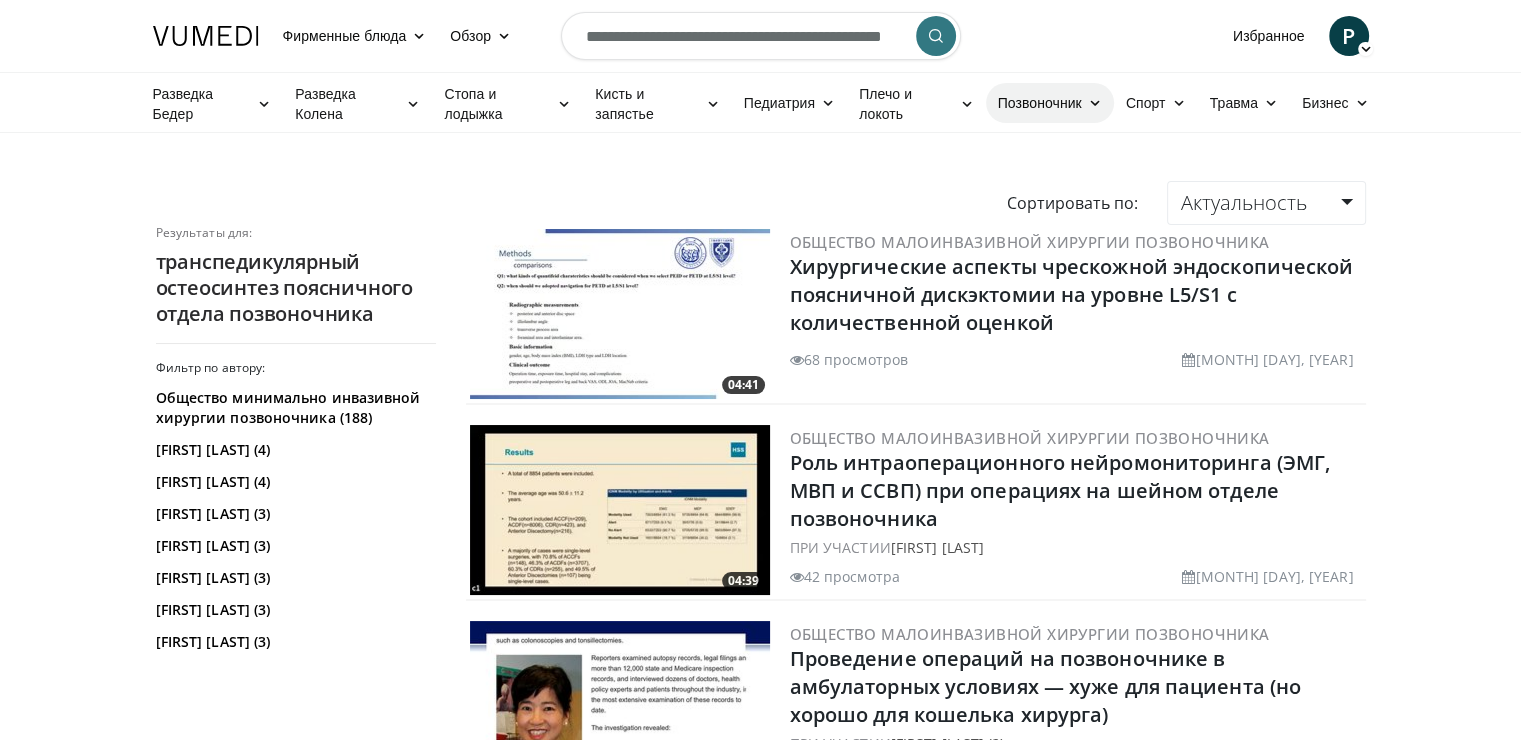 click on "Позвоночник" at bounding box center (1040, 103) 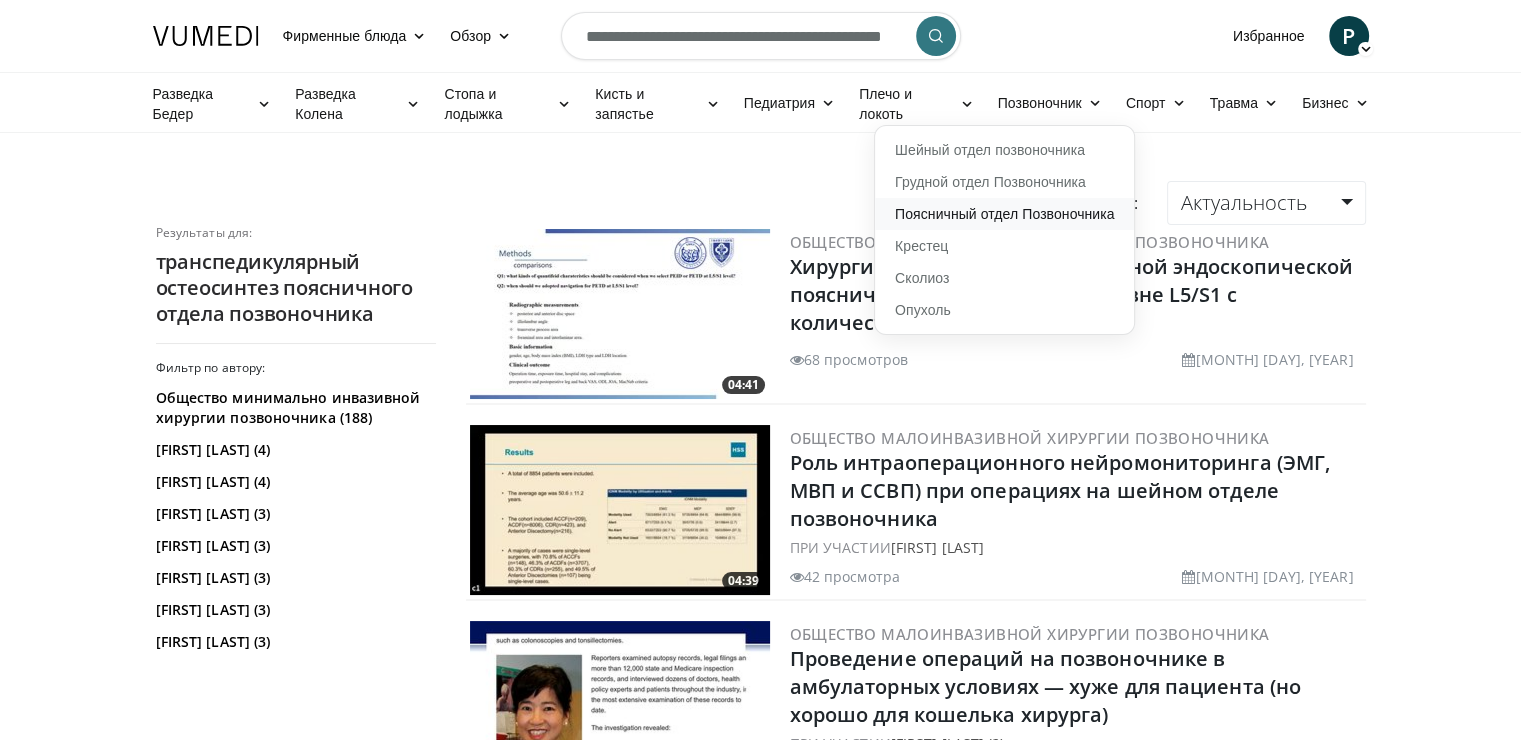 click on "Поясничный отдел Позвоночника" at bounding box center (1004, 214) 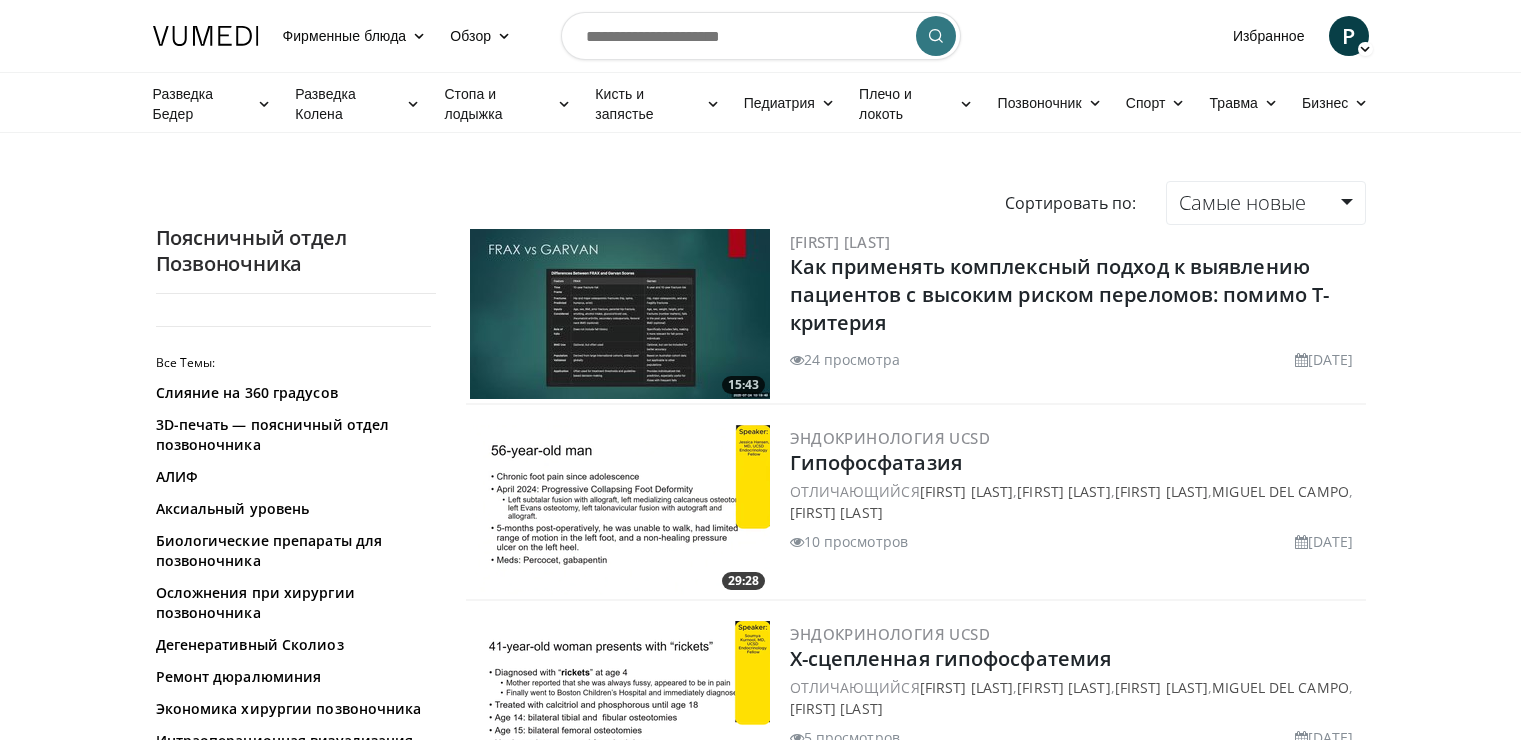scroll, scrollTop: 0, scrollLeft: 0, axis: both 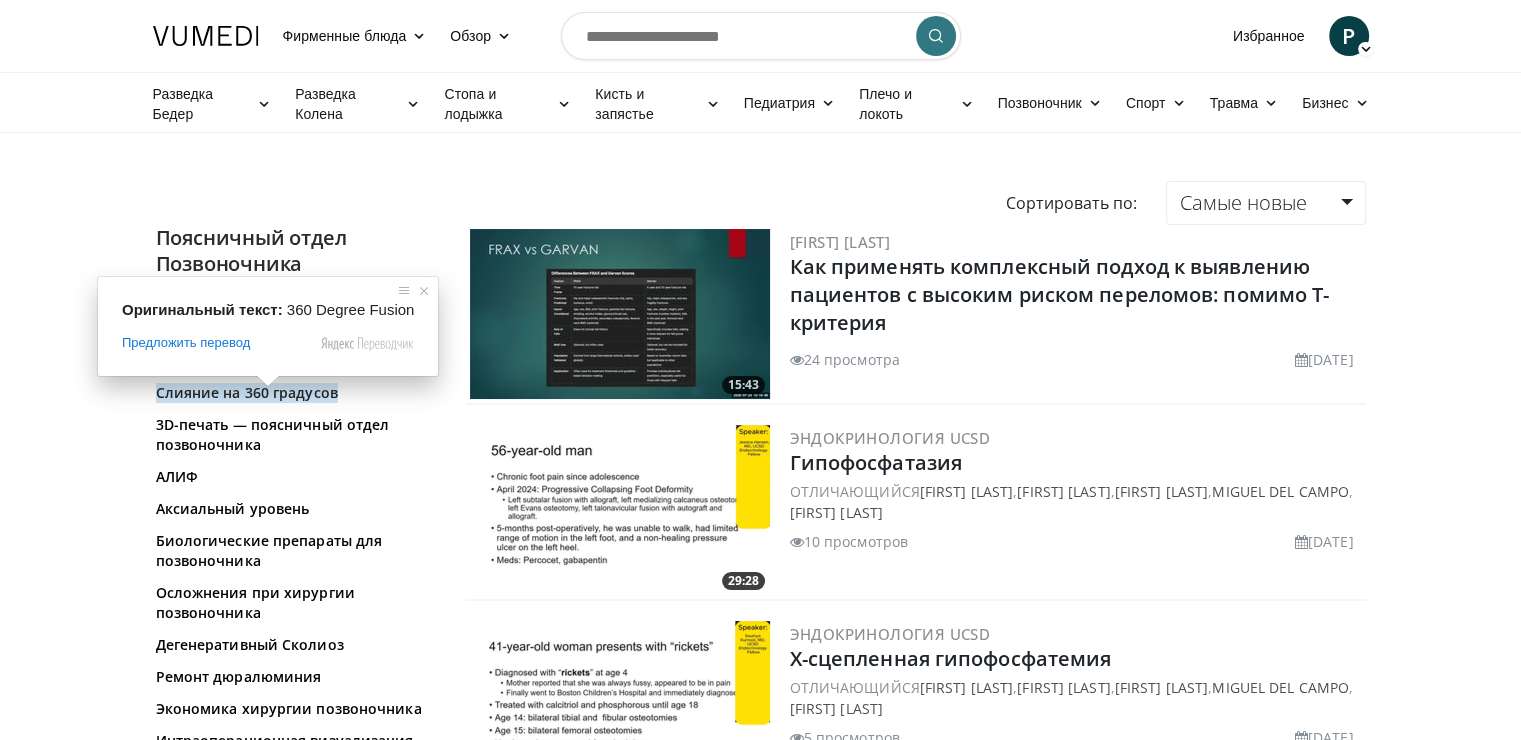 click at bounding box center [268, 381] 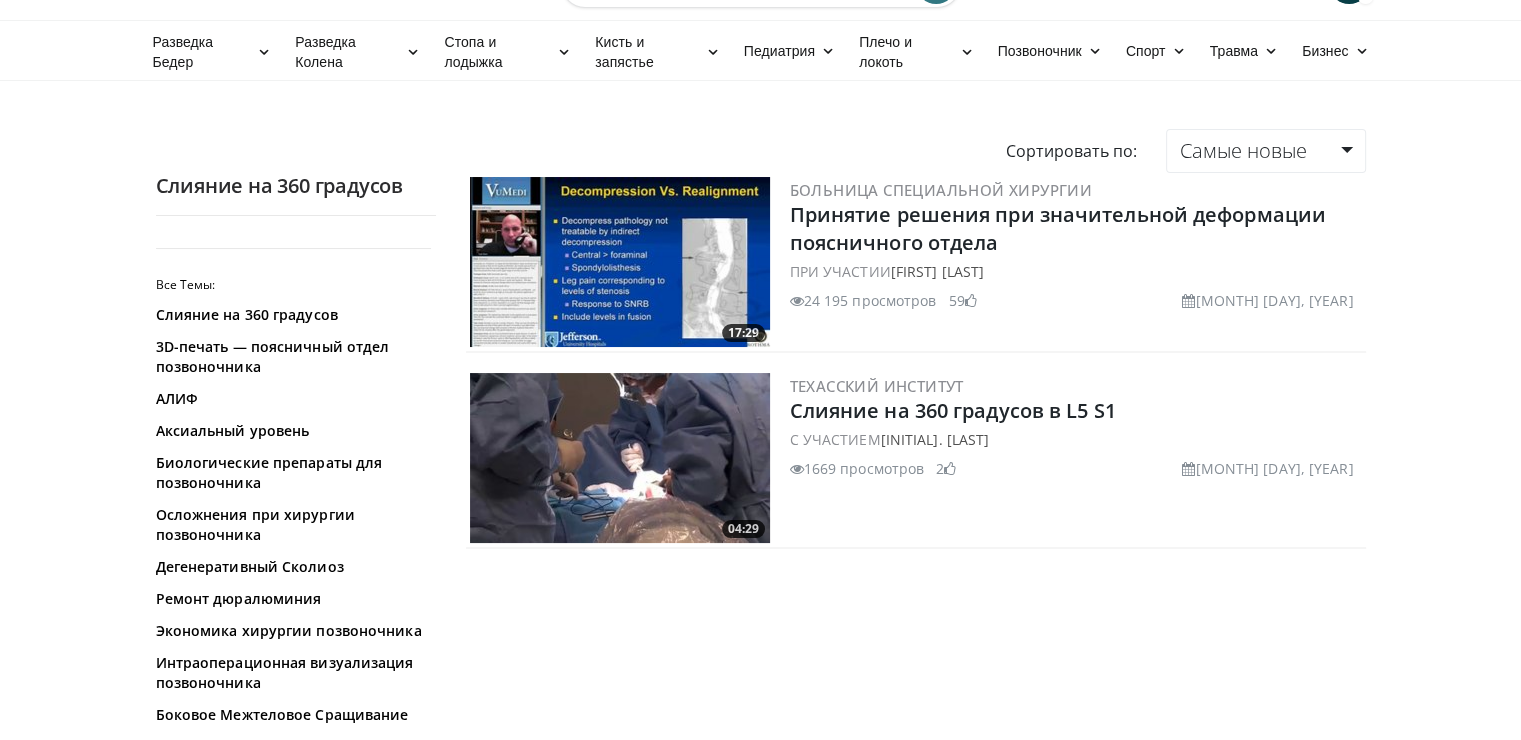 scroll, scrollTop: 100, scrollLeft: 0, axis: vertical 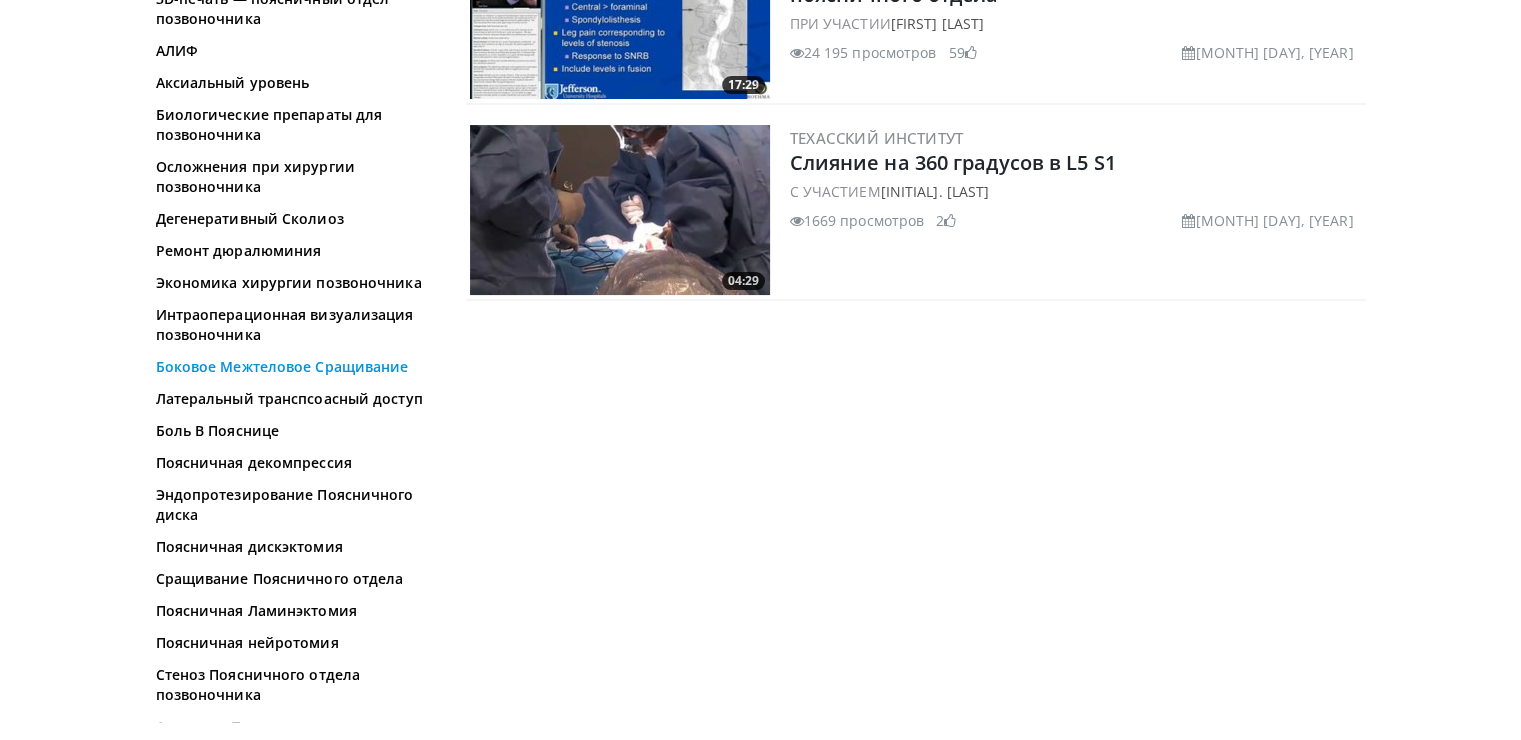 click on "Боковое Межтеловое Сращивание" at bounding box center (282, 367) 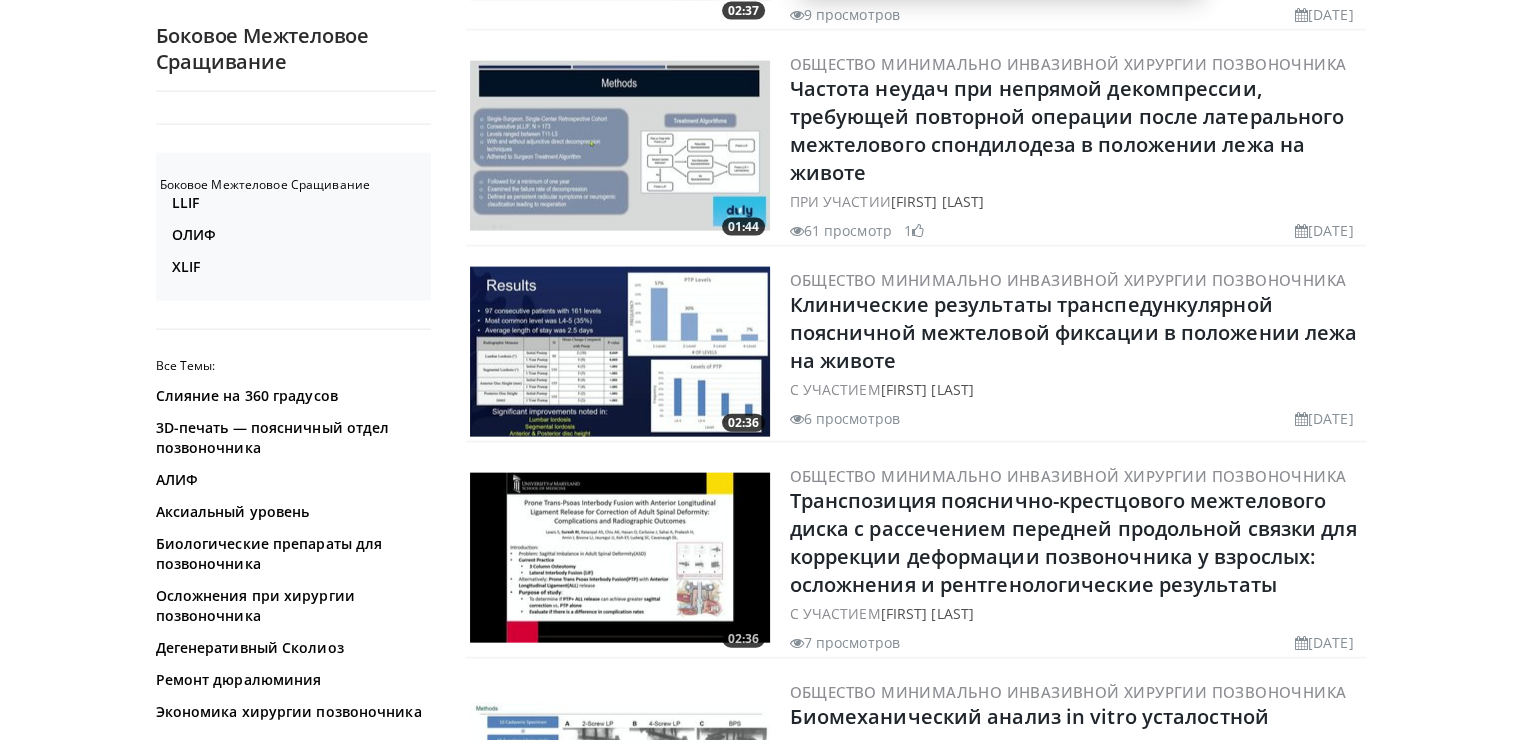scroll, scrollTop: 4829, scrollLeft: 0, axis: vertical 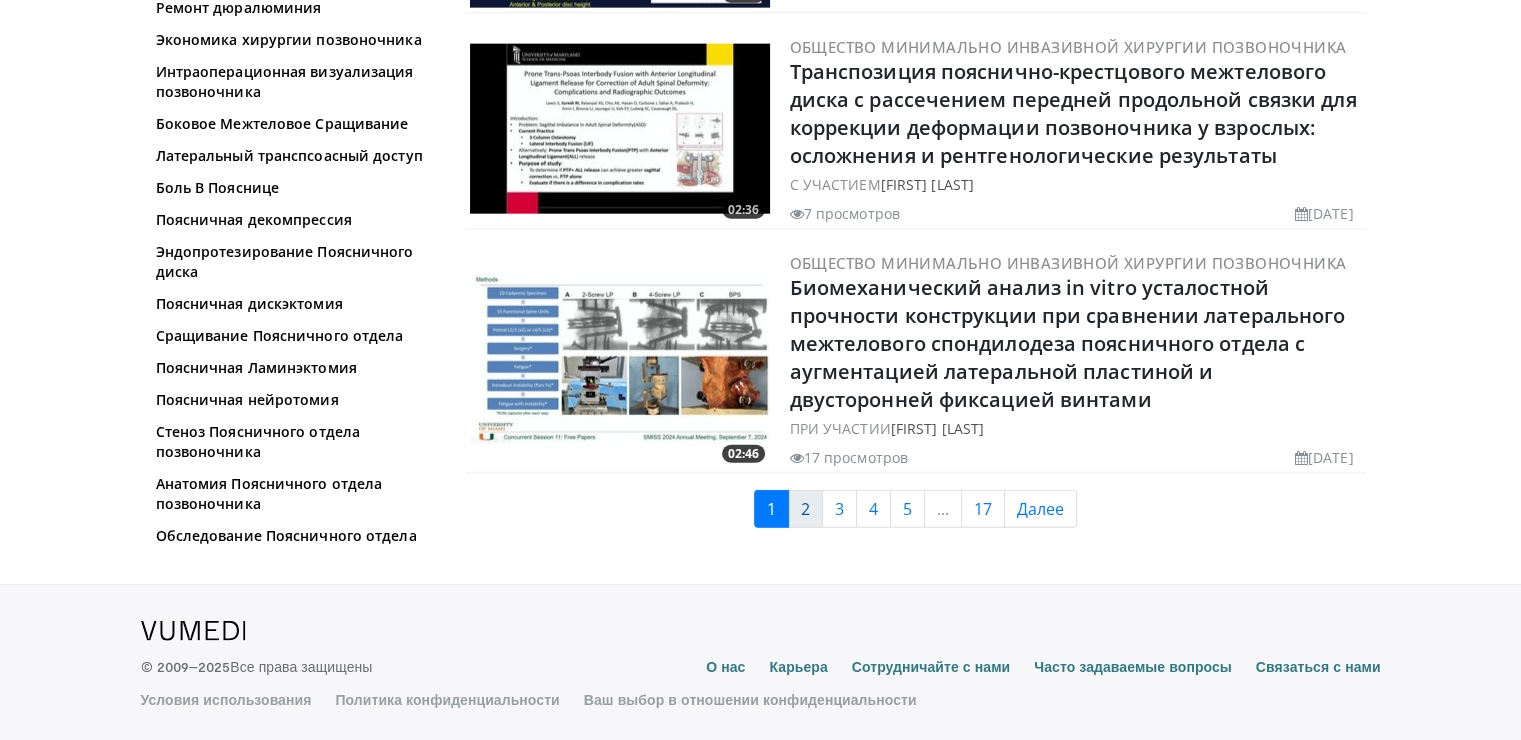 click on "2" at bounding box center (805, 509) 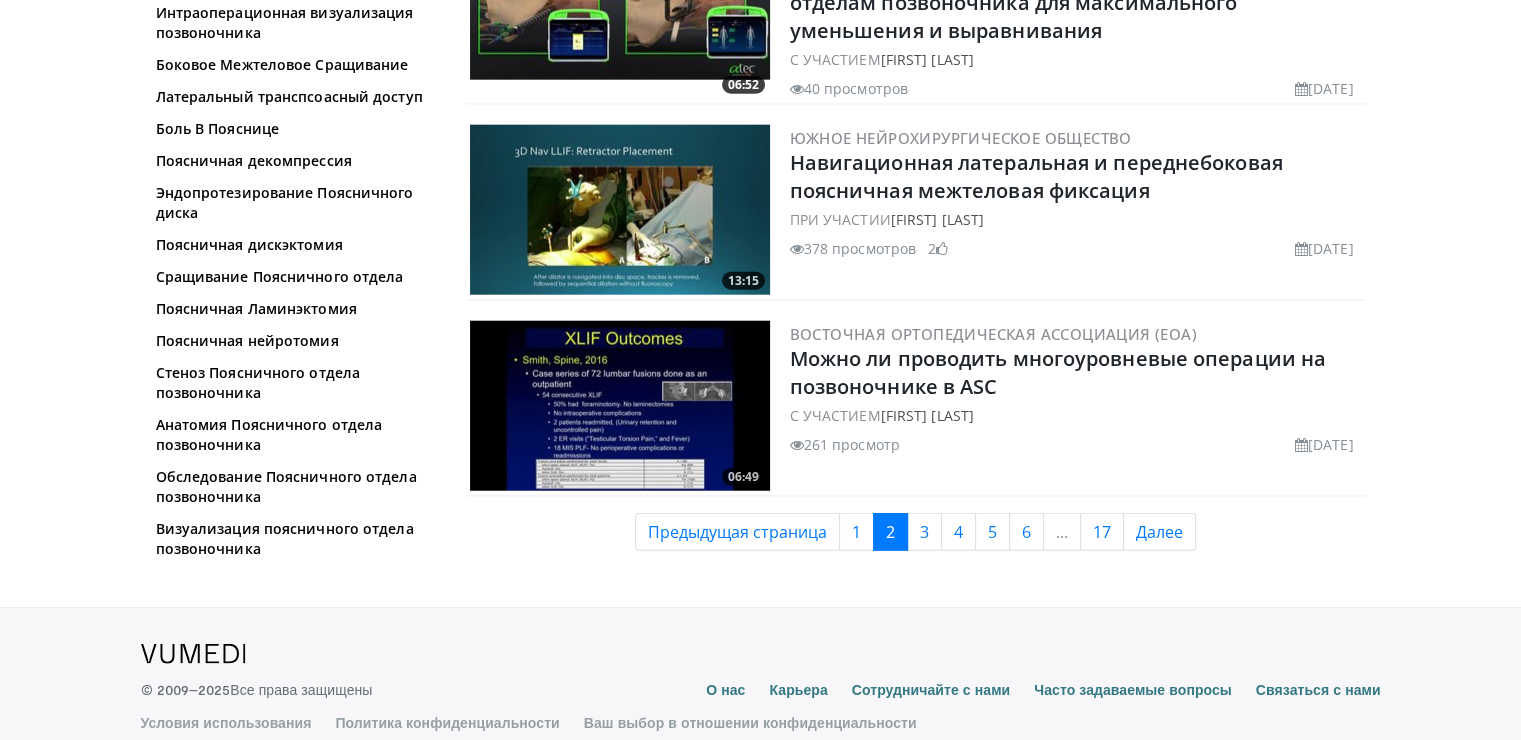 scroll, scrollTop: 5007, scrollLeft: 0, axis: vertical 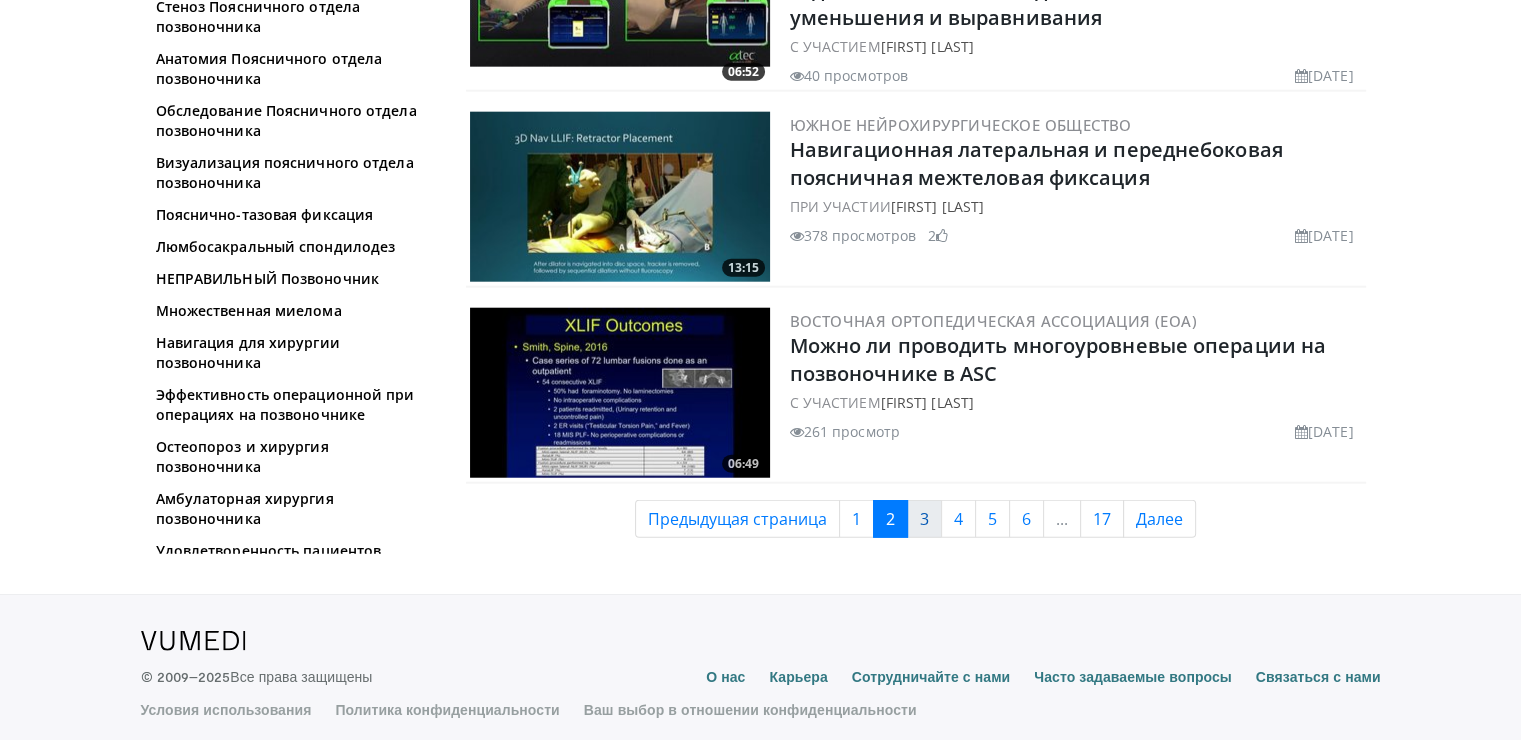 click on "3" at bounding box center (924, 519) 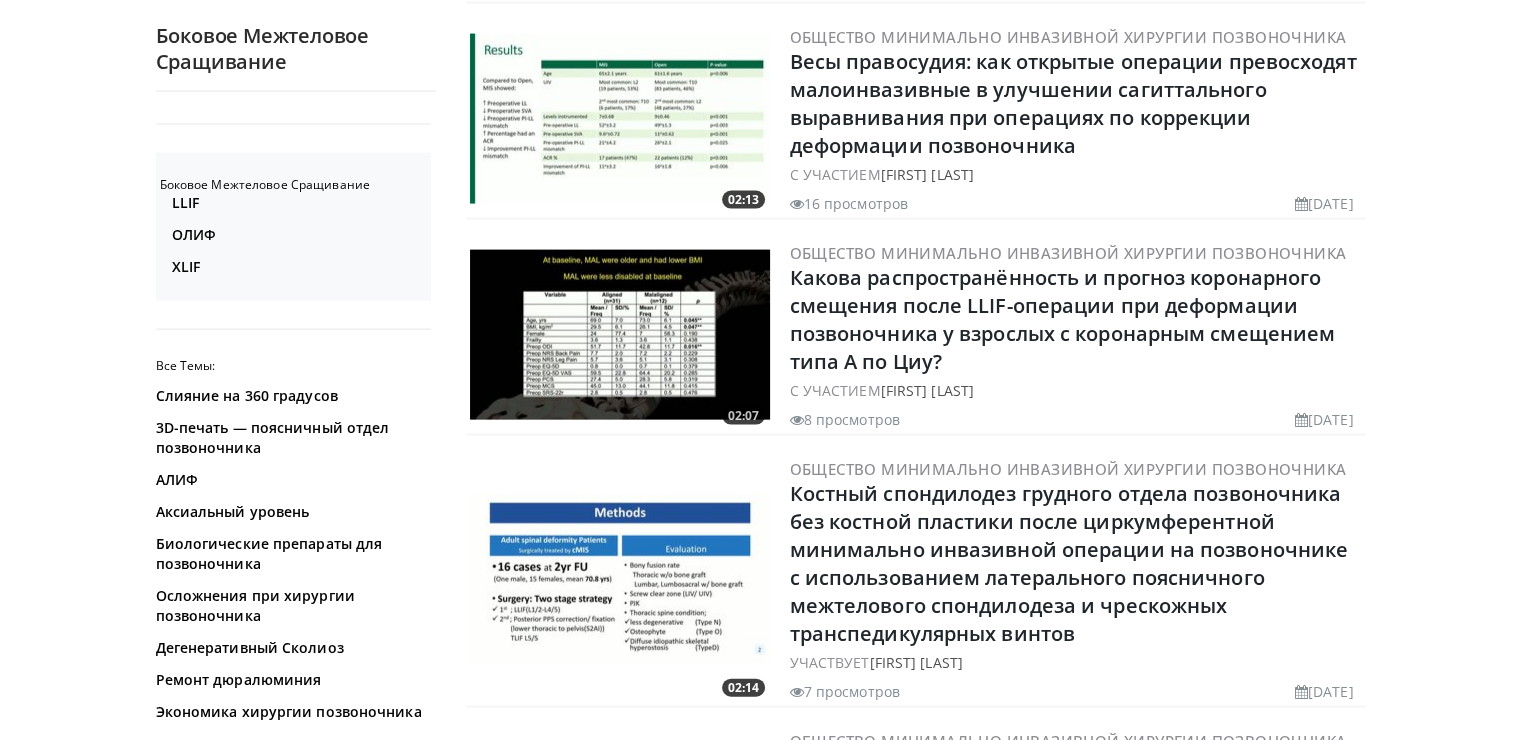scroll, scrollTop: 4700, scrollLeft: 0, axis: vertical 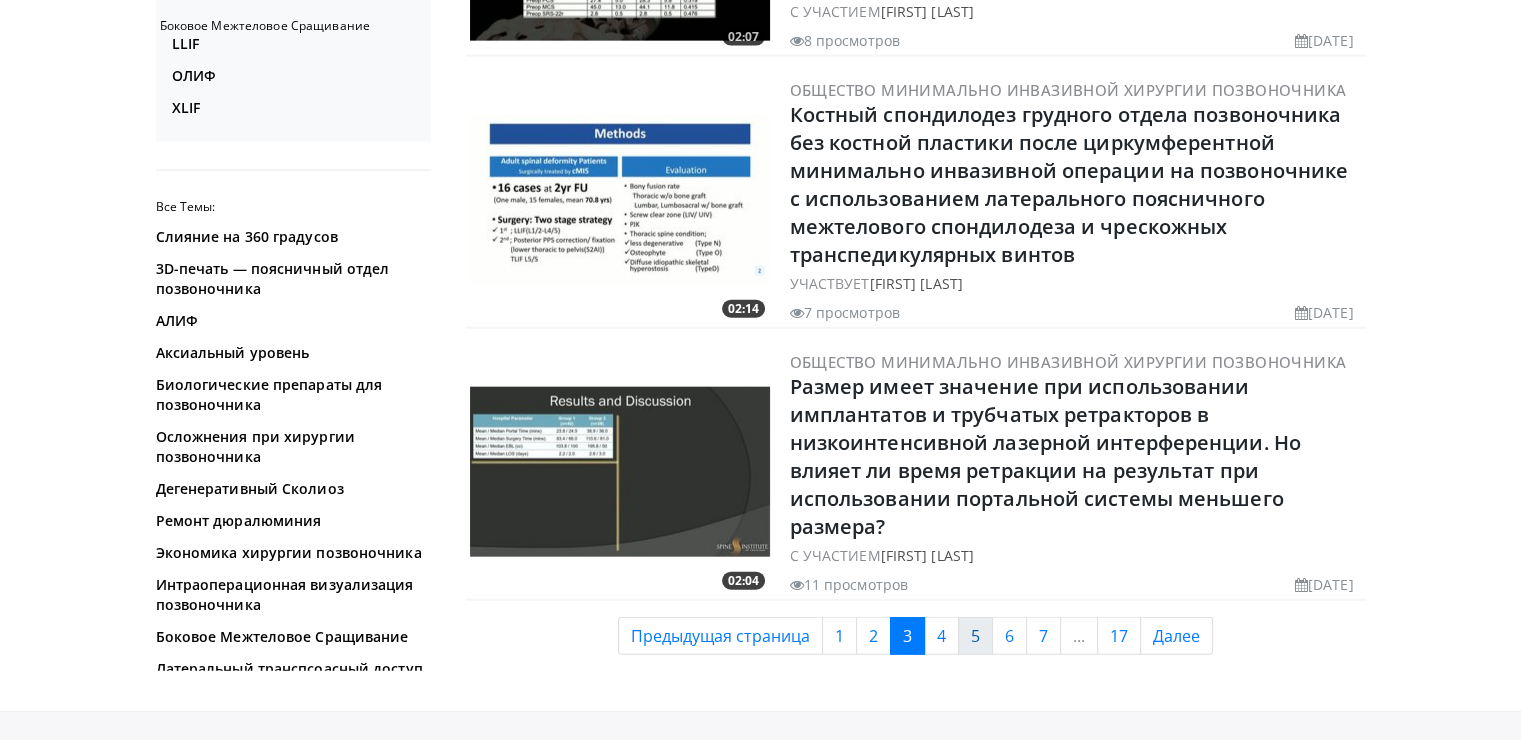 click on "5" at bounding box center [975, 636] 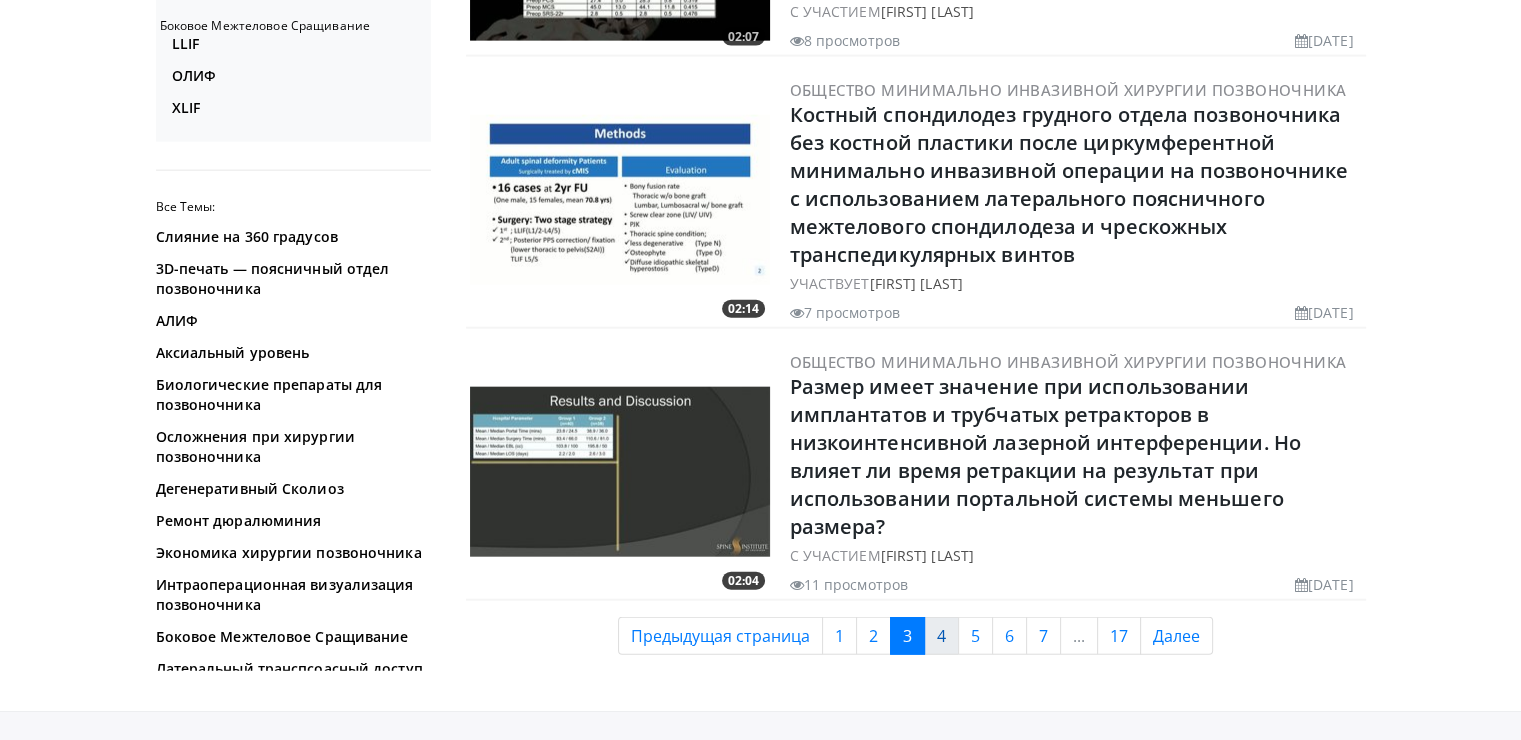 click on "4" at bounding box center [941, 636] 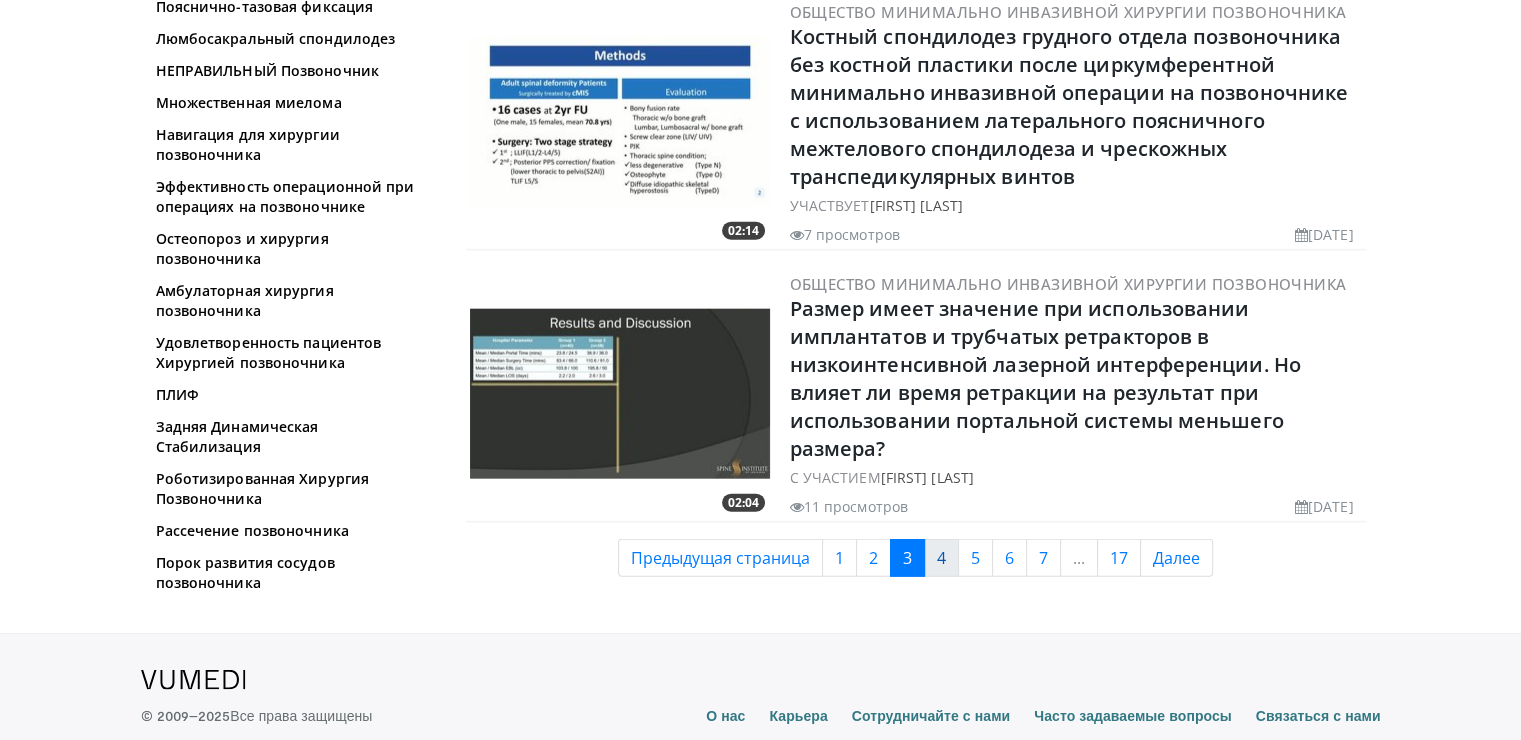 scroll, scrollTop: 4800, scrollLeft: 0, axis: vertical 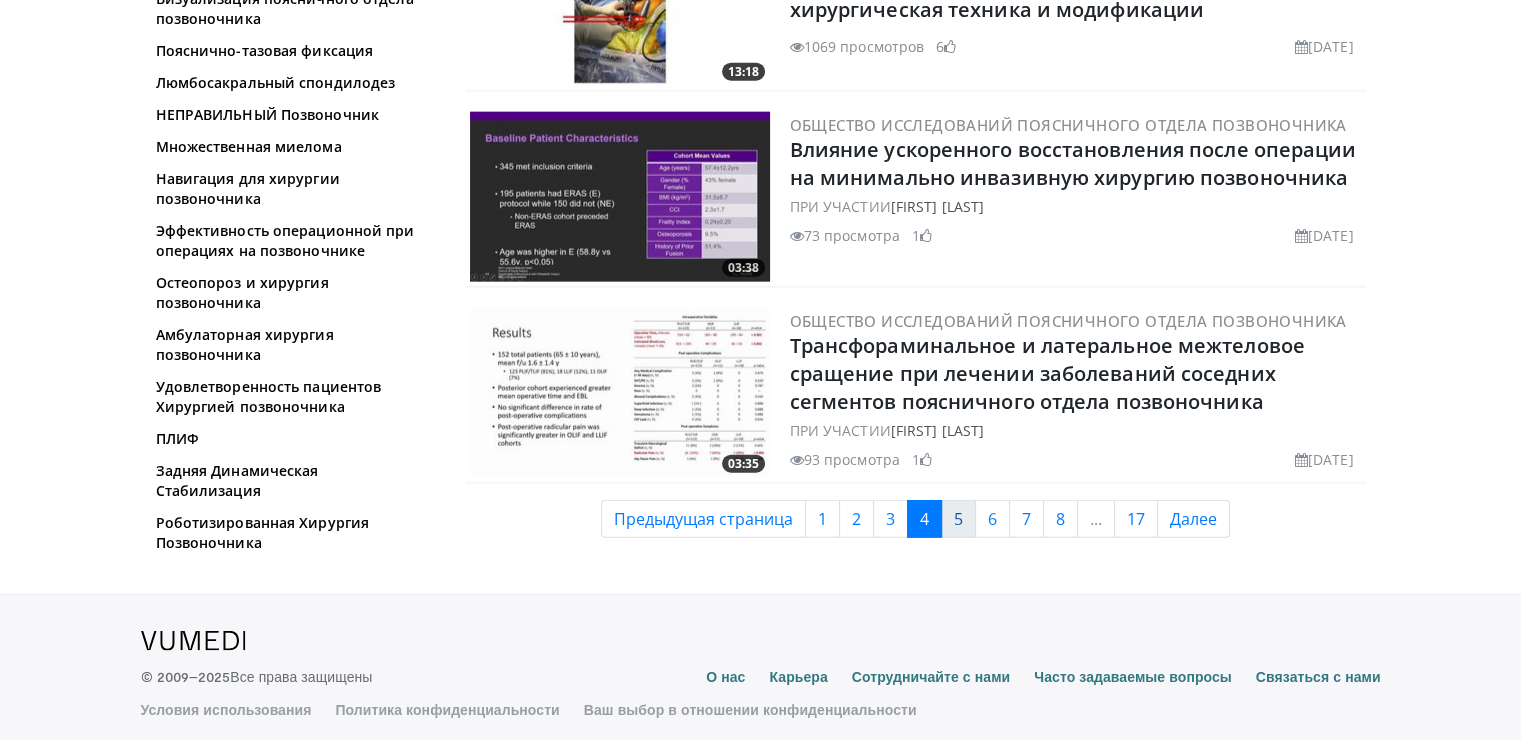 click on "5" at bounding box center (958, 519) 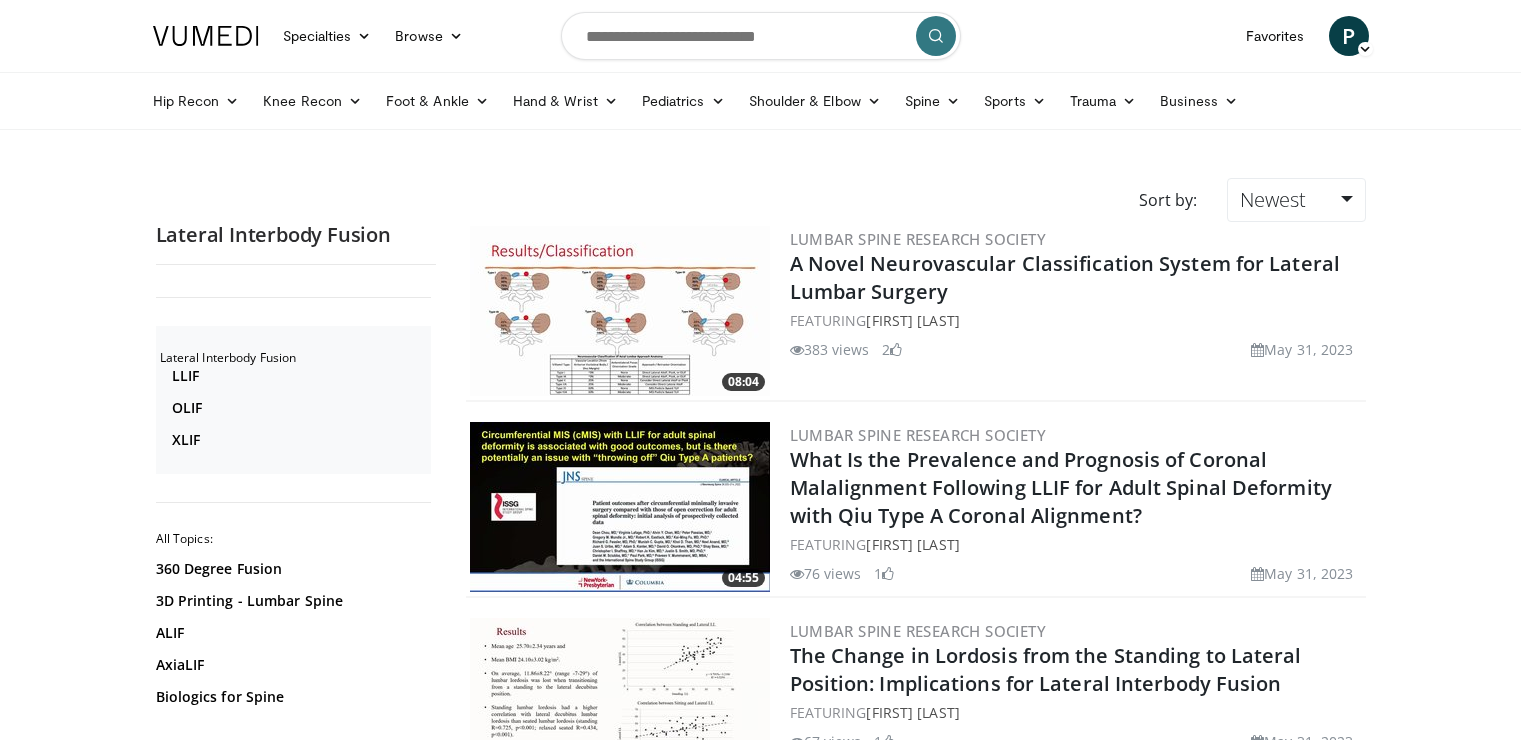 scroll, scrollTop: 0, scrollLeft: 0, axis: both 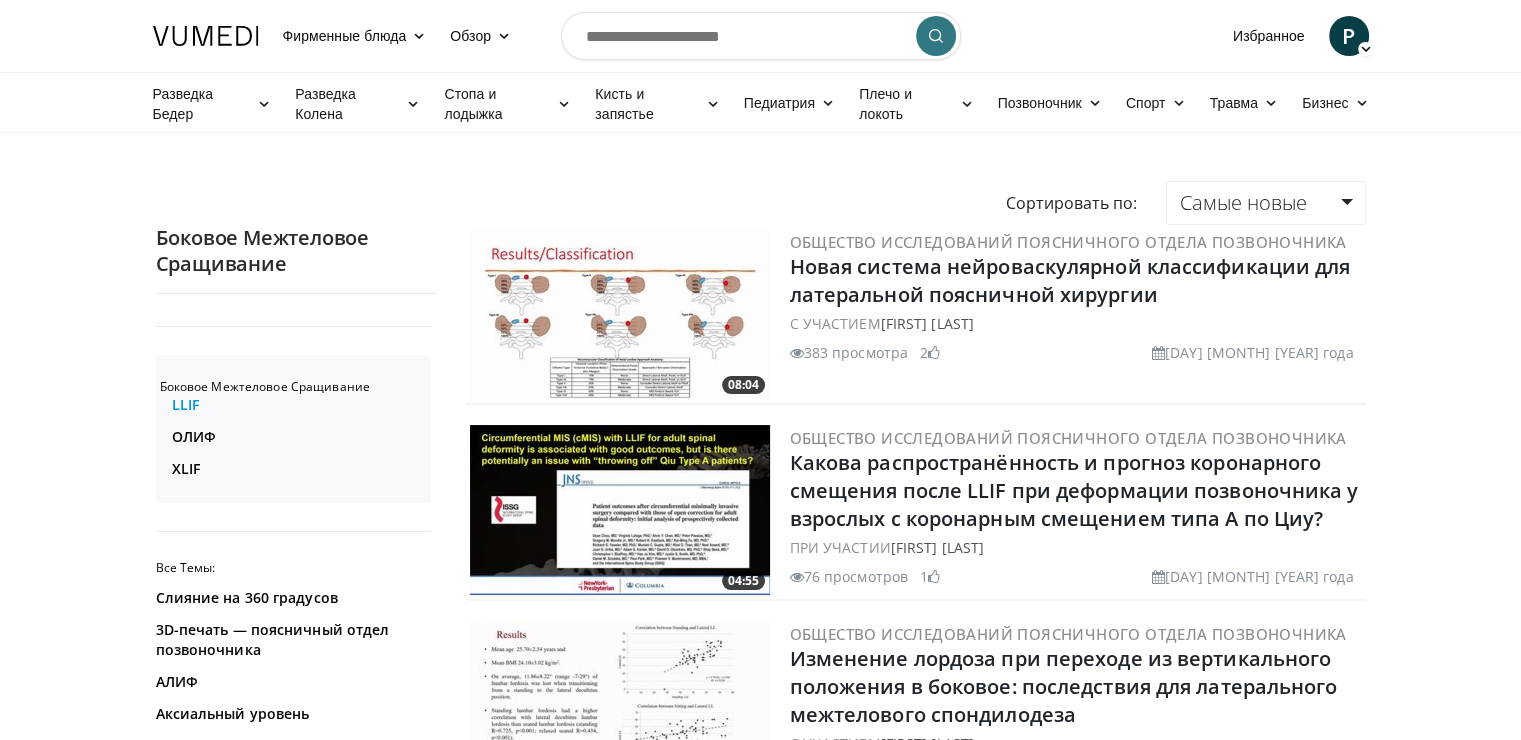 click on "LLIF" at bounding box center [299, 405] 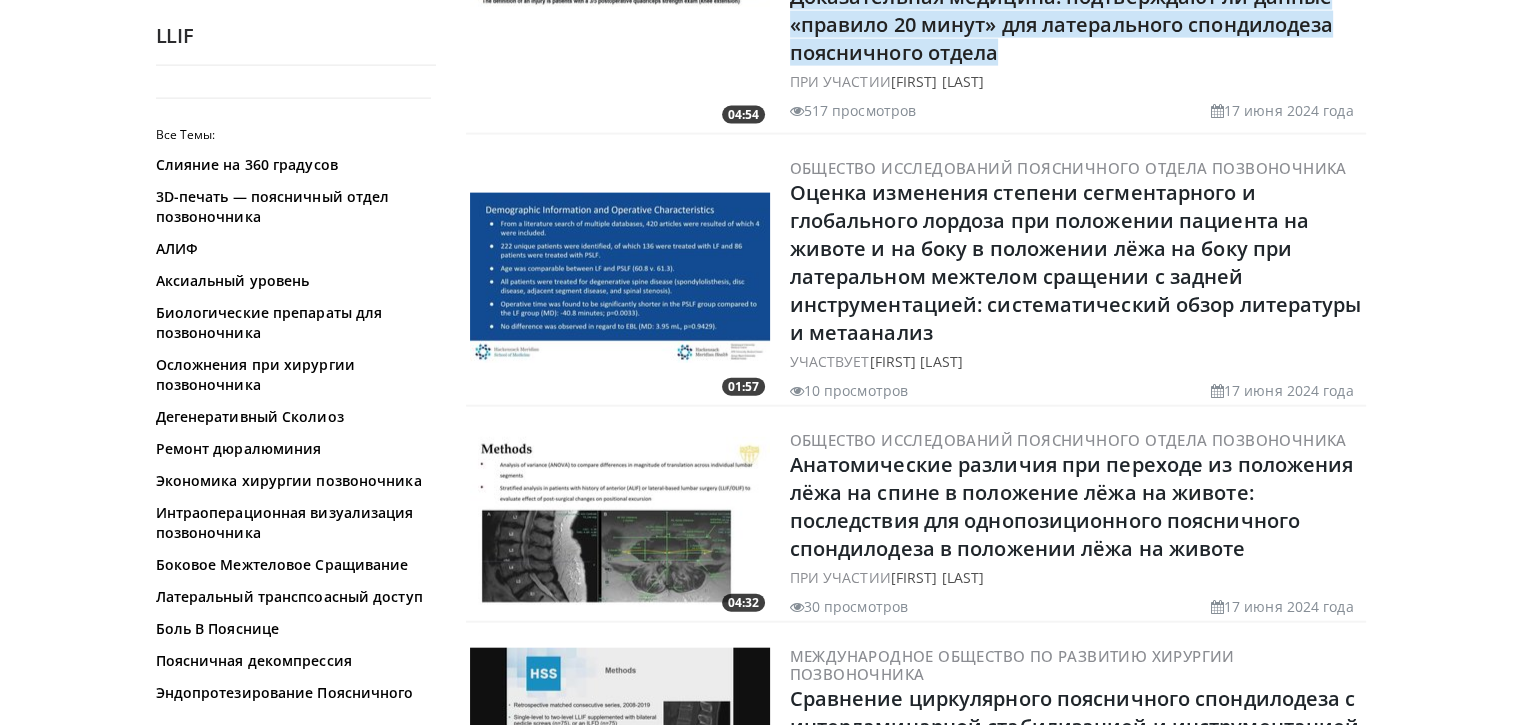 scroll, scrollTop: 4600, scrollLeft: 0, axis: vertical 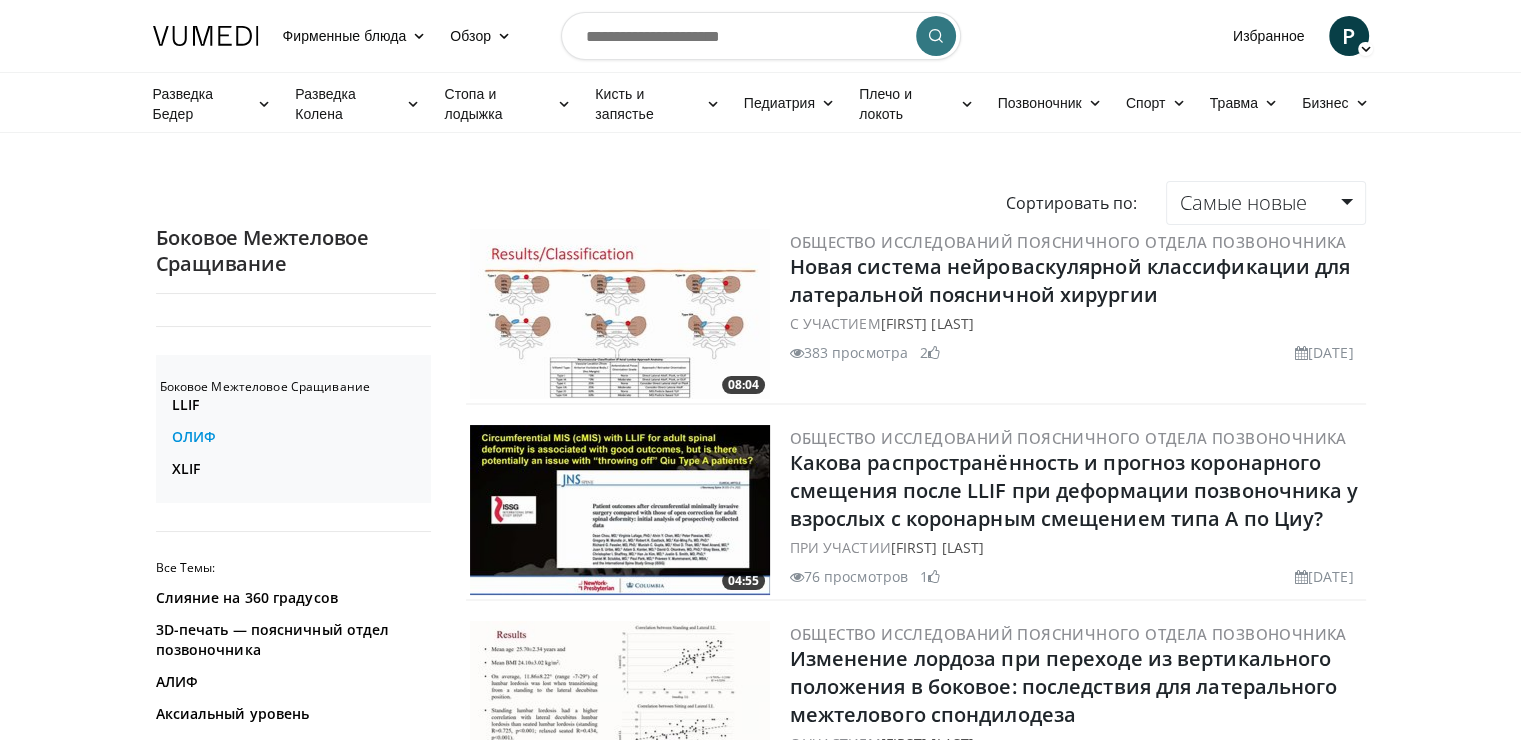 click on "ОЛИФ" at bounding box center [194, 437] 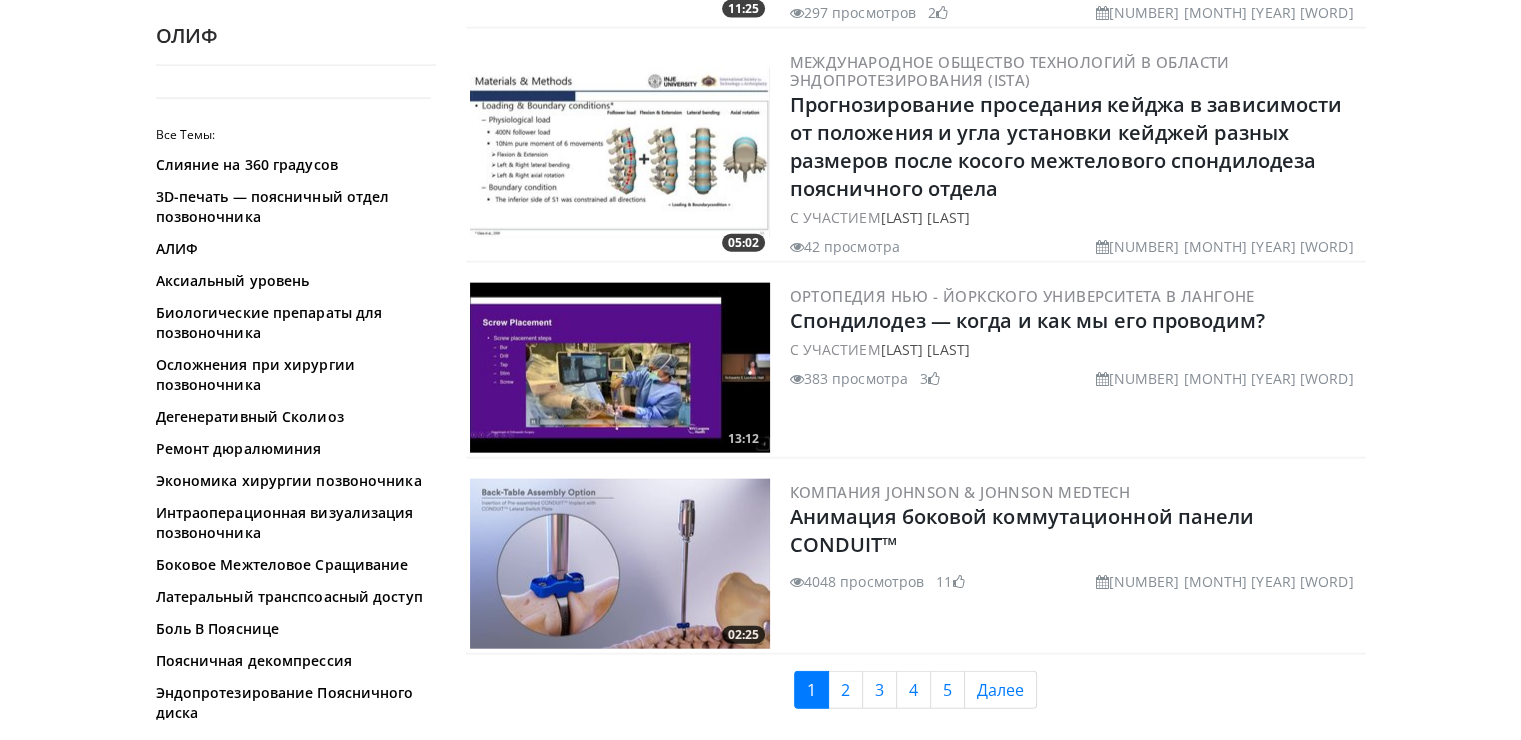 scroll, scrollTop: 4815, scrollLeft: 0, axis: vertical 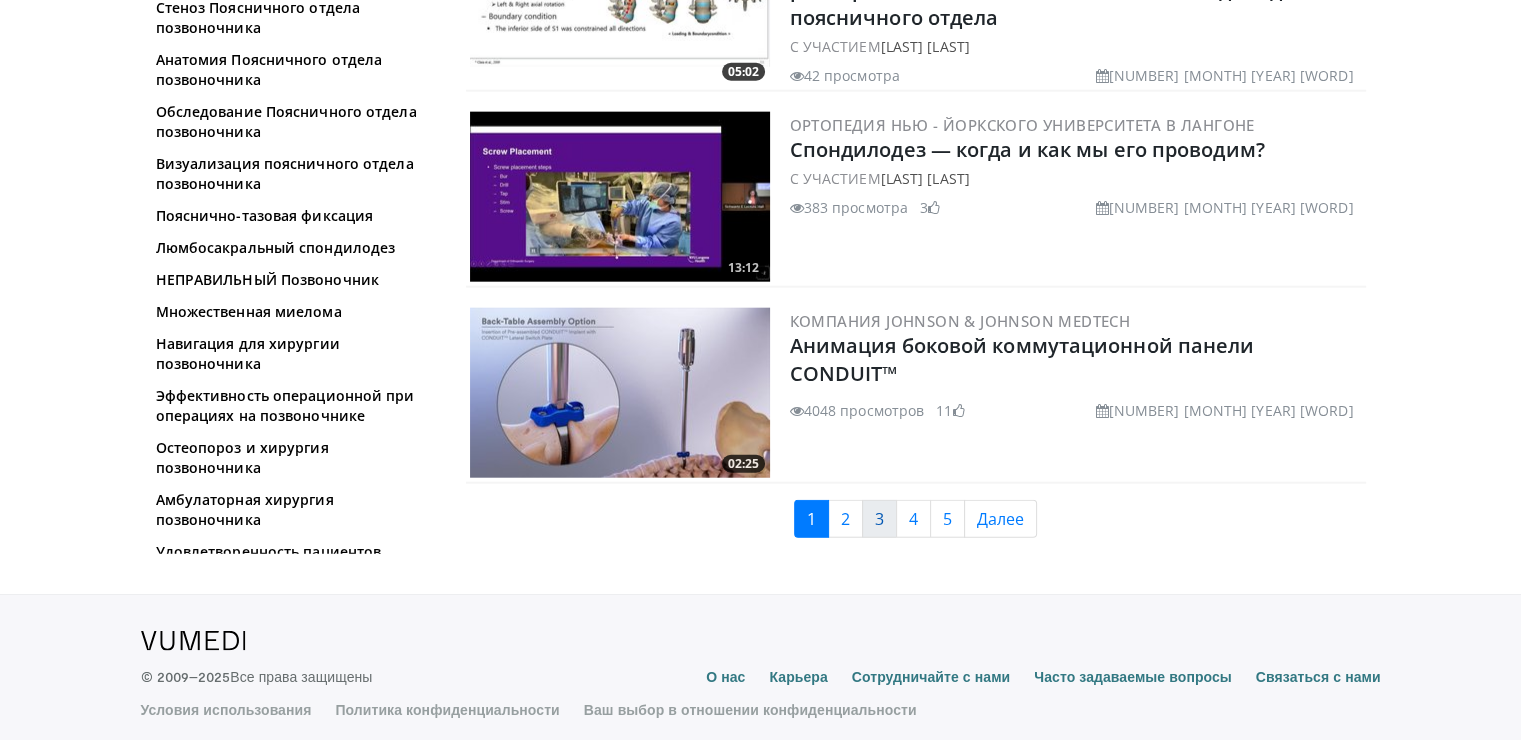 click on "3" at bounding box center (879, 519) 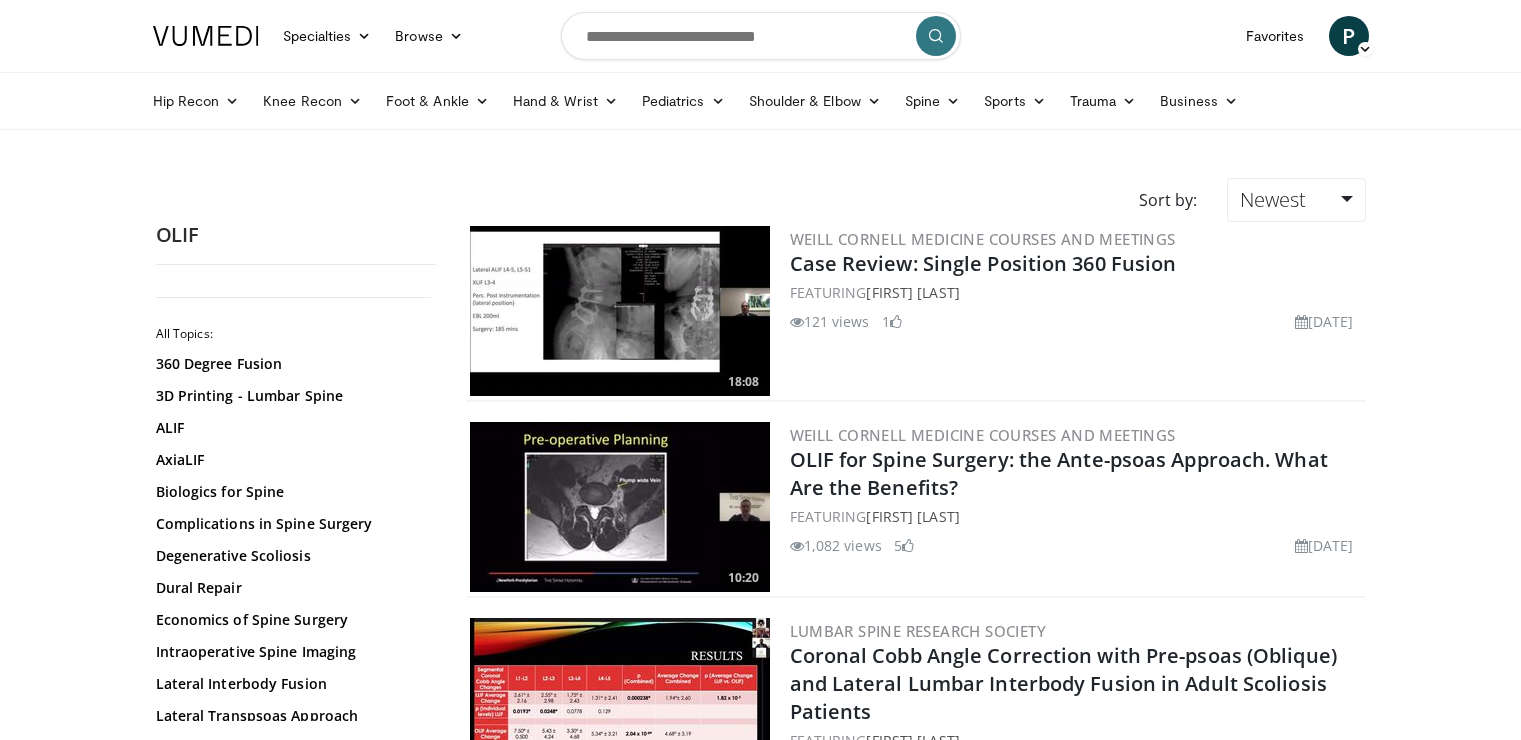 scroll, scrollTop: 0, scrollLeft: 0, axis: both 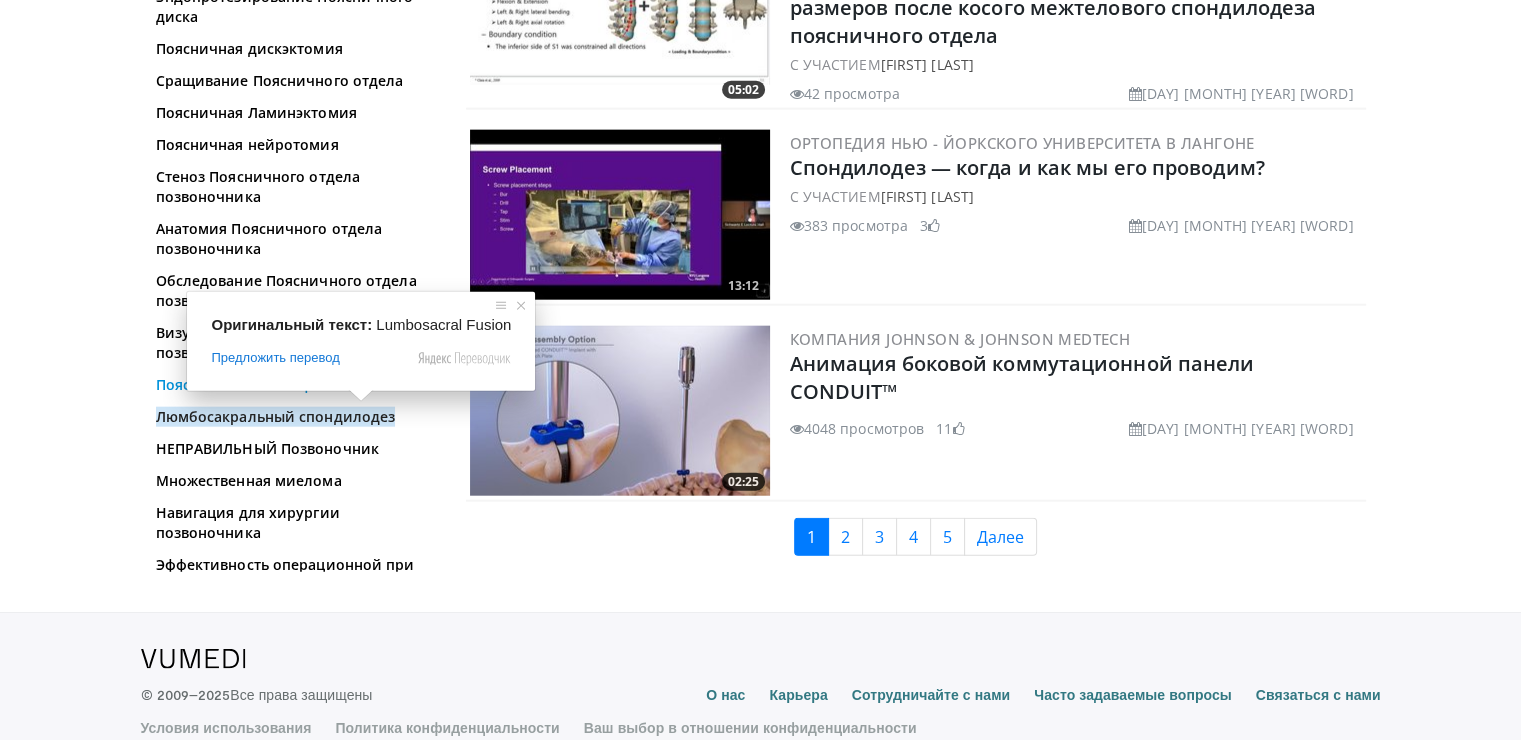 click on "Пояснично-тазовая фиксация" at bounding box center [265, 385] 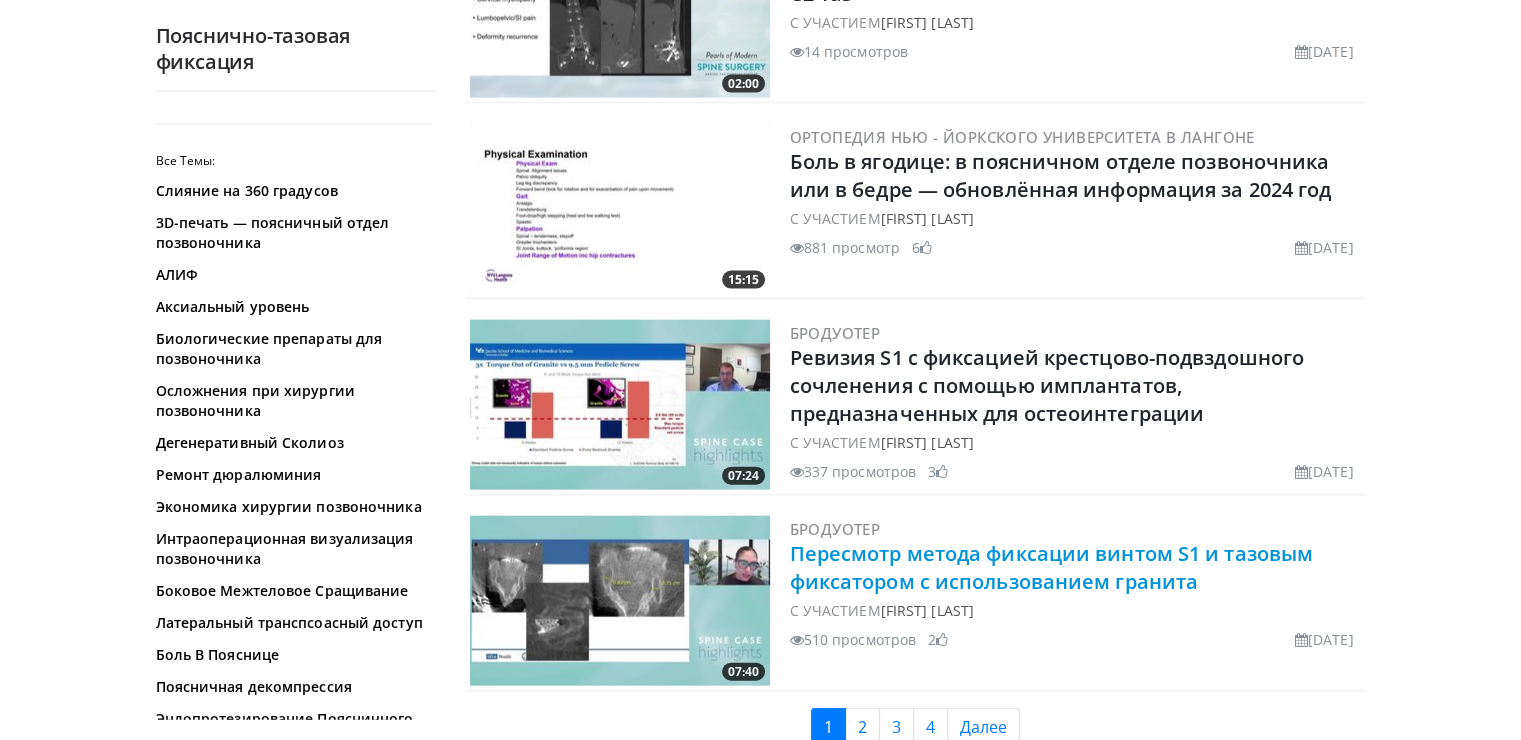 scroll, scrollTop: 4635, scrollLeft: 0, axis: vertical 